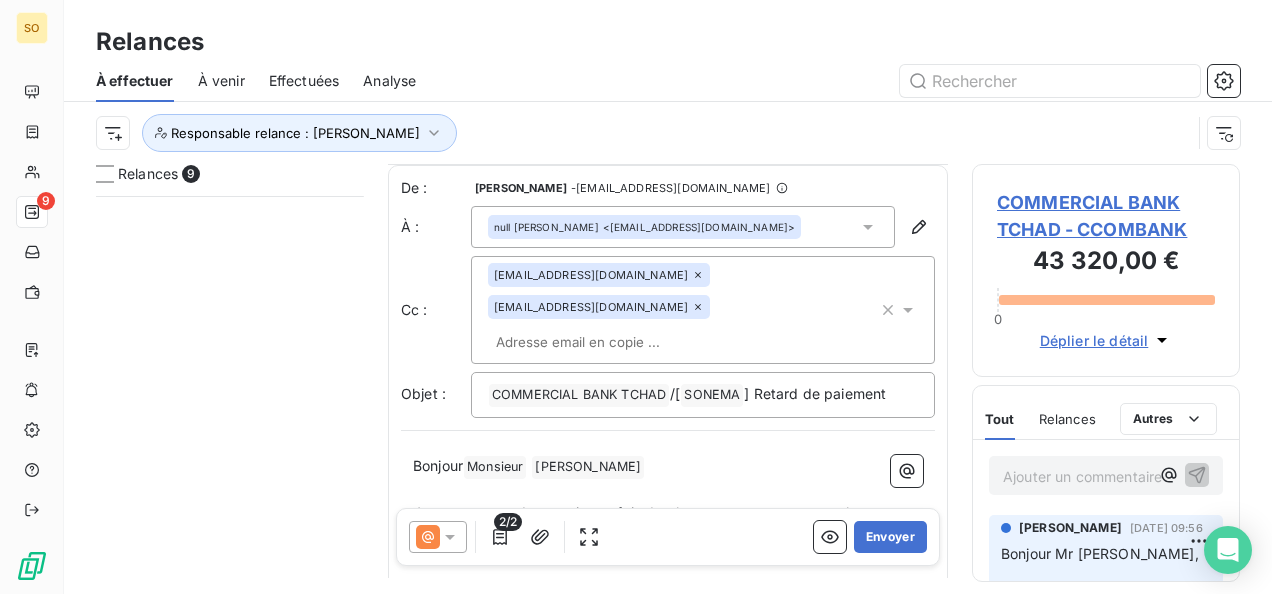 scroll, scrollTop: 0, scrollLeft: 0, axis: both 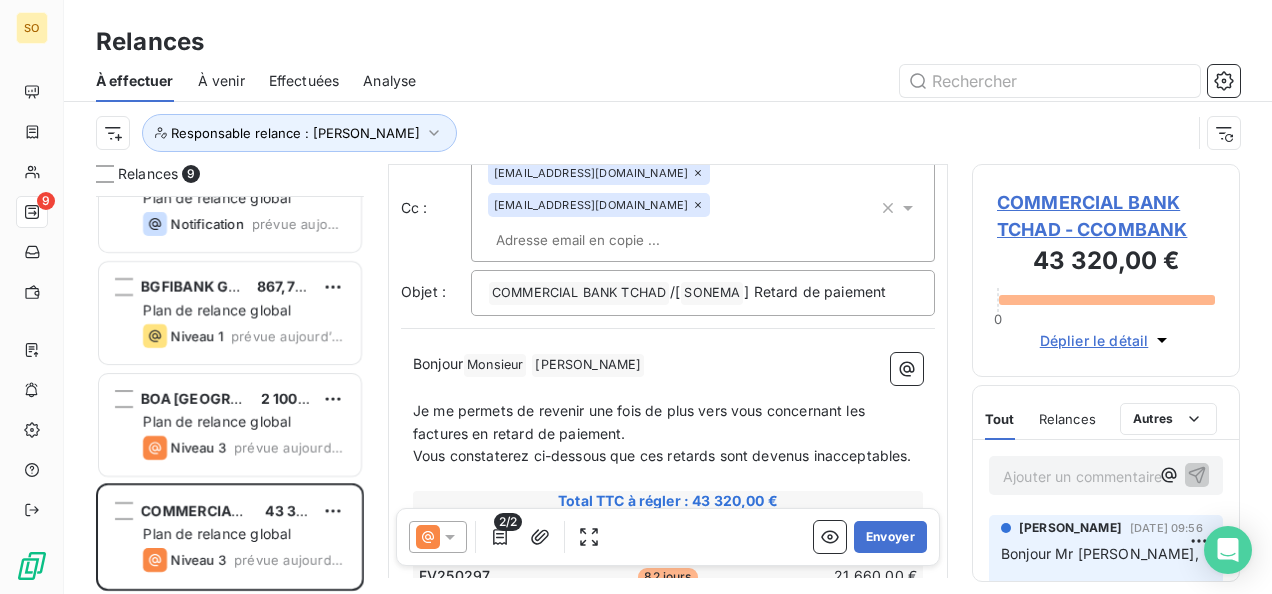 click on "Je me permets de revenir une fois de plus vers vous concernant les factures en retard de paiement." at bounding box center (668, 423) 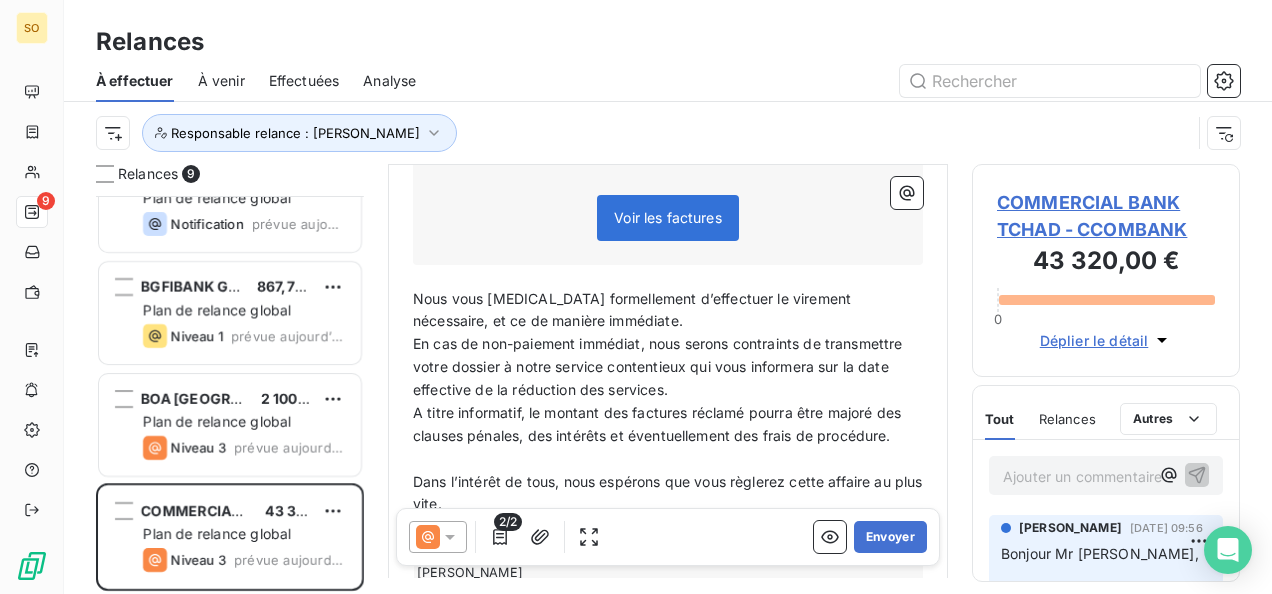 scroll, scrollTop: 602, scrollLeft: 0, axis: vertical 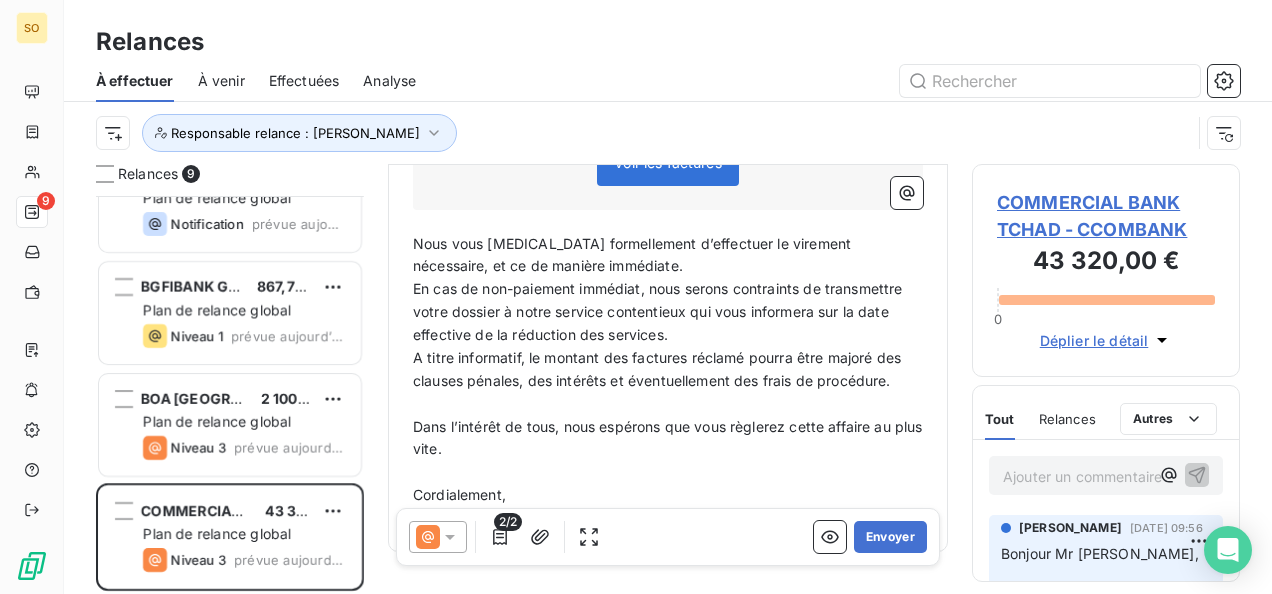 click on "Nous vous [MEDICAL_DATA] formellement d’effectuer le virement nécessaire, et ce de manière immédiate." at bounding box center (668, 256) 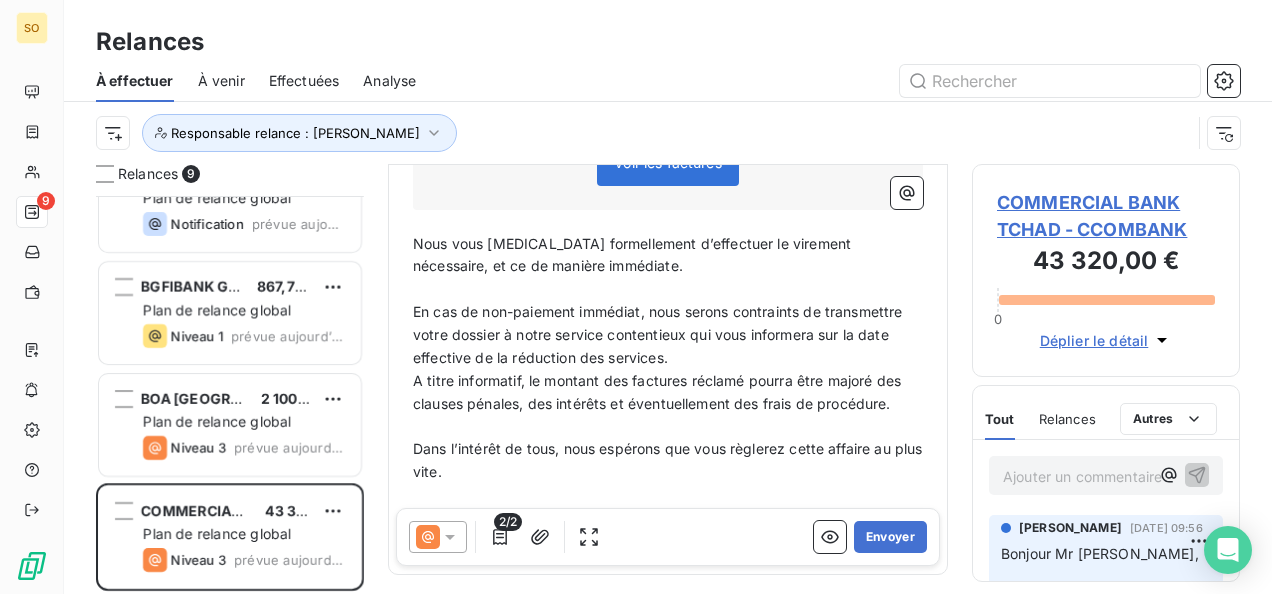 click on "En cas de non-paiement immédiat, nous serons contraints de transmettre votre dossier à notre service contentieux qui vous informera sur la date effective de la réduction des services." at bounding box center (660, 334) 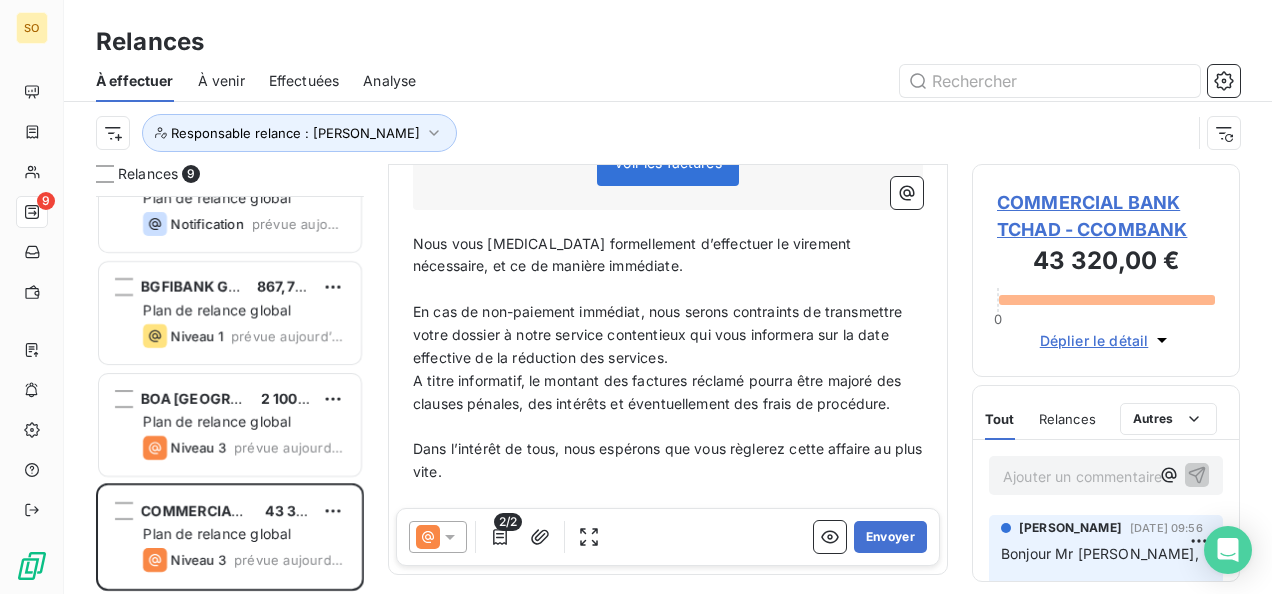 click on "En cas de non-paiement immédiat, nous serons contraints de transmettre votre dossier à notre service contentieux qui vous informera sur la date effective de la réduction des services." at bounding box center (668, 335) 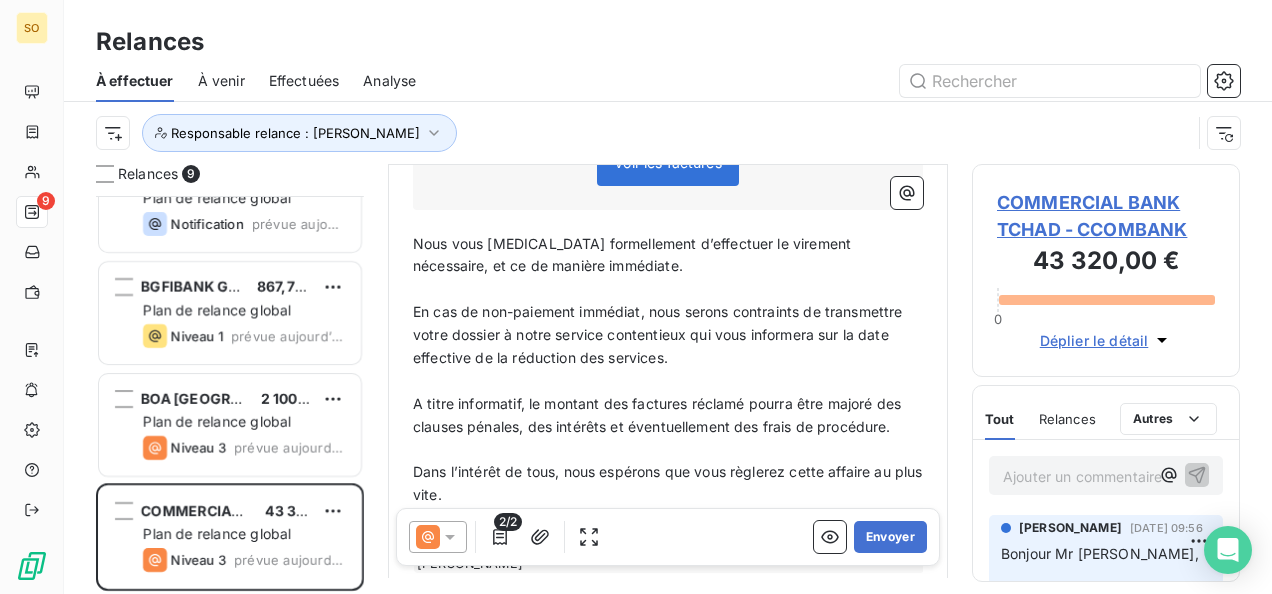 click on "A titre informatif, le montant des factures réclamé pourra être majoré des clauses pénales, des intérêts et éventuellement des frais de procédure." at bounding box center [659, 415] 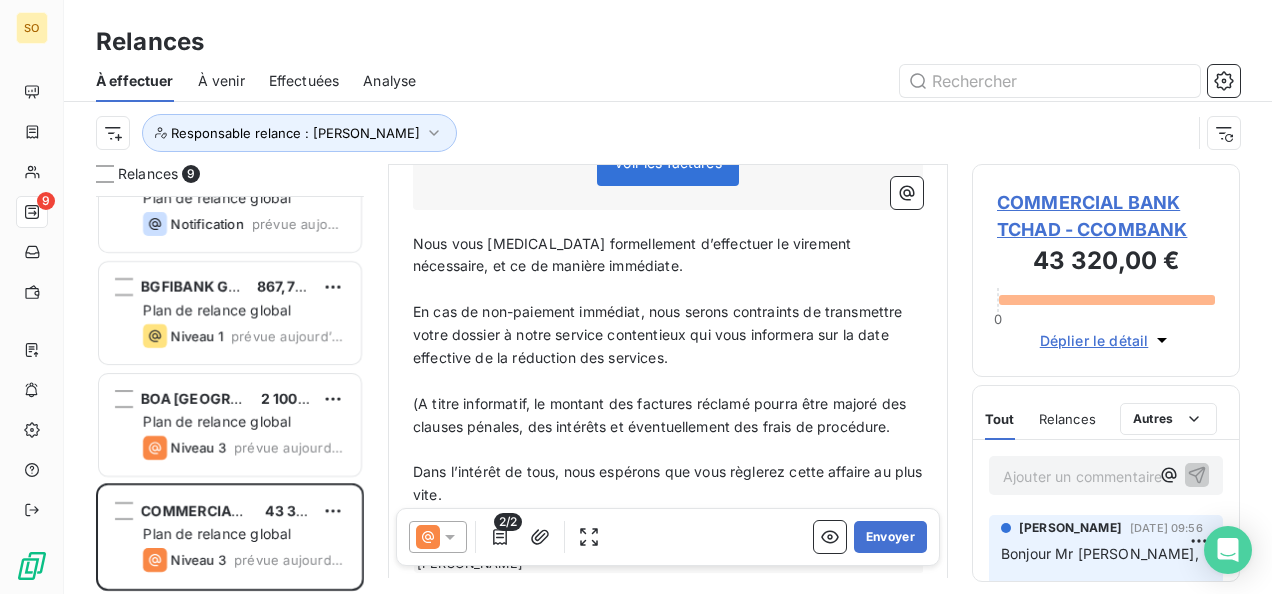 click on "(A titre informatif, le montant des factures réclamé pourra être majoré des clauses pénales, des intérêts et éventuellement des frais de procédure." at bounding box center (668, 416) 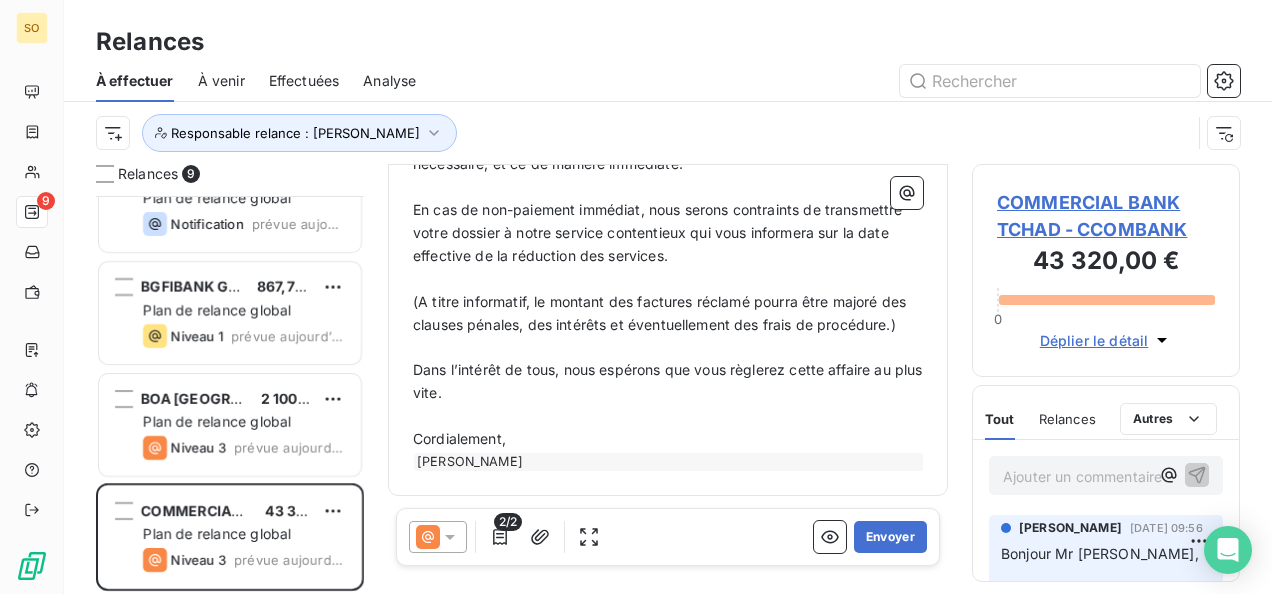 scroll, scrollTop: 746, scrollLeft: 0, axis: vertical 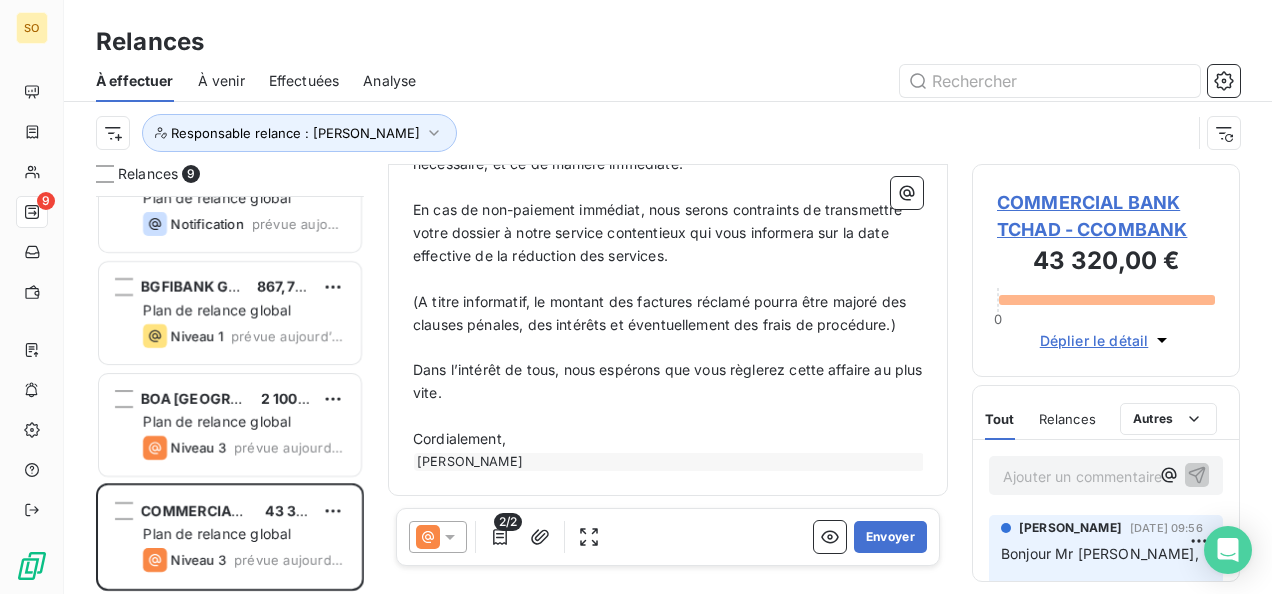 drag, startPoint x: 558, startPoint y: 469, endPoint x: 553, endPoint y: 449, distance: 20.615528 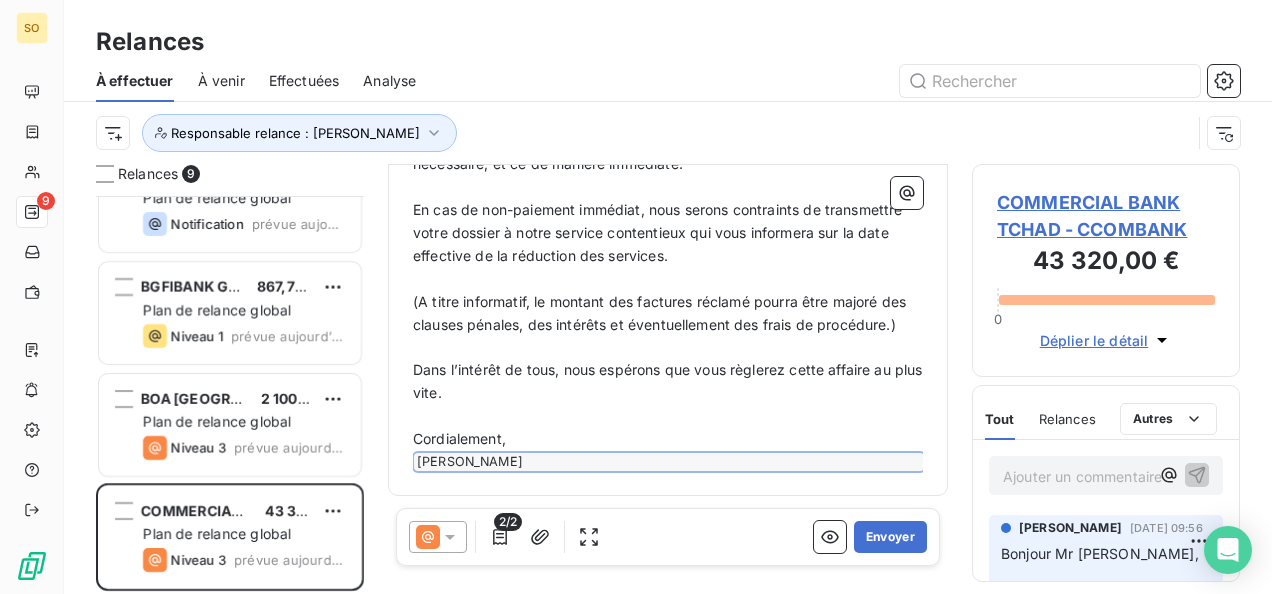 click on "Cordialement," at bounding box center [668, 439] 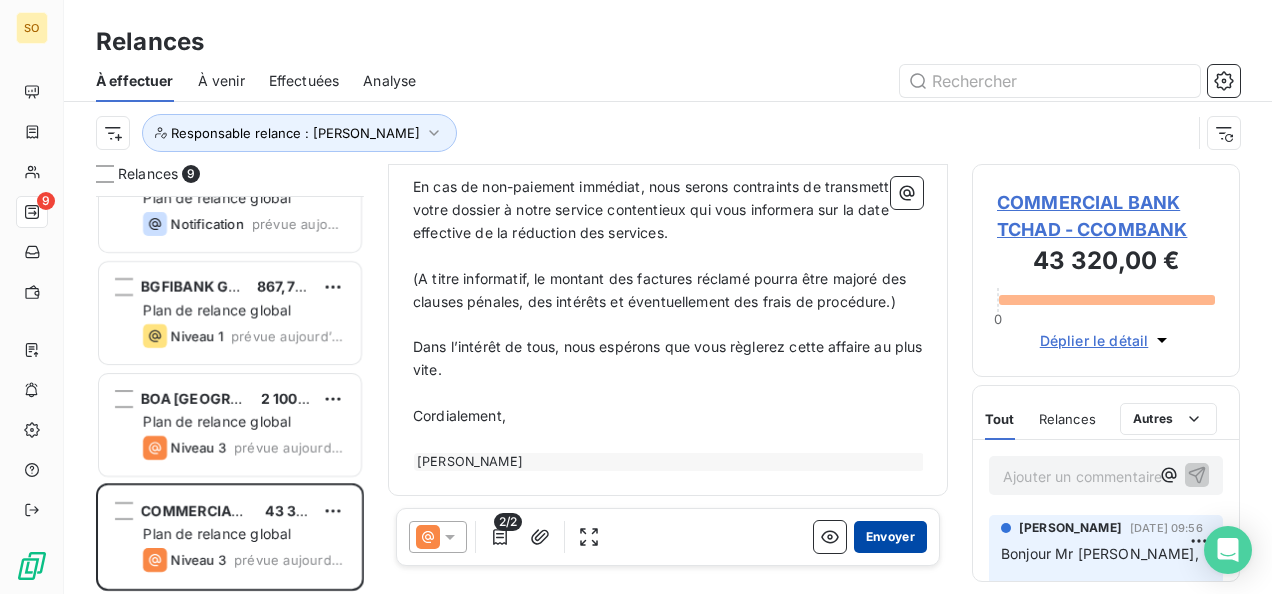 click on "Envoyer" at bounding box center (890, 537) 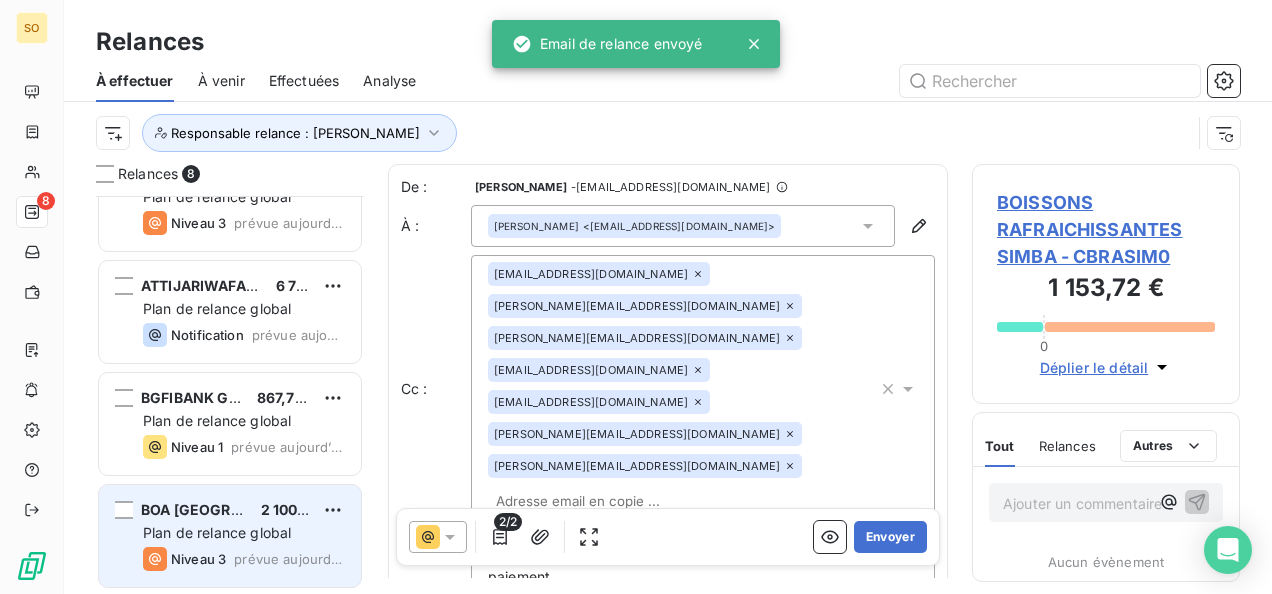 scroll, scrollTop: 498, scrollLeft: 0, axis: vertical 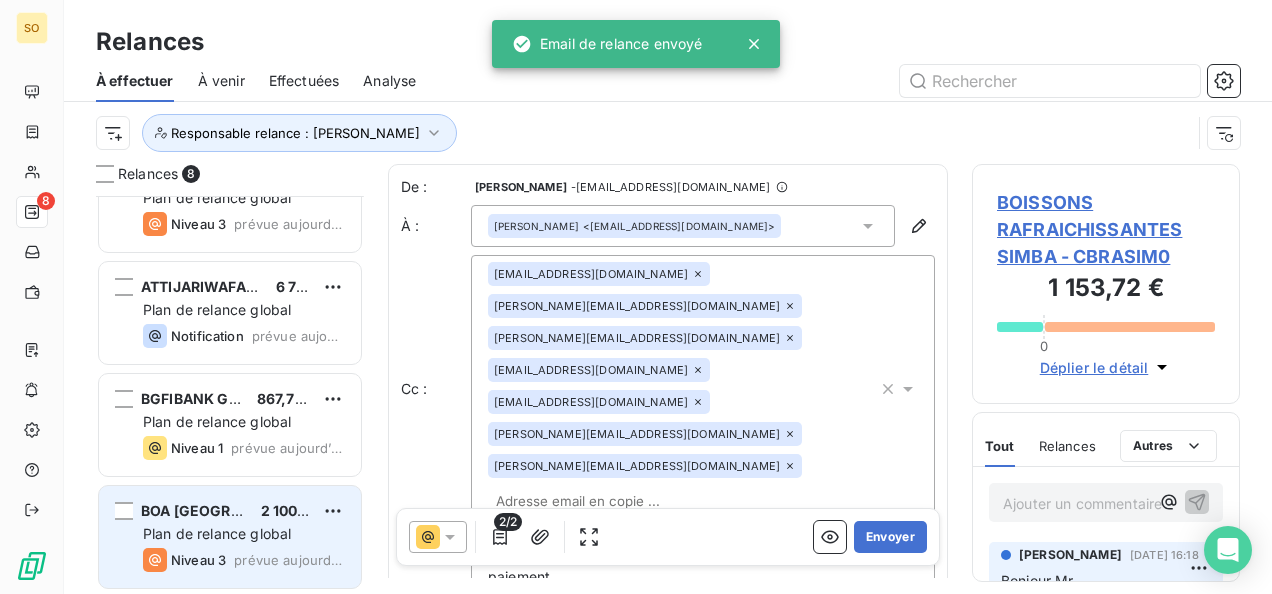 click on "Plan de relance global" at bounding box center (244, 534) 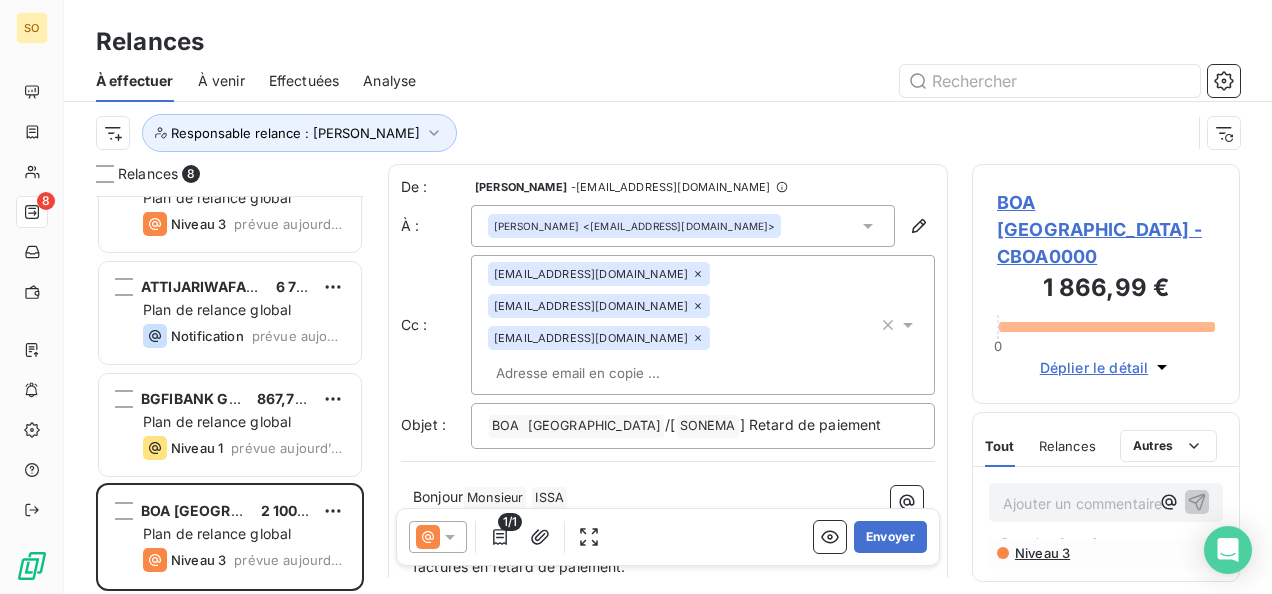 scroll, scrollTop: 500, scrollLeft: 0, axis: vertical 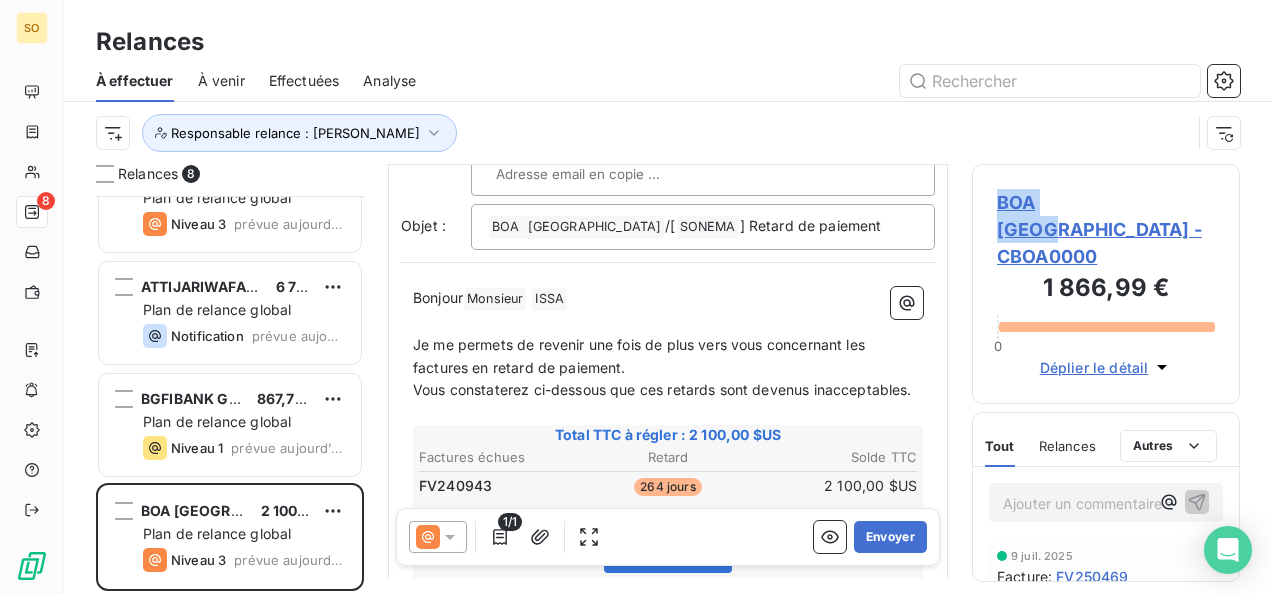 drag, startPoint x: 987, startPoint y: 198, endPoint x: 1094, endPoint y: 200, distance: 107.01869 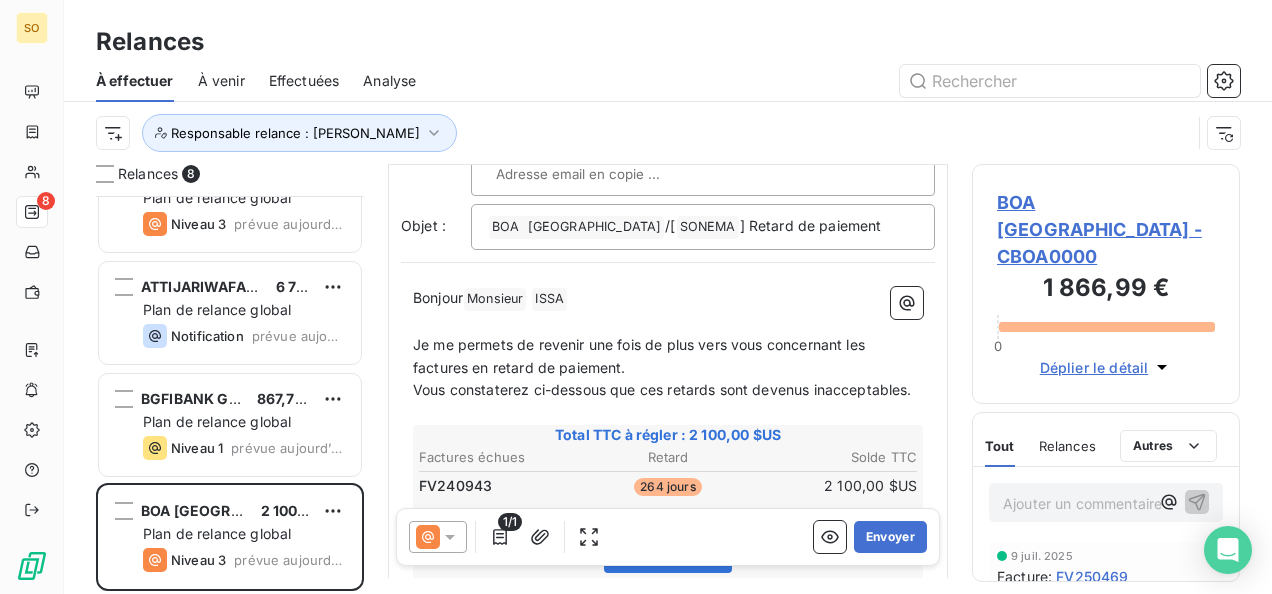 click on "Bonjour  Monsieur ﻿   [PERSON_NAME] ﻿ ﻿" at bounding box center [668, 299] 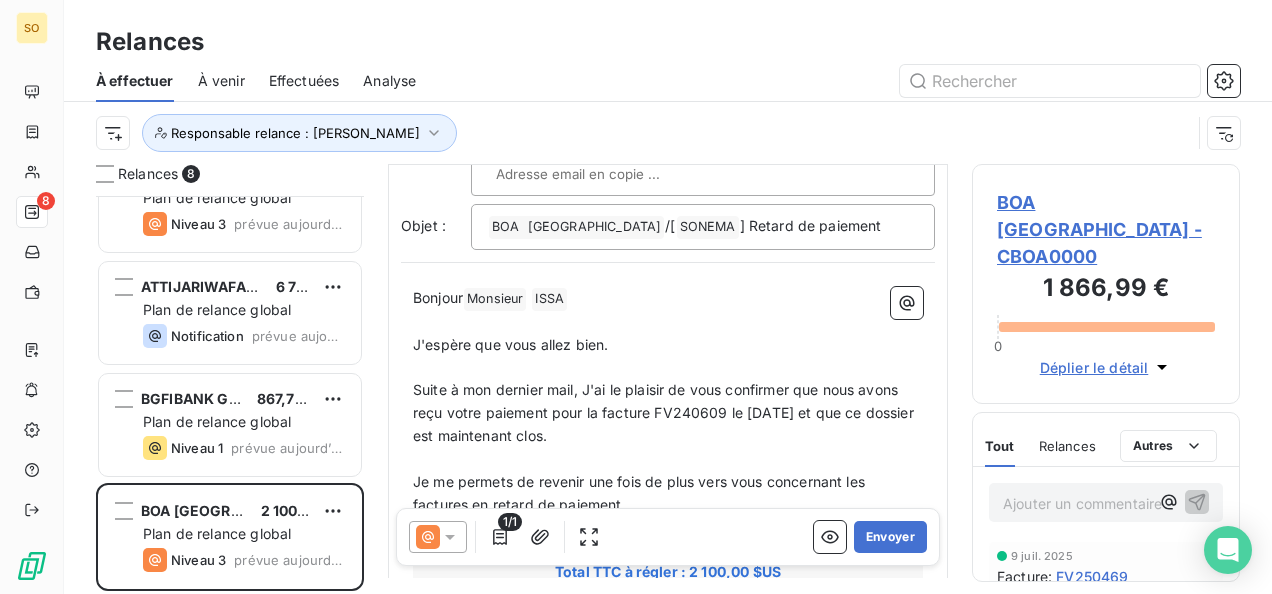 click on "Suite à mon dernier mail, J'ai le plaisir de vous confirmer que nous avons reçu votre paiement pour la facture FV240609 le [DATE] et que ce dossier est maintenant clos." at bounding box center (665, 412) 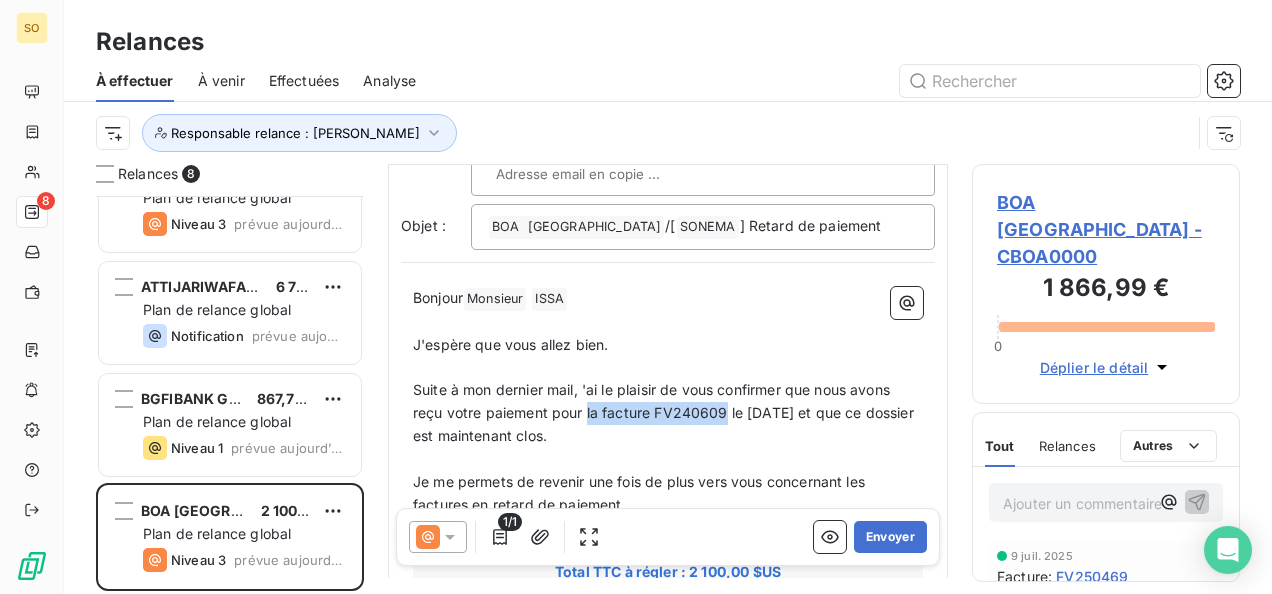 drag, startPoint x: 586, startPoint y: 377, endPoint x: 726, endPoint y: 375, distance: 140.01428 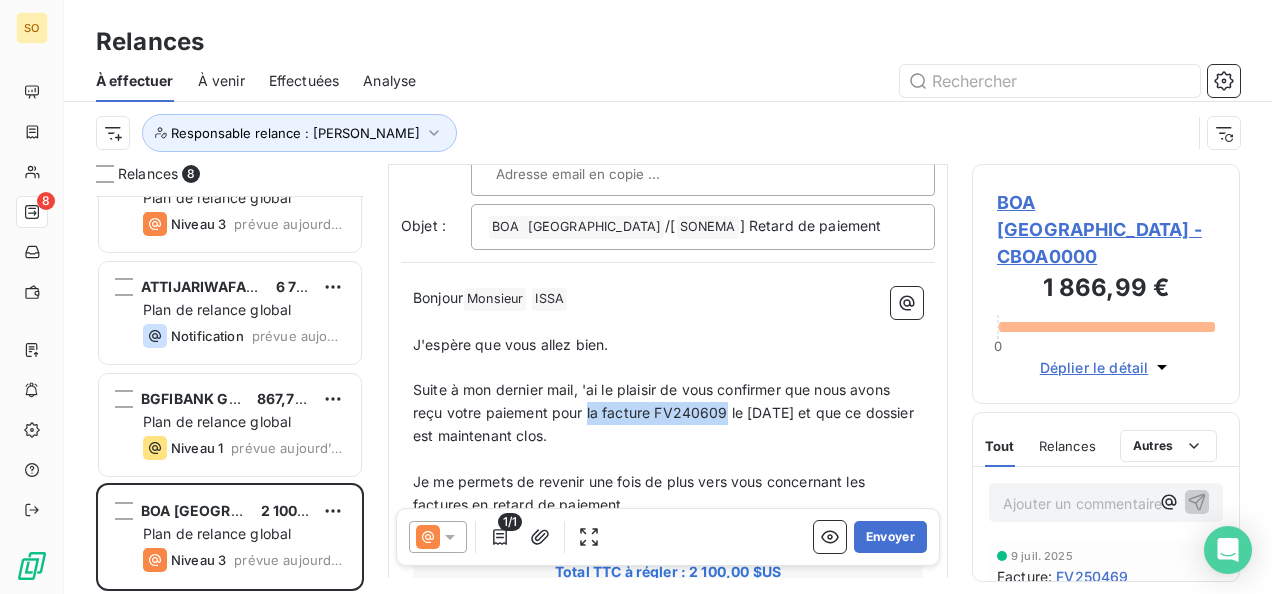 click on "Suite à mon dernier mail, 'ai le plaisir de vous confirmer que nous avons reçu votre paiement pour la facture FV240609 le [DATE] et que ce dossier est maintenant clos." at bounding box center [665, 412] 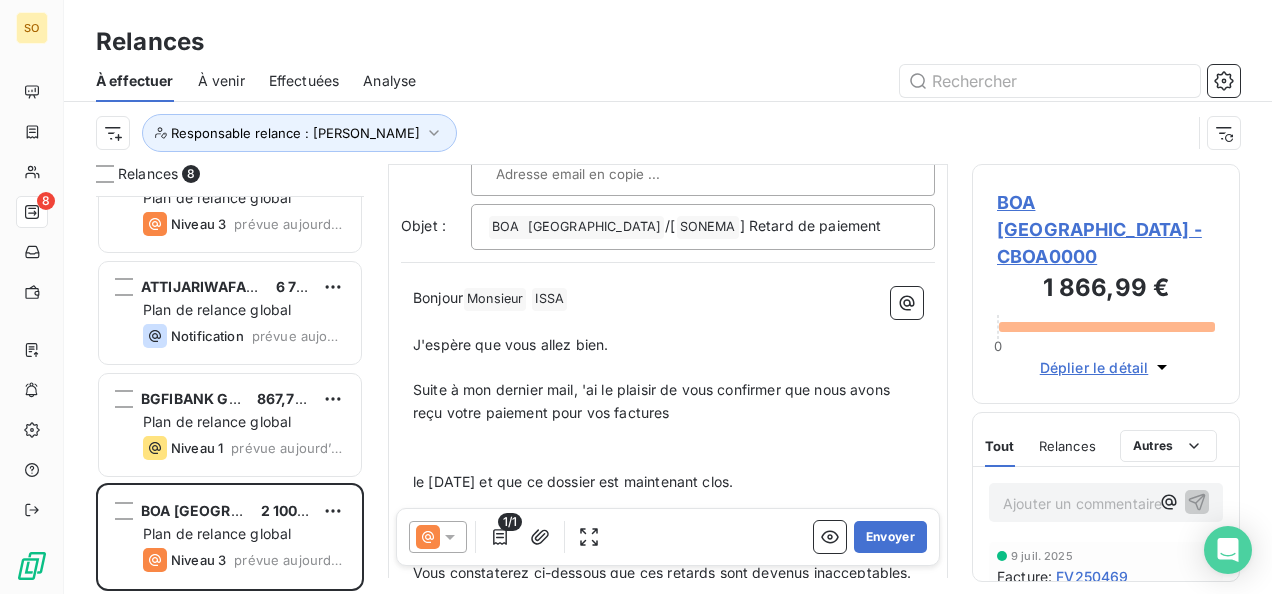 click on "﻿" at bounding box center (668, 436) 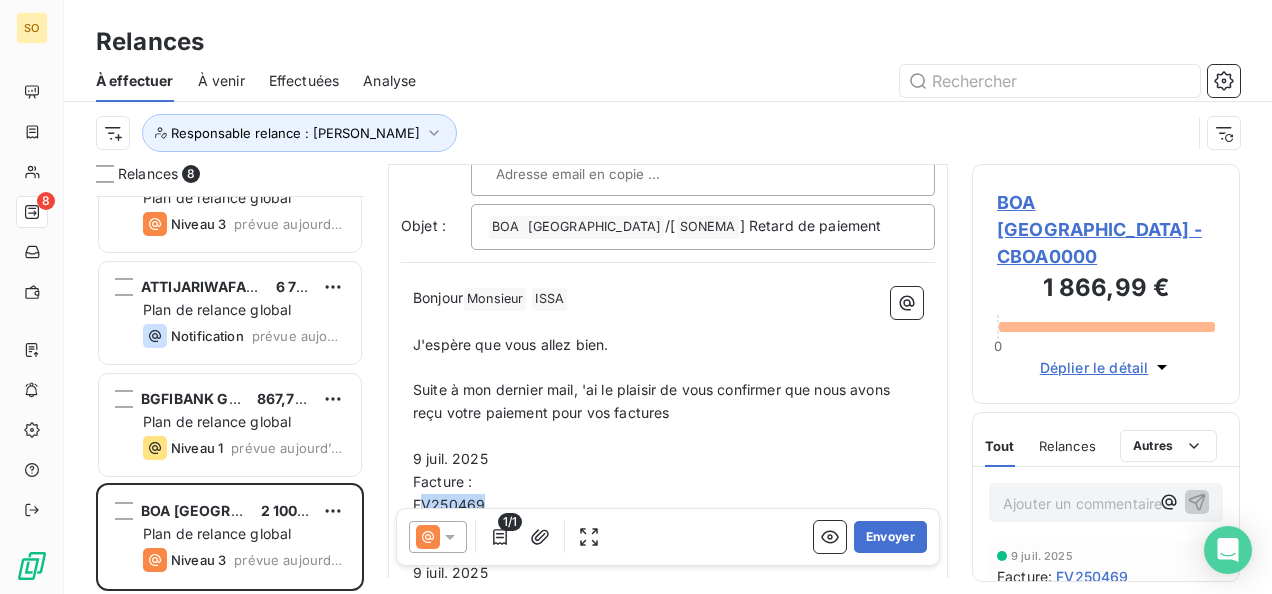 drag, startPoint x: 417, startPoint y: 468, endPoint x: 516, endPoint y: 470, distance: 99.0202 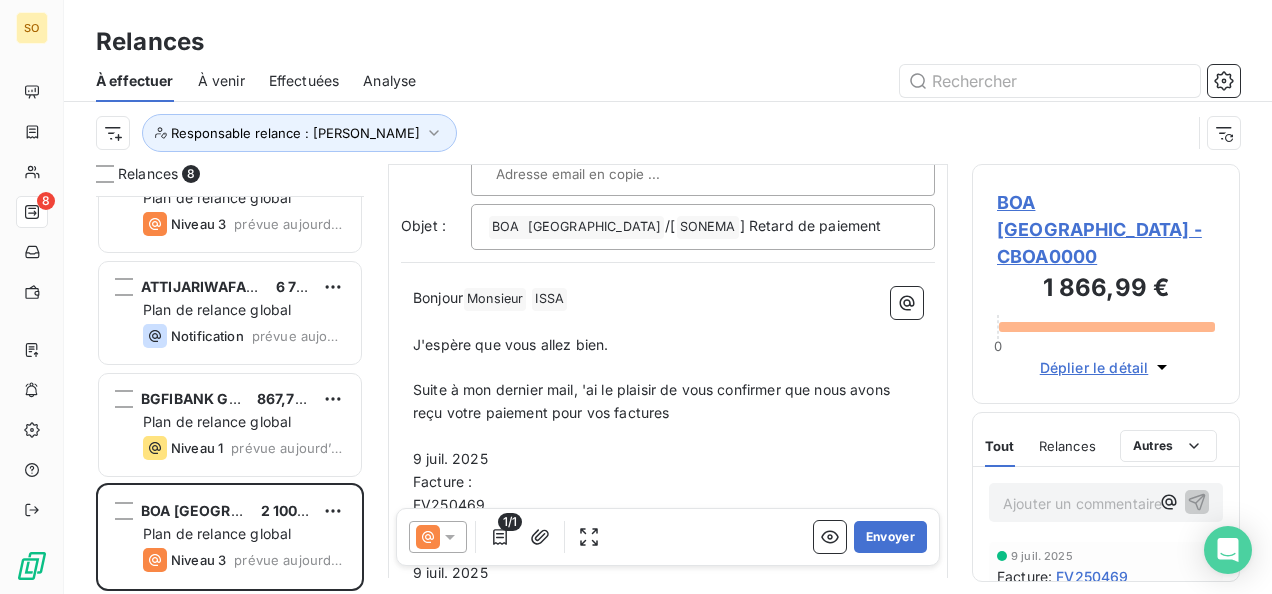 click on "Bonjour  Monsieur ﻿   [PERSON_NAME] ﻿ ﻿ ﻿ J'espère que vous allez bien. ﻿ Suite à mon dernier mail, 'ai le plaisir de vous confirmer que nous avons reçu votre paiement pour vos factures ﻿ [DATE] Facture : FV250469 Paiement reçu 1 399,99 $US (1 113,59 €) [DATE] Facture : FV250041 Paiement reçu 0,01 $US (83,20 €) [DATE] Facture : FV250469 Paiement reçu 0,01 $US (131,07 €) [DATE] Facture : FV250041 Paiement reçu 2 099,99 $US (1 783,79 €) ﻿  le [DATE] et que ce dossier est maintenant clos. ﻿ Je me permets de revenir une fois de plus vers vous concernant les factures en retard de paiement.  Vous constaterez ci-dessous que ces retards sont devenus inacceptables. ﻿ Total TTC à régler :   2 100,00 $US Factures échues Retard Solde TTC FV240943 264 jours   2 100,00 $US Voir   la facture ﻿ ﻿ Nous vous [MEDICAL_DATA] formellement d’effectuer le virement nécessaire, et ce de manière immédiate. ﻿ ﻿ Cordialement, [PERSON_NAME] ﻿" at bounding box center (668, 921) 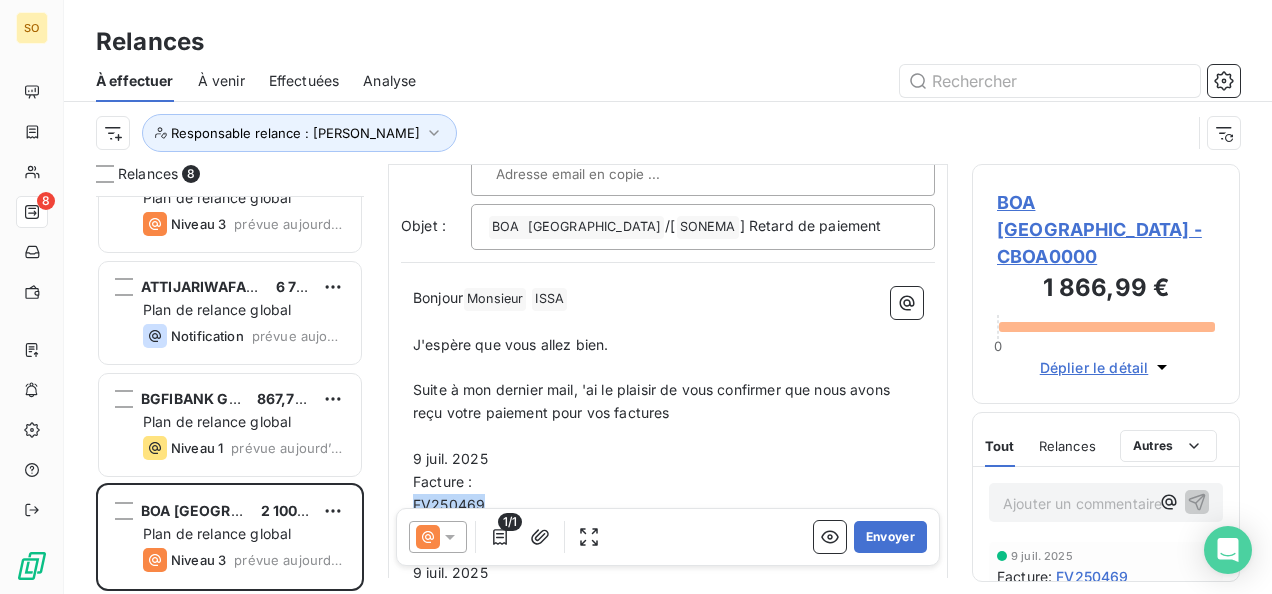 drag, startPoint x: 413, startPoint y: 466, endPoint x: 466, endPoint y: 467, distance: 53.009434 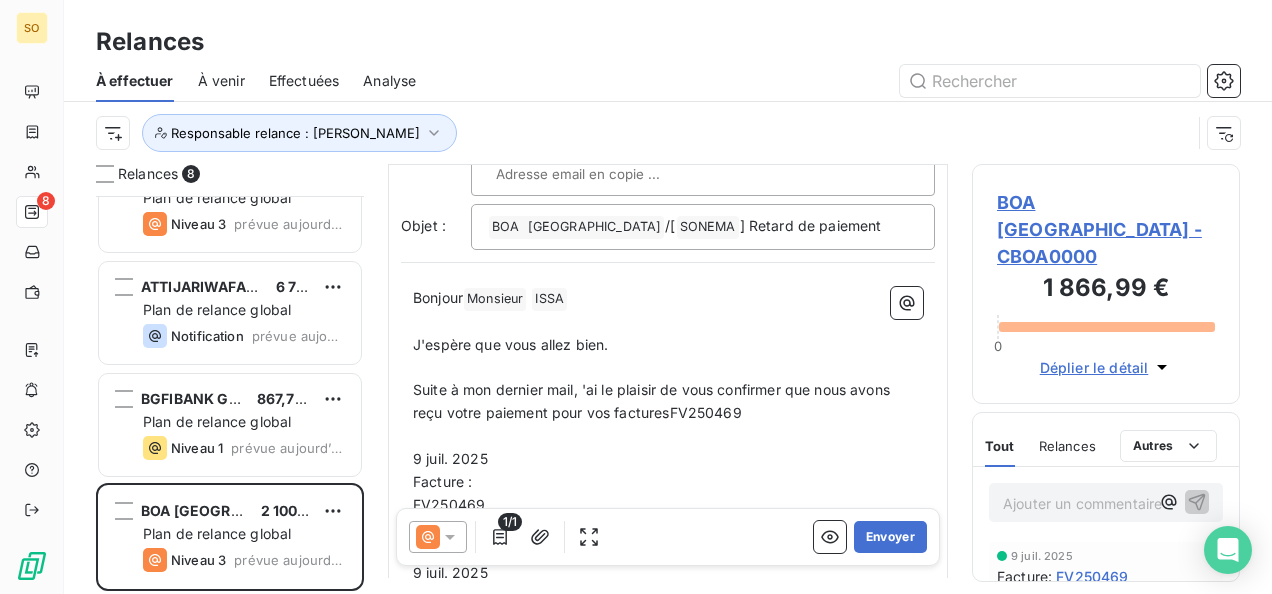 click on "Suite à mon dernier mail, 'ai le plaisir de vous confirmer que nous avons reçu votre paiement pour vos facturesFV250469" at bounding box center [653, 401] 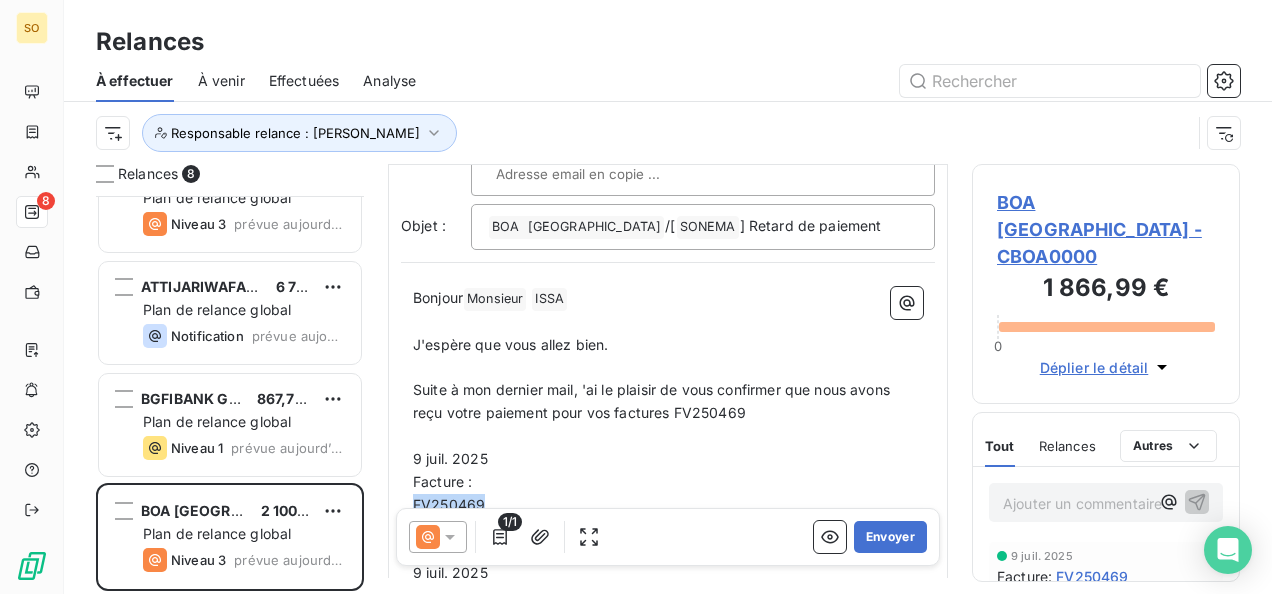 drag, startPoint x: 413, startPoint y: 470, endPoint x: 497, endPoint y: 469, distance: 84.00595 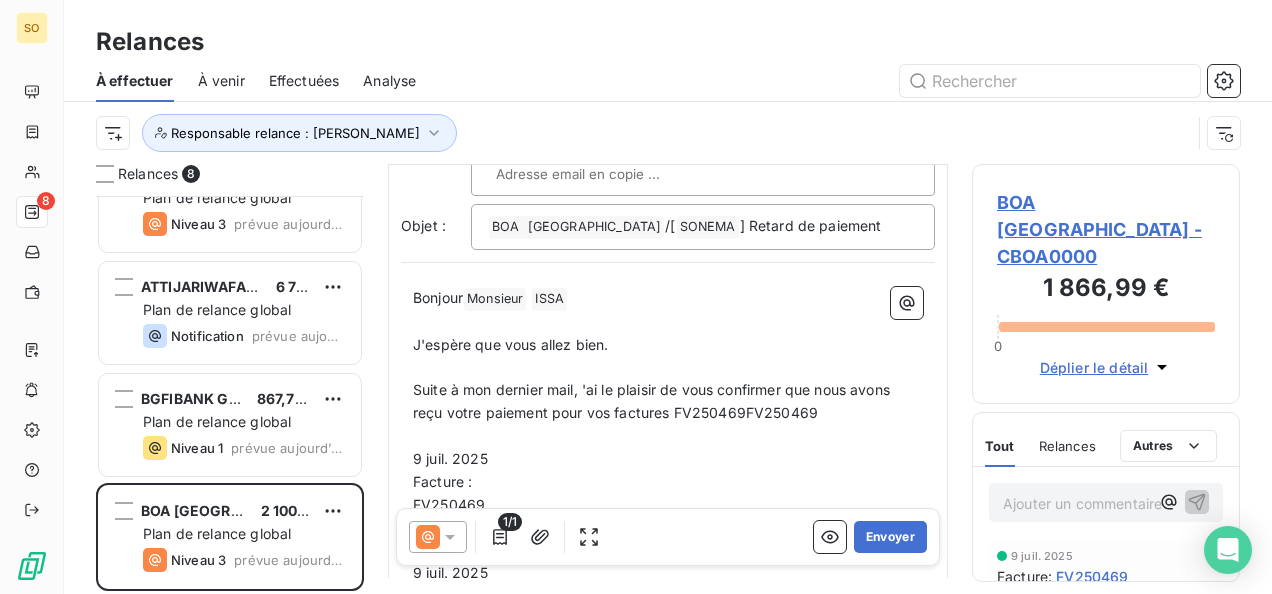 click on "Suite à mon dernier mail, 'ai le plaisir de vous confirmer que nous avons reçu votre paiement pour vos factures FV250469FV250469" at bounding box center [653, 401] 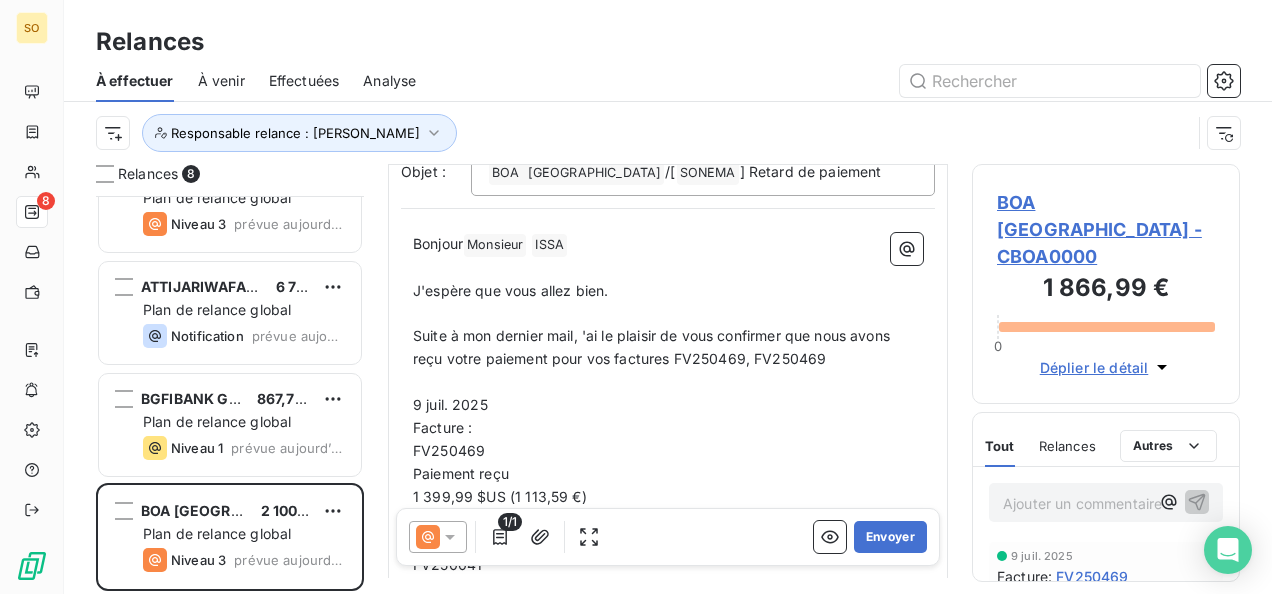 scroll, scrollTop: 300, scrollLeft: 0, axis: vertical 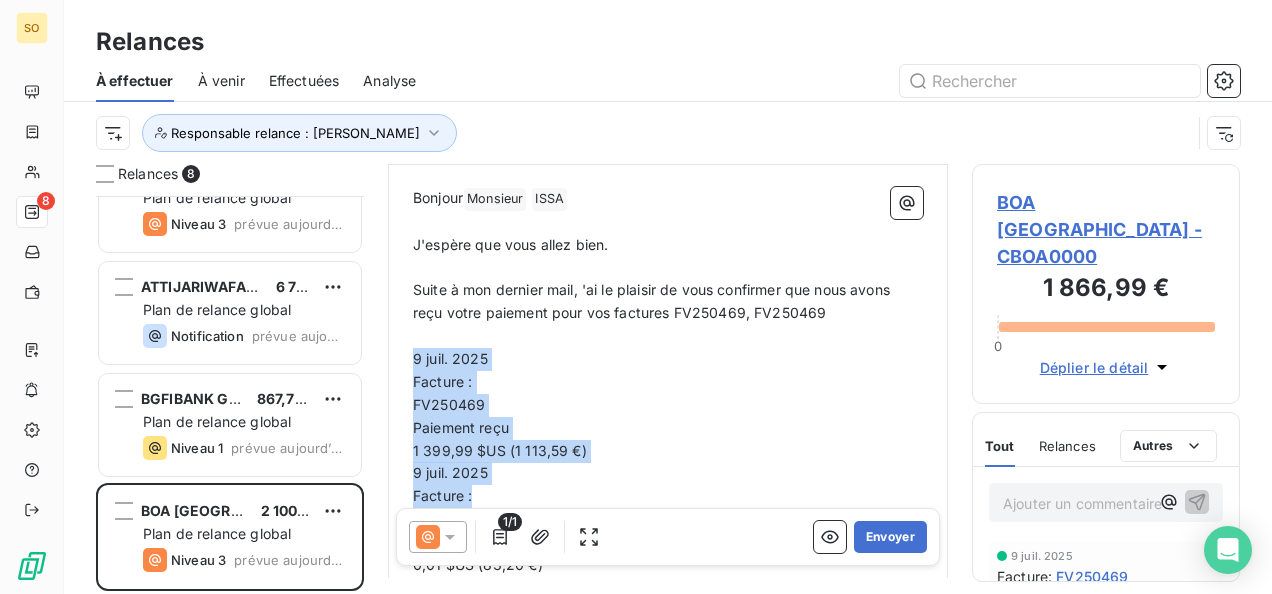 drag, startPoint x: 414, startPoint y: 321, endPoint x: 521, endPoint y: 450, distance: 167.60072 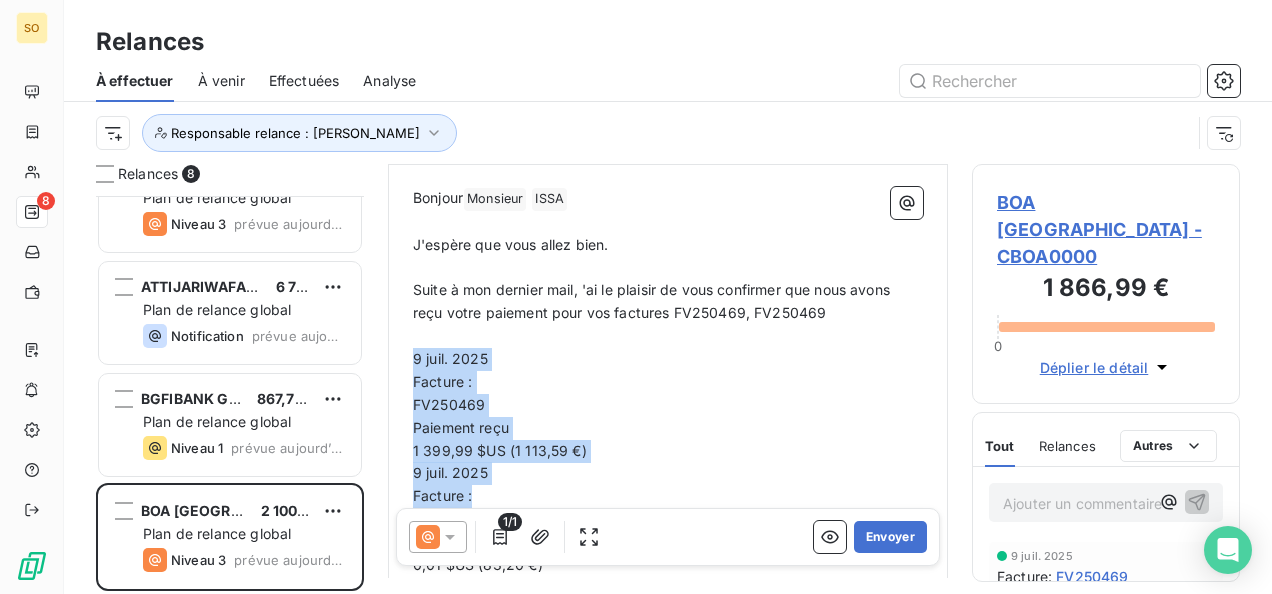 click on "Bonjour  Monsieur ﻿   [PERSON_NAME] ﻿ ﻿ ﻿ J'espère que vous allez bien. ﻿ Suite à mon dernier mail, 'ai le plaisir de vous confirmer que nous avons reçu votre paiement pour vos factures FV250469, FV250469 ﻿ [DATE] Facture : FV250469 Paiement reçu 1 399,99 $US (1 113,59 €) [DATE] Facture : FV250041 Paiement reçu 0,01 $US (83,20 €) [DATE] Facture : FV250469 Paiement reçu 0,01 $US (131,07 €) [DATE] Facture : FV250041 Paiement reçu 2 099,99 $US (1 783,79 €) ﻿  le [DATE] et que ce dossier est maintenant clos. ﻿ Je me permets de revenir une fois de plus vers vous concernant les factures en retard de paiement.  Vous constaterez ci-dessous que ces retards sont devenus inacceptables. ﻿ Total TTC à régler :   2 100,00 $US Factures échues Retard Solde TTC FV240943 264 jours   2 100,00 $US Voir   la facture ﻿ ﻿ Nous vous [MEDICAL_DATA] formellement d’effectuer le virement nécessaire, et ce de manière immédiate. ﻿ ﻿ Cordialement, [PERSON_NAME] ﻿" at bounding box center (668, 821) 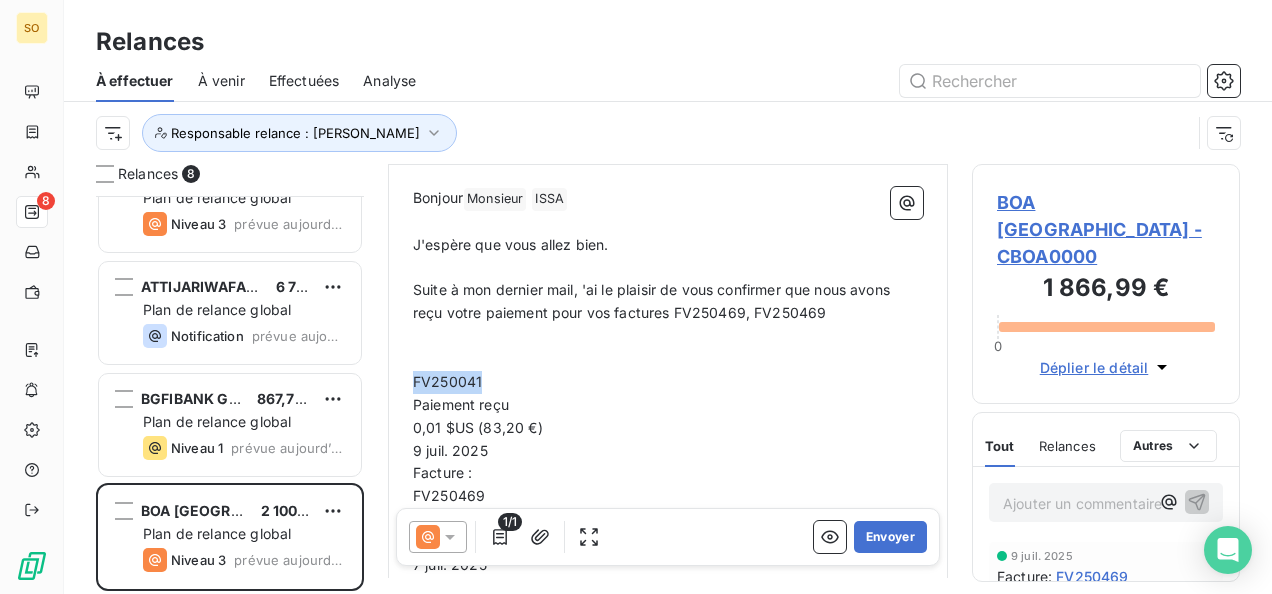 drag, startPoint x: 415, startPoint y: 348, endPoint x: 508, endPoint y: 348, distance: 93 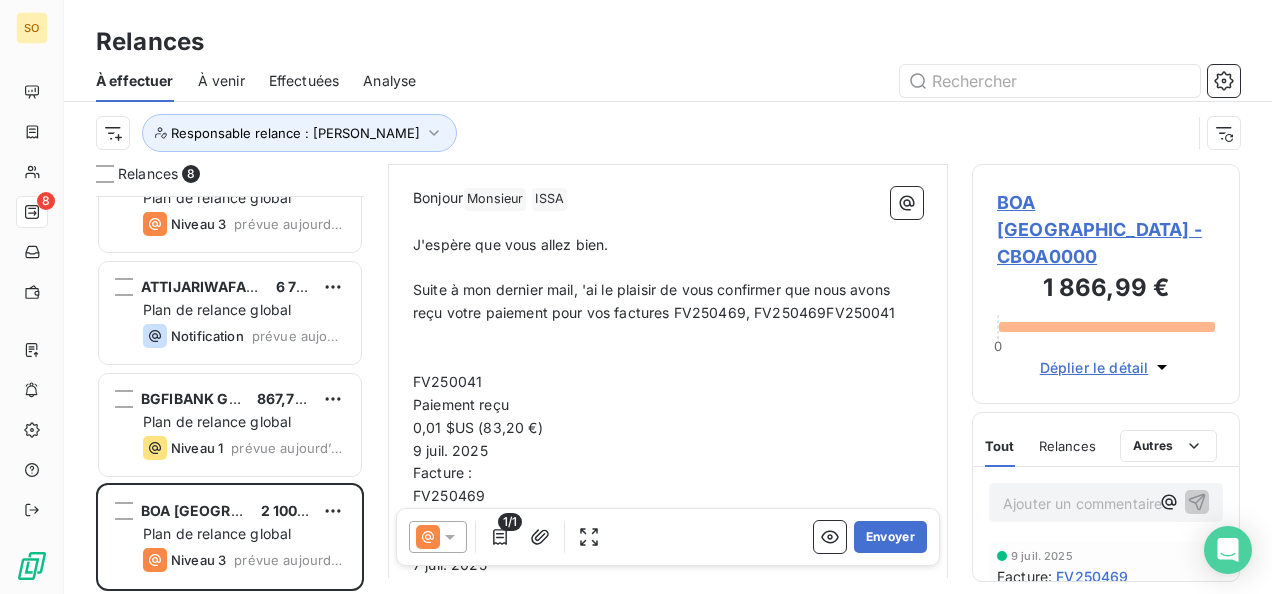 click on "Suite à mon dernier mail, 'ai le plaisir de vous confirmer que nous avons reçu votre paiement pour vos factures FV250469, FV250469FV250041" at bounding box center (654, 301) 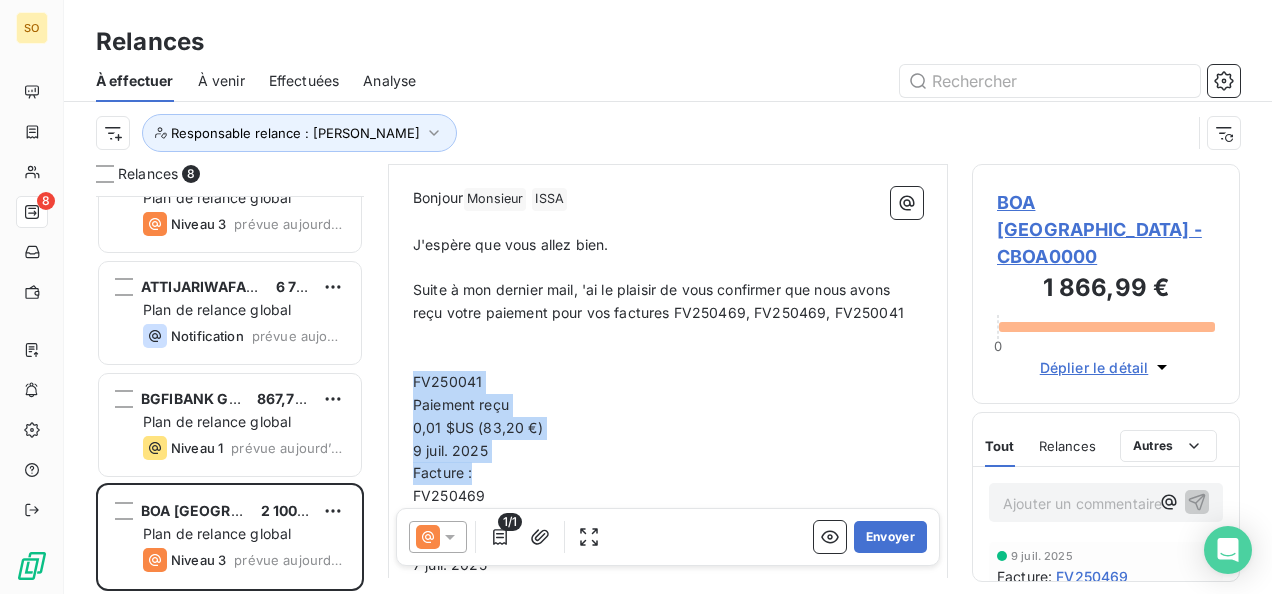 drag, startPoint x: 412, startPoint y: 344, endPoint x: 508, endPoint y: 429, distance: 128.22246 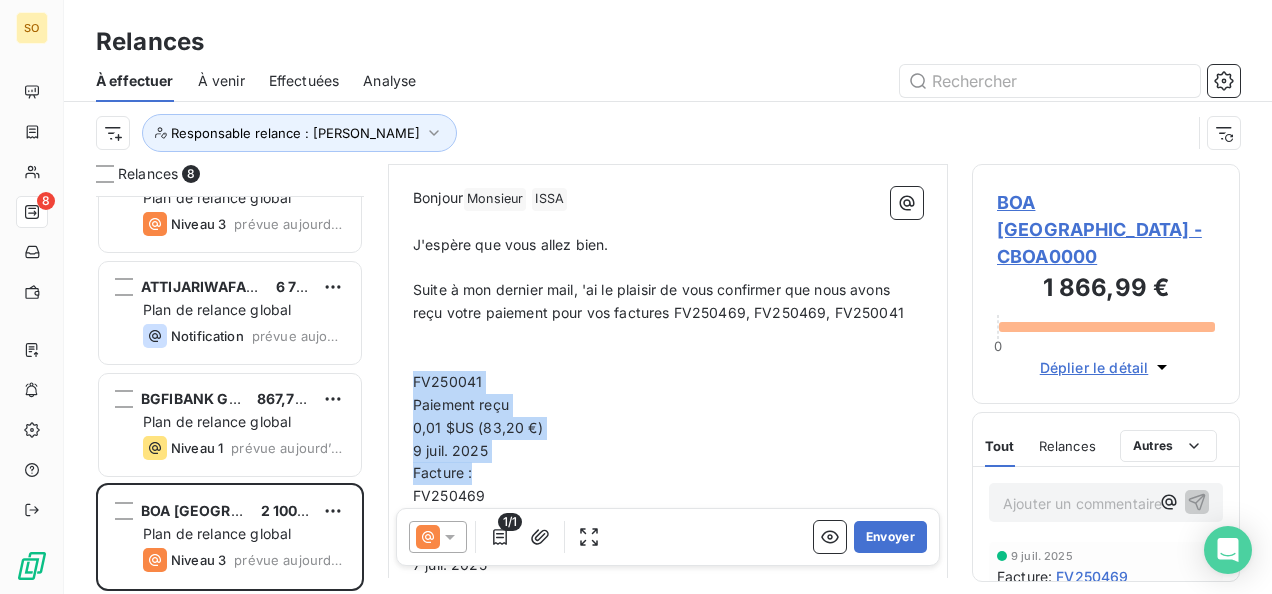 click on "Bonjour  Monsieur ﻿   [PERSON_NAME] ﻿ ﻿ ﻿ J'espère que vous allez bien. ﻿ Suite à mon dernier mail, 'ai le plaisir de vous confirmer que nous avons reçu votre paiement pour vos factures FV250469, FV250469, FV250041 ﻿ ﻿ FV250041 Paiement reçu 0,01 $US (83,20 €) [DATE] Facture : FV250469 Paiement reçu 0,01 $US (131,07 €) [DATE] Facture : FV250041 Paiement reçu 2 099,99 $US (1 783,79 €) ﻿  le [DATE] et que ce dossier est maintenant clos. ﻿ Je me permets de revenir une fois de plus vers vous concernant les factures en retard de paiement.  Vous constaterez ci-dessous que ces retards sont devenus inacceptables. ﻿ Total TTC à régler :   2 100,00 $US Factures échues Retard Solde TTC FV240943 264 jours   2 100,00 $US Voir   la facture ﻿ ﻿ Nous vous [MEDICAL_DATA] formellement d’effectuer le virement nécessaire, et ce de manière immédiate. ﻿ Dans l’intérêt de tous, nous espérons que vous règlerez cette affaire au plus vite. ﻿ Cordialement, [PERSON_NAME] ﻿" at bounding box center (668, 752) 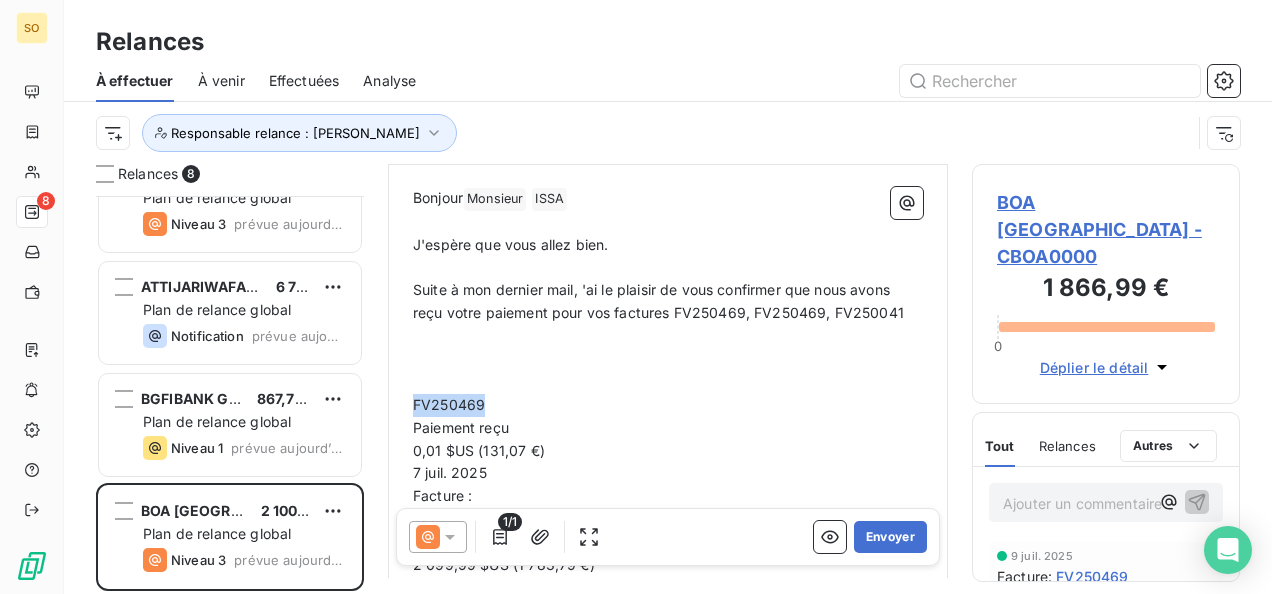 drag, startPoint x: 414, startPoint y: 367, endPoint x: 489, endPoint y: 367, distance: 75 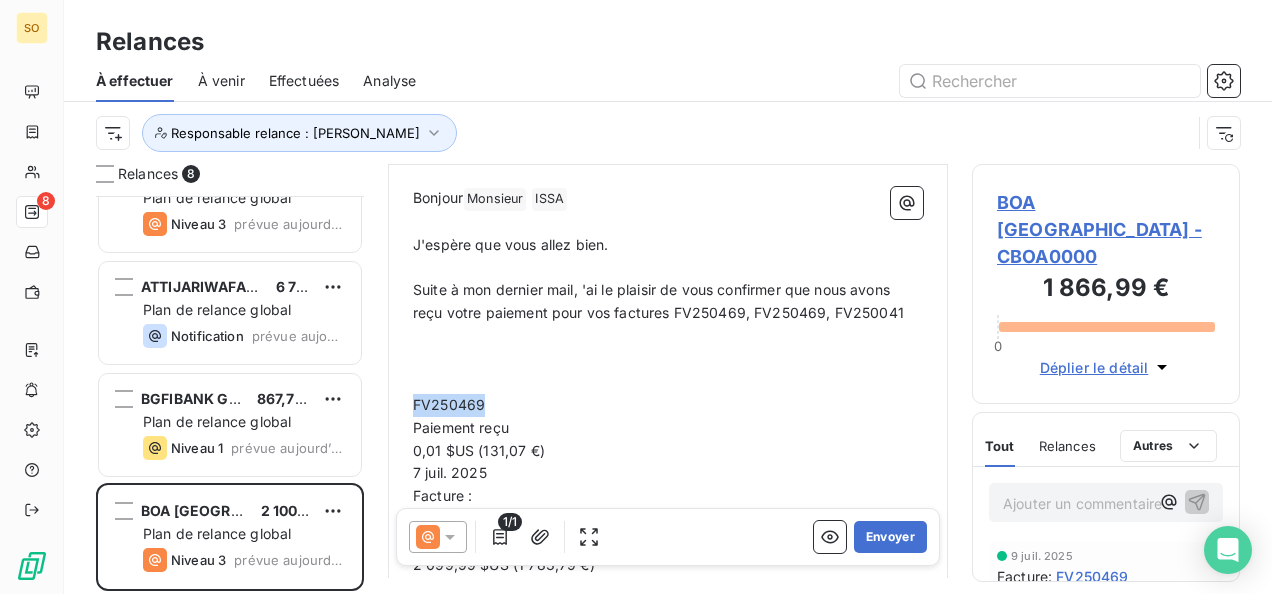 click on "FV250469" at bounding box center [668, 405] 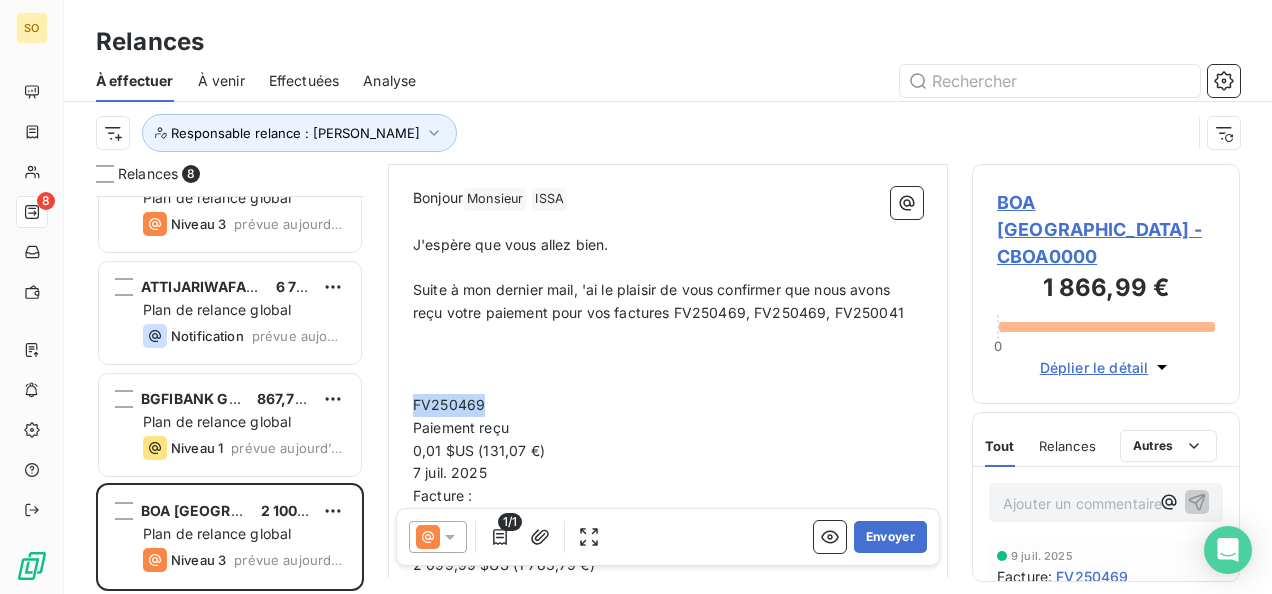 scroll, scrollTop: 400, scrollLeft: 0, axis: vertical 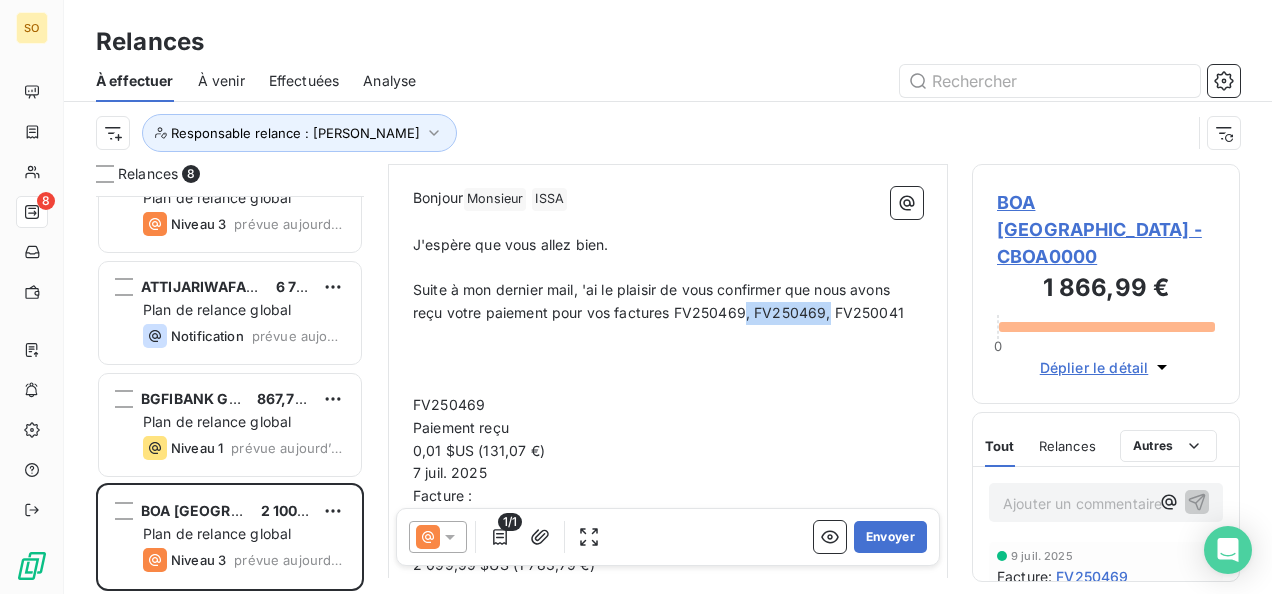 drag, startPoint x: 747, startPoint y: 276, endPoint x: 828, endPoint y: 278, distance: 81.02469 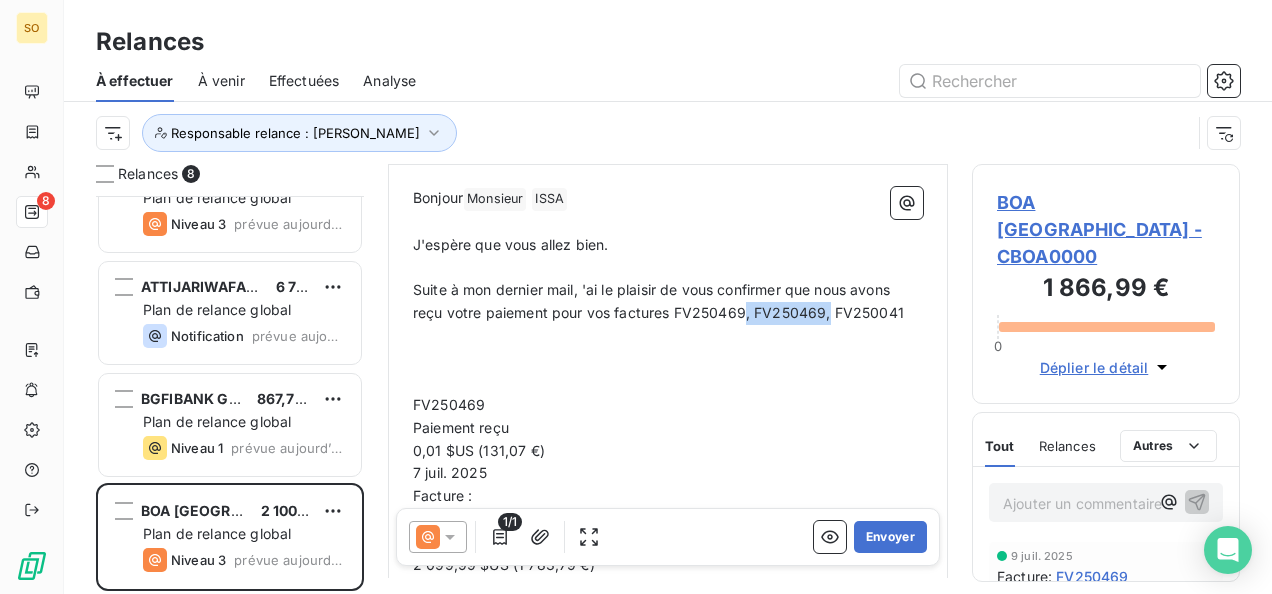 click on "Suite à mon dernier mail, 'ai le plaisir de vous confirmer que nous avons reçu votre paiement pour vos factures FV250469, FV250469, FV250041" at bounding box center [658, 301] 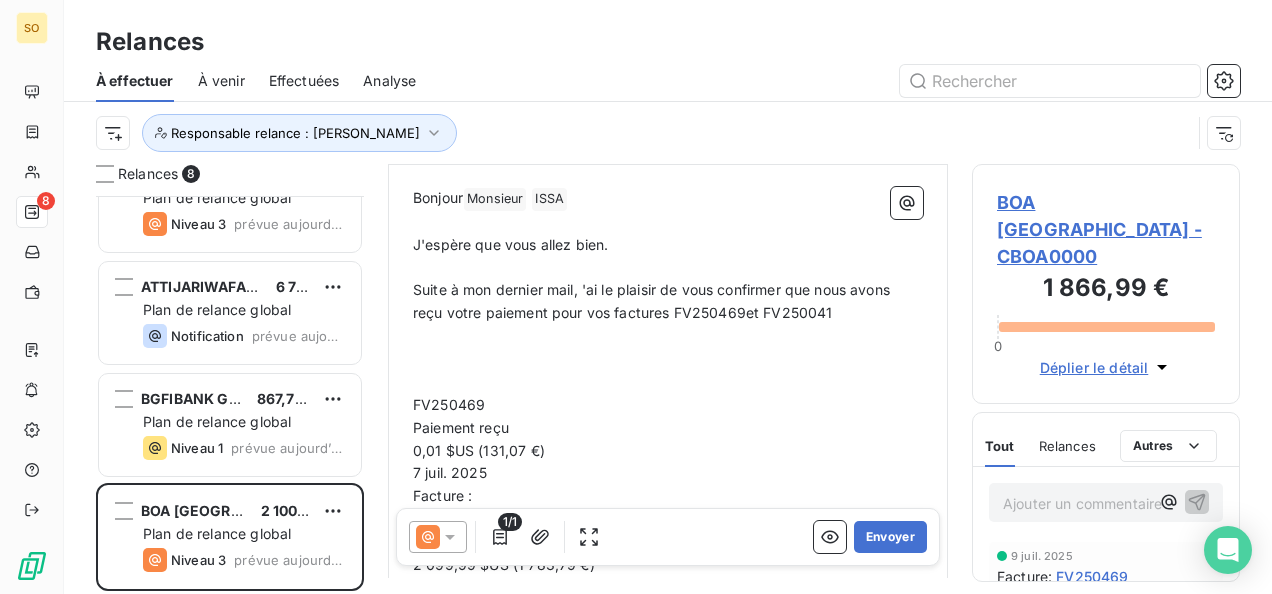 click on "Suite à mon dernier mail, 'ai le plaisir de vous confirmer que nous avons reçu votre paiement pour vos factures FV250469et FV250041" at bounding box center [653, 301] 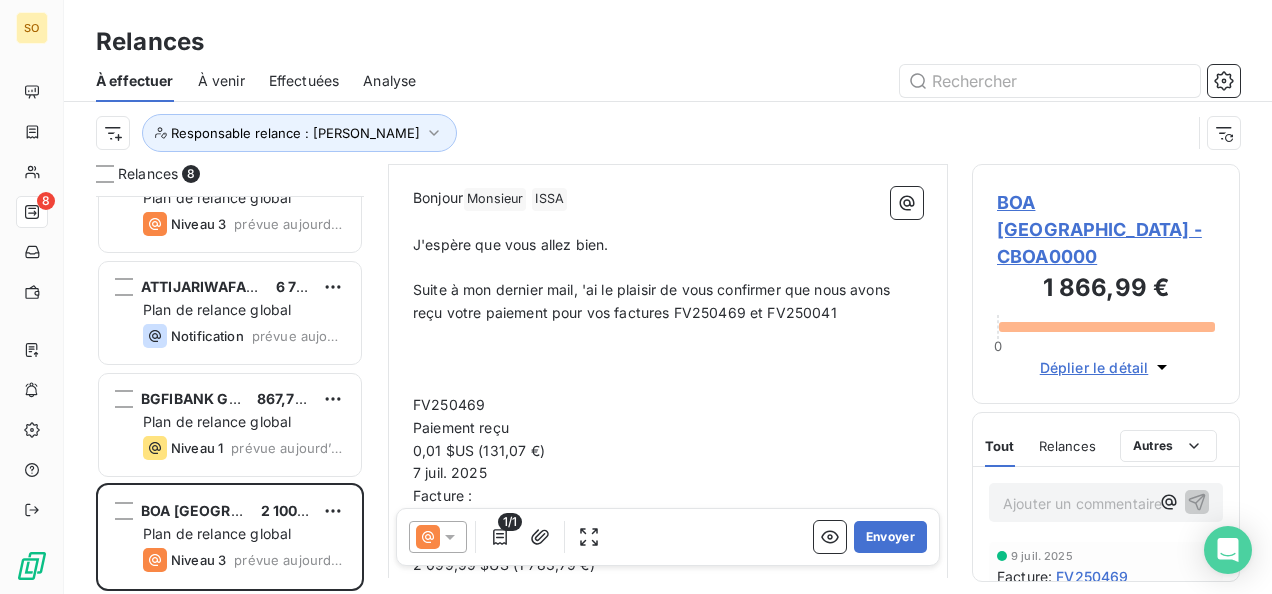 drag, startPoint x: 410, startPoint y: 366, endPoint x: 508, endPoint y: 462, distance: 137.186 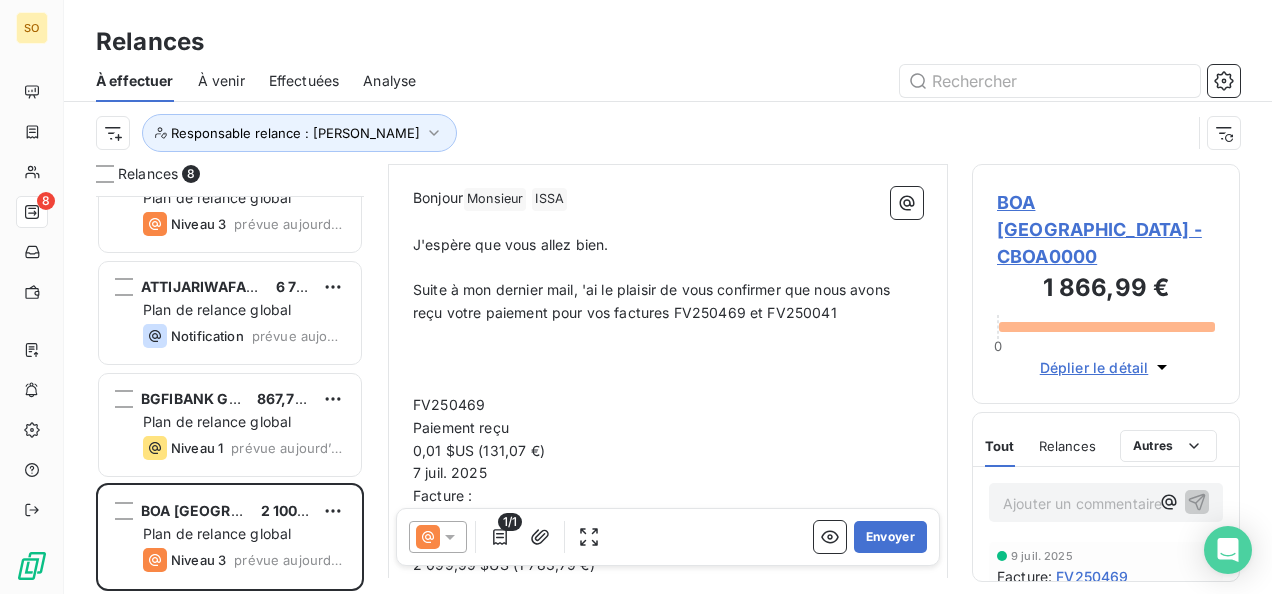 click on "Bonjour  Monsieur ﻿   [PERSON_NAME] ﻿ ﻿ ﻿ J'espère que vous allez bien. ﻿ Suite à mon dernier mail, 'ai le plaisir de vous confirmer que nous avons reçu votre paiement pour vos factures FV250469 et FV250041 ﻿ ﻿ ﻿ FV250469 Paiement reçu 0,01 $US (131,07 €) [DATE] Facture : FV250041 Paiement reçu 2 099,99 $US (1 783,79 €) ﻿  le [DATE] et que ce dossier est maintenant clos. ﻿ Je me permets de revenir une fois de plus vers vous concernant les factures en retard de paiement.  Vous constaterez ci-dessous que ces retards sont devenus inacceptables. ﻿ Total TTC à régler :   2 100,00 $US Factures échues Retard Solde TTC FV240943 264 jours   2 100,00 $US Voir   la facture ﻿ ﻿ Nous vous [MEDICAL_DATA] formellement d’effectuer le virement nécessaire, et ce de manière immédiate. En cas de non-paiement immédiat, nous serons contraints de transmettre votre dossier à notre service contentieux qui vous informera sur la date effective de la réduction des services. ﻿ ﻿ [PERSON_NAME]" at bounding box center [668, 706] 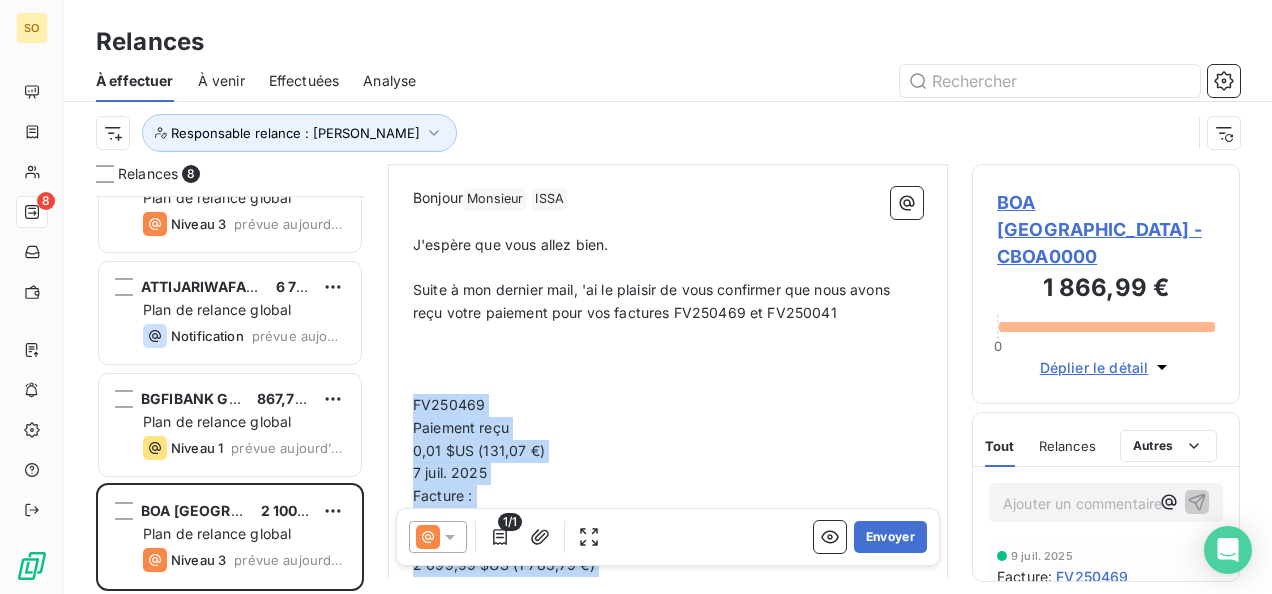 drag, startPoint x: 413, startPoint y: 373, endPoint x: 562, endPoint y: 561, distance: 239.88539 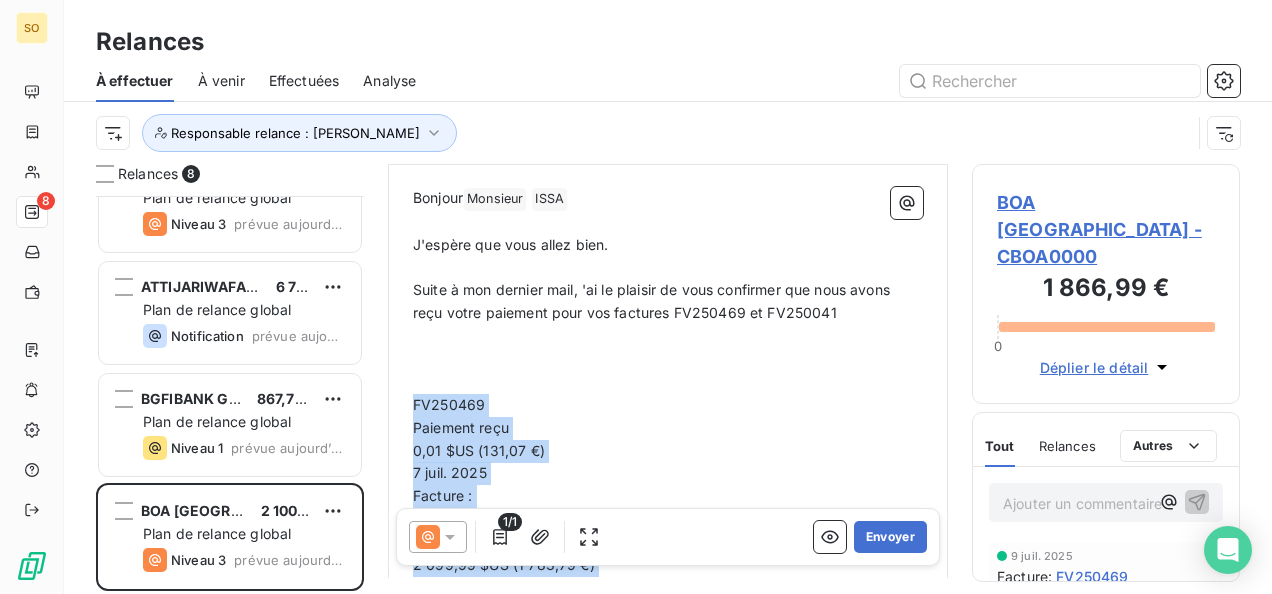 click on "De : [PERSON_NAME] -  [EMAIL_ADDRESS][DOMAIN_NAME] À : [PERSON_NAME]   <[EMAIL_ADDRESS][DOMAIN_NAME]> Cc : [EMAIL_ADDRESS][DOMAIN_NAME] [EMAIL_ADDRESS][DOMAIN_NAME] [EMAIL_ADDRESS][DOMAIN_NAME] Objet : ﻿ BOA  BENIN ﻿ /[ SONEMA ﻿ ] Retard de paiement Bonjour  Monsieur ﻿   ISSA ﻿ ﻿ ﻿ J'espère que vous allez bien. ﻿ Suite à mon dernier mail, 'ai le plaisir de vous confirmer que nous avons reçu votre paiement pour vos factures FV250469 et FV250041 ﻿ ﻿ ﻿ FV250469 Paiement reçu 0,01 $US (131,07 €) [DATE] Facture : FV250041 Paiement reçu 2 099,99 $US (1 783,79 €) ﻿  le [DATE] et que ce dossier est maintenant clos. ﻿ Je me permets de revenir une fois de plus vers vous concernant les factures en retard de paiement.  Vous constaterez ci-dessous que ces retards sont devenus inacceptables. ﻿ Total TTC à régler :   2 100,00 $US Factures échues Retard Solde TTC FV240943 264 jours   2 100,00 $US Voir   la facture ﻿ ﻿ ﻿ ﻿ Cordialement, [PERSON_NAME] ﻿ 1/1 Envoyer" at bounding box center [668, 599] 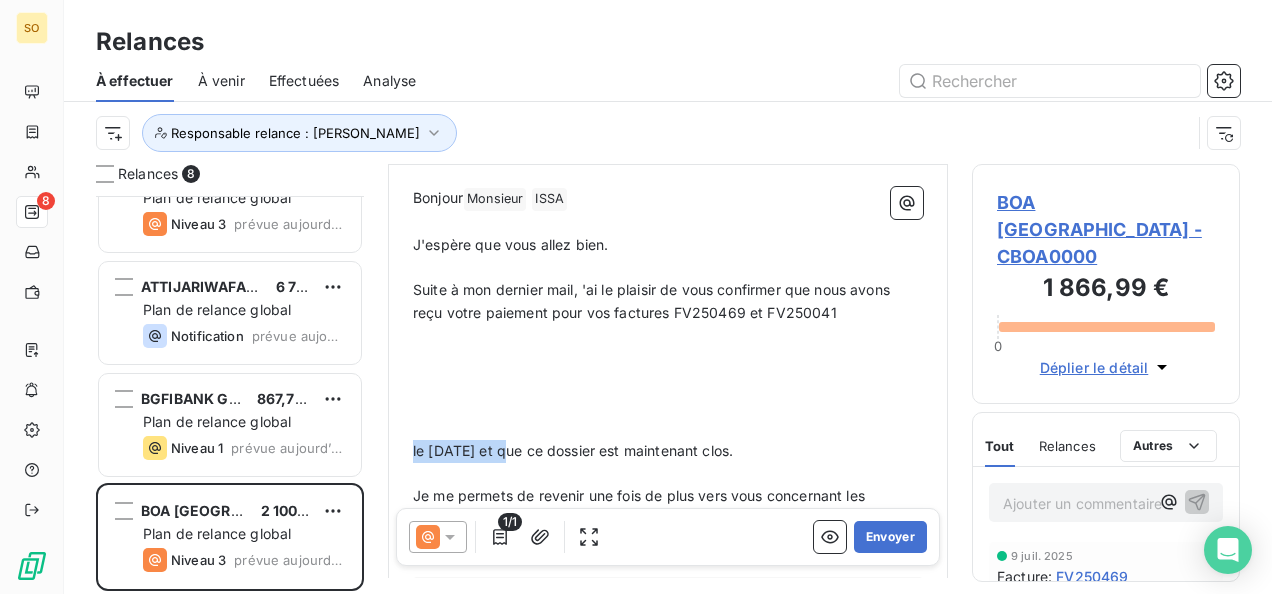 drag, startPoint x: 510, startPoint y: 413, endPoint x: 378, endPoint y: 411, distance: 132.01515 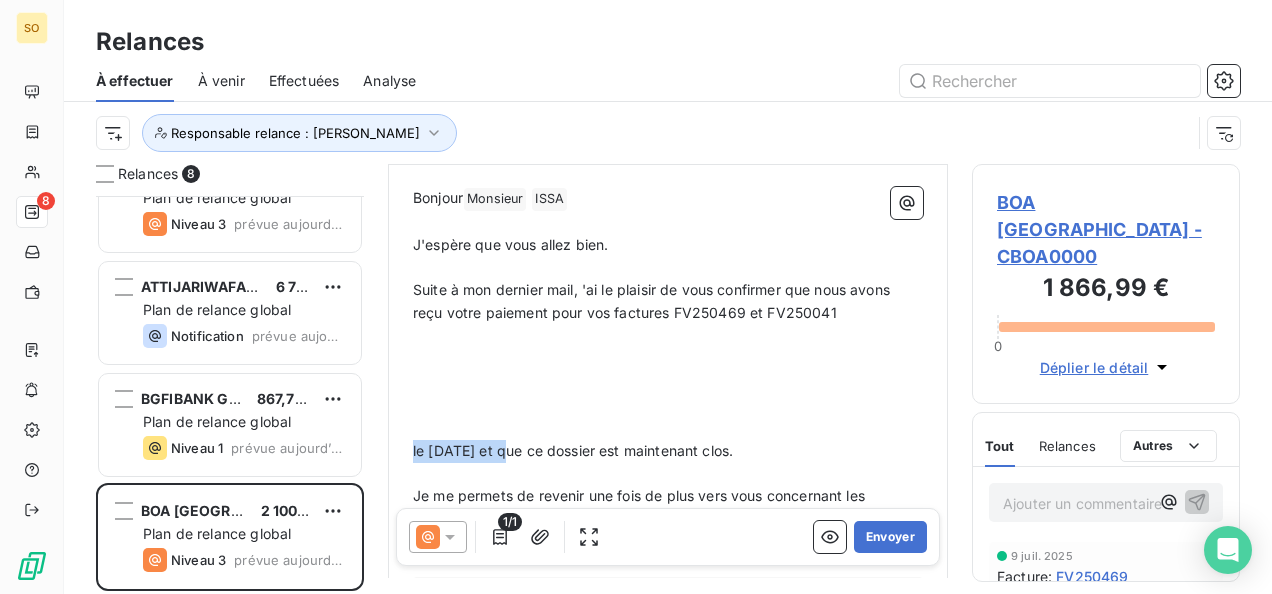 click on "Relances 8 BOISSONS RAFRAICHISSANTES SIMBA 1 153,72 € Plan de relance global Niveau 2 prévue depuis 8 jours BOA COTE D'IVOIRE 3 500,00 $US Plan de relance global Niveau 3 prévue [DATE] BOA [GEOGRAPHIC_DATA] 1 400,00 $US Plan de relance global Niveau 3 prévue [DATE] BOA [GEOGRAPHIC_DATA] 3 500,00 $US Plan de relance global Niveau 3 prévue [DATE] BOA [GEOGRAPHIC_DATA] 3 500,00 $US Plan de relance global Niveau 3 prévue [DATE] ATTIJARIWAFA BANK MAURITANIE 6 723,00 € Plan de relance global Notification prévue [DATE] BGFIBANK G.E. 867,72 € Plan de relance global Niveau 1 prévue [DATE] BOA  [GEOGRAPHIC_DATA] 2 100,00 $US Plan de relance global Niveau 3 prévue [DATE] De : [PERSON_NAME] -  [EMAIL_ADDRESS][DOMAIN_NAME] À : [PERSON_NAME]   <[EMAIL_ADDRESS][DOMAIN_NAME]> Cc : [EMAIL_ADDRESS][DOMAIN_NAME] [EMAIL_ADDRESS][DOMAIN_NAME] [EMAIL_ADDRESS][DOMAIN_NAME] Objet : ﻿ BOA  BENIN ﻿ /[ SONEMA ﻿ ] Retard de paiement Bonjour  Monsieur ﻿   [PERSON_NAME] ﻿ ﻿ ﻿ J'espère que vous allez bien. ﻿ ﻿ ﻿" at bounding box center (668, 379) 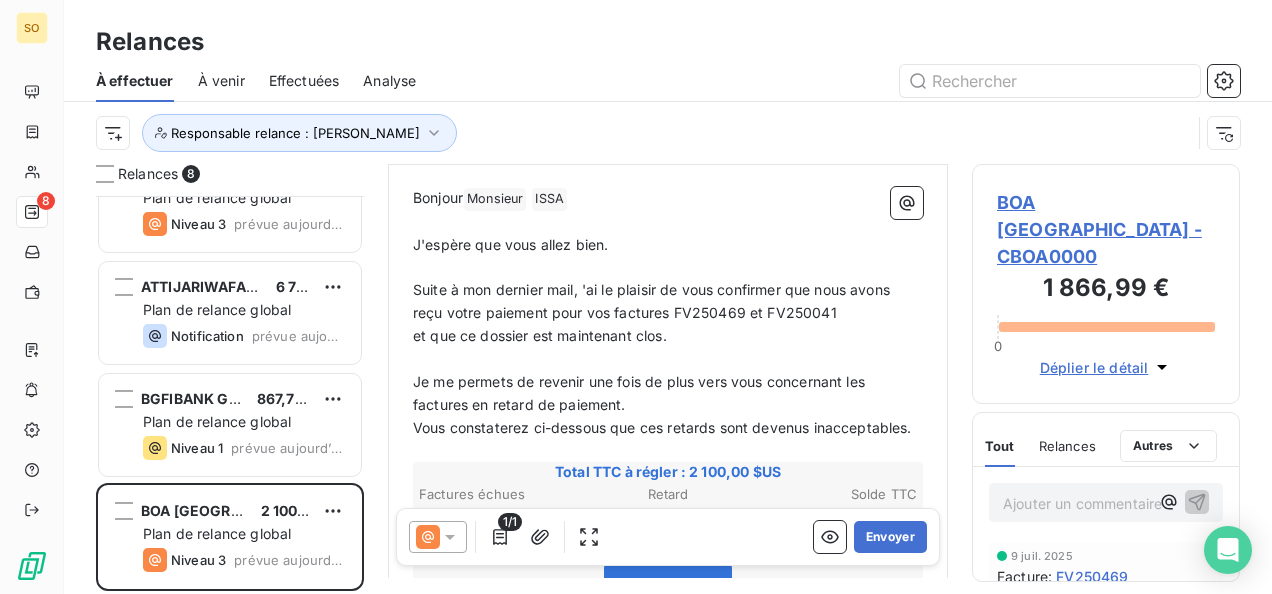 click on "Suite à mon dernier mail, 'ai le plaisir de vous confirmer que nous avons reçu votre paiement pour vos factures FV250469 et FV250041" at bounding box center (653, 301) 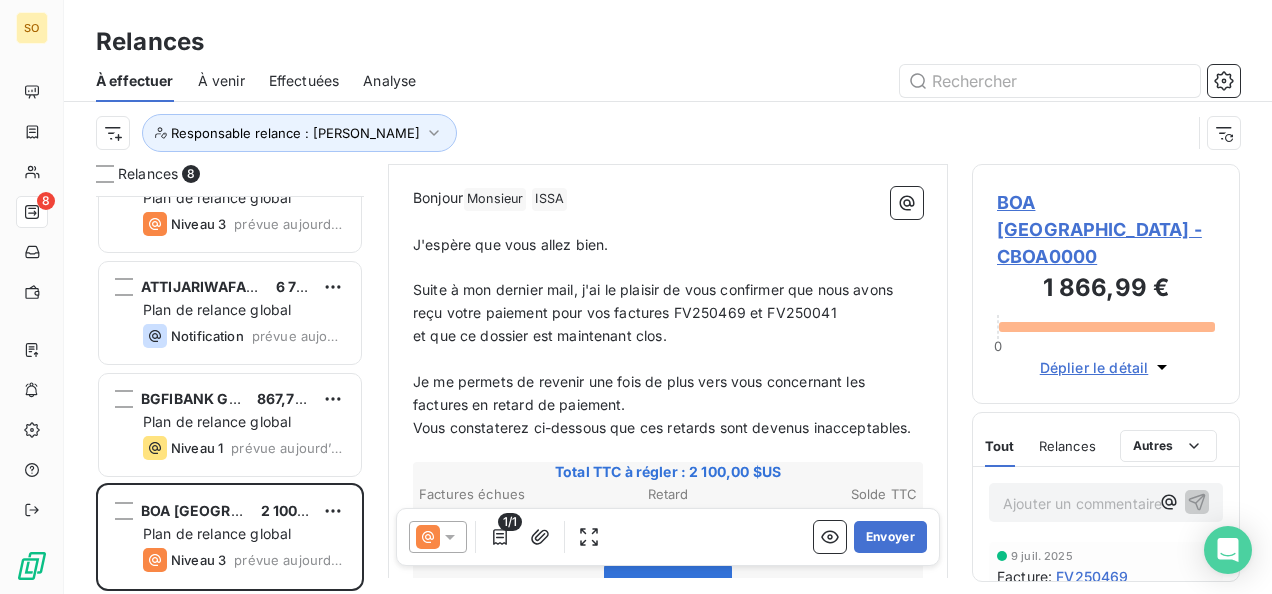 click on "et que ce dossier est maintenant clos." at bounding box center (540, 335) 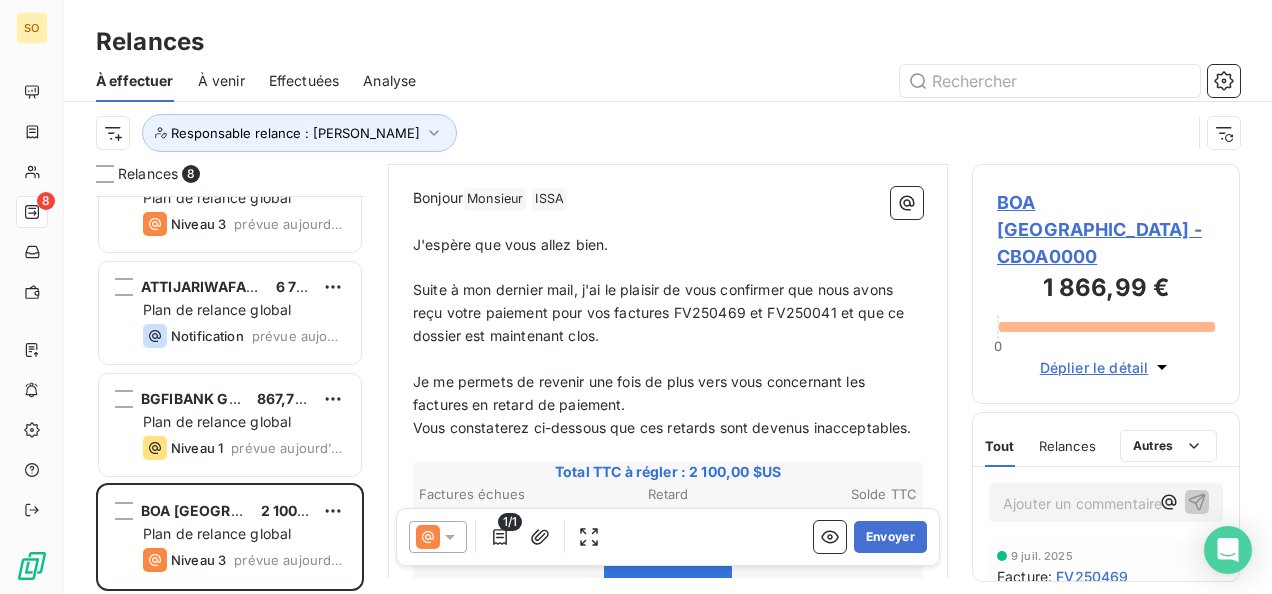 click on "Suite à mon dernier mail, j'ai le plaisir de vous confirmer que nous avons reçu votre paiement pour vos factures FV250469 et FV250041 et que ce dossier est maintenant clos." at bounding box center (660, 312) 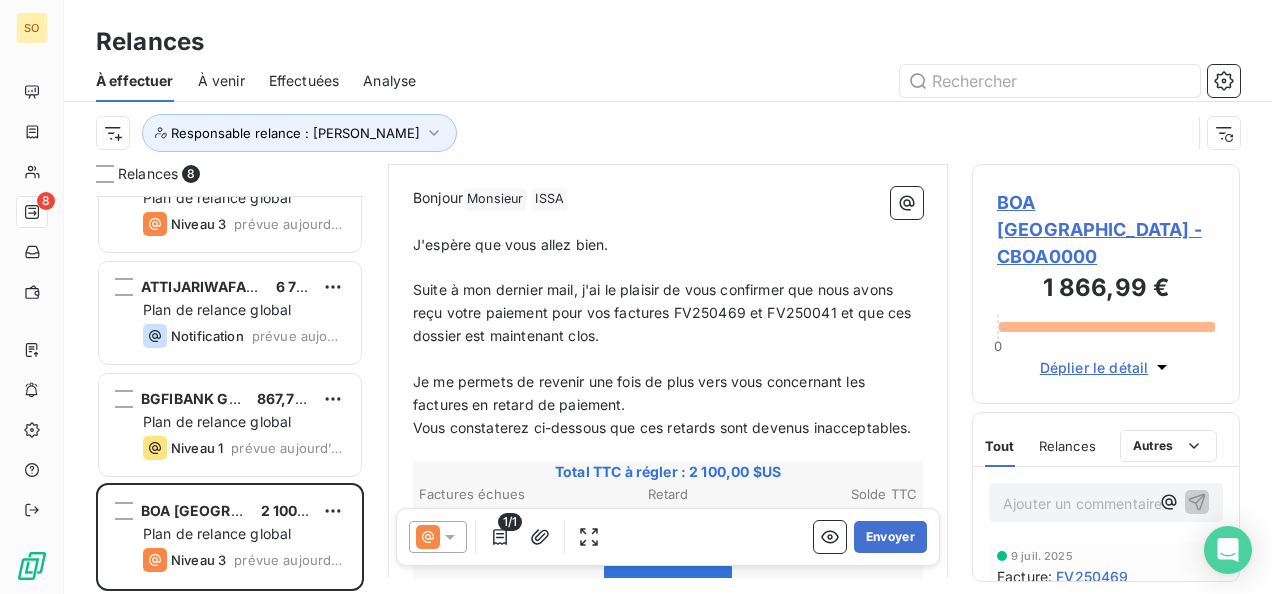 click on "Suite à mon dernier mail, j'ai le plaisir de vous confirmer que nous avons reçu votre paiement pour vos factures FV250469 et FV250041 et que ces dossier est maintenant clos." at bounding box center (664, 312) 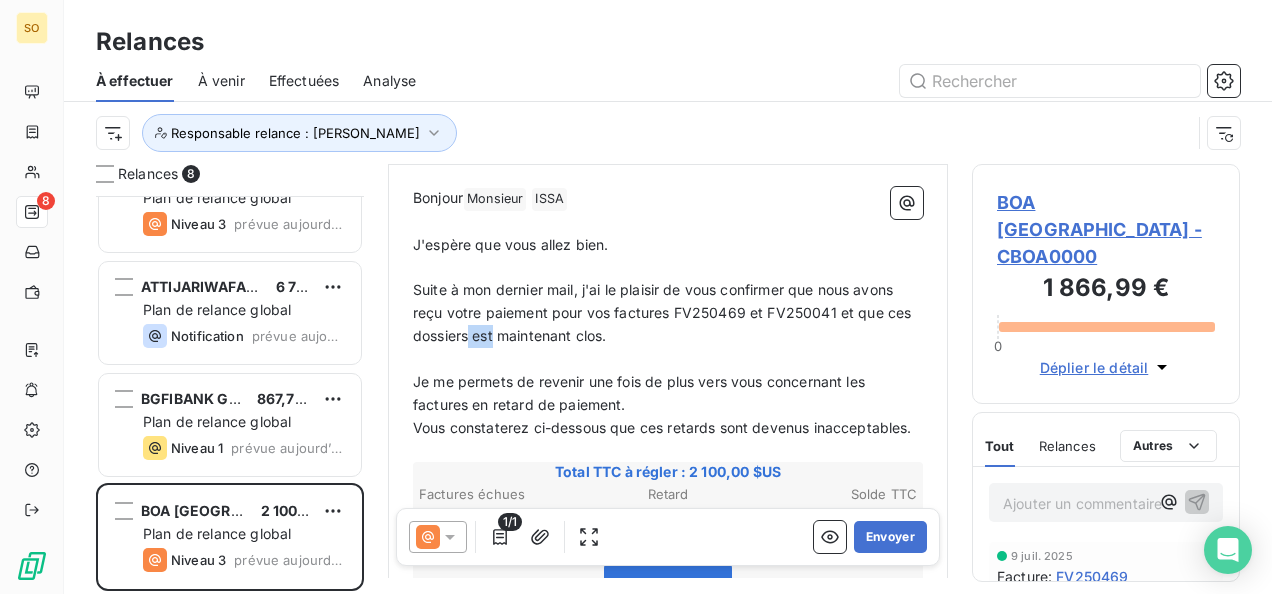 drag, startPoint x: 522, startPoint y: 297, endPoint x: 497, endPoint y: 297, distance: 25 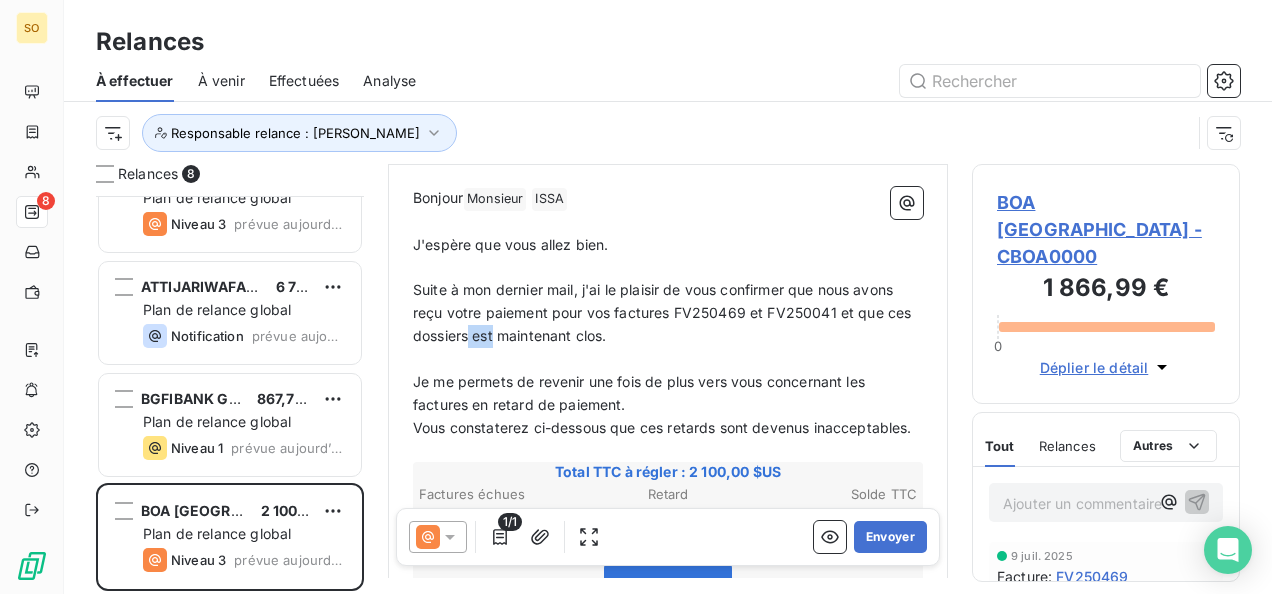 click on "Suite à mon dernier mail, j'ai le plaisir de vous confirmer que nous avons reçu votre paiement pour vos factures FV250469 et FV250041 et que ces dossiers est maintenant clos." at bounding box center [664, 312] 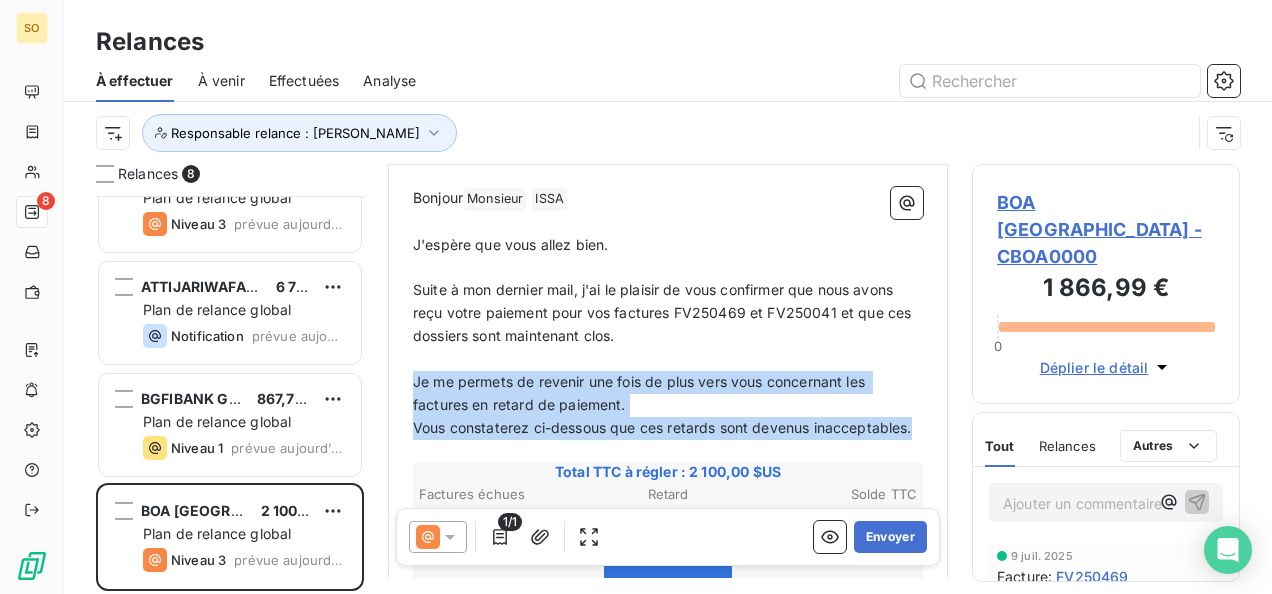 drag, startPoint x: 413, startPoint y: 345, endPoint x: 533, endPoint y: 419, distance: 140.98227 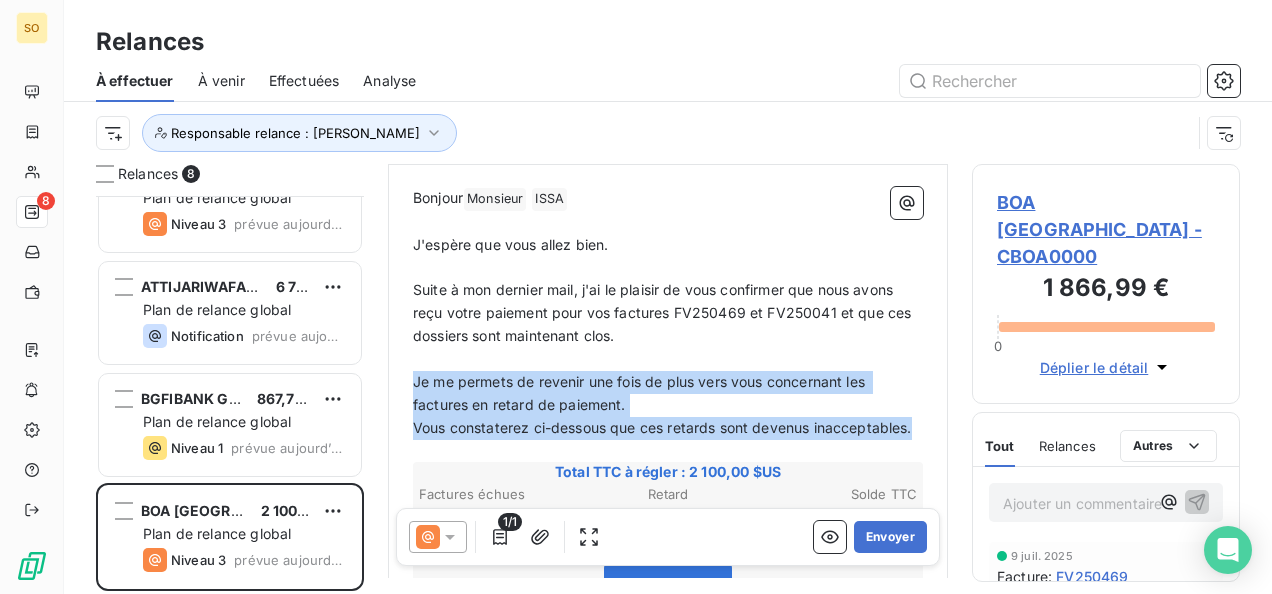 click on "Bonjour  Monsieur ﻿   [PERSON_NAME] ﻿ ﻿ ﻿ J'espère que vous allez bien. ﻿ Suite à mon dernier mail, j'ai le plaisir de vous confirmer que nous avons reçu votre paiement pour vos factures FV250469 et FV250041 et que ces dossiers sont maintenant clos. ﻿ Je me permets de revenir une fois de plus vers vous concernant les factures en retard de paiement.  Vous constaterez ci-dessous que ces retards sont devenus inacceptables. ﻿ Total TTC à régler :   2 100,00 $US Factures échues Retard Solde TTC FV240943 264 jours   2 100,00 $US Voir   la facture ﻿ ﻿ Nous vous [MEDICAL_DATA] formellement d’effectuer le virement nécessaire, et ce de manière immédiate. En cas de non-paiement immédiat, nous serons contraints de transmettre votre dossier à notre service contentieux qui vous informera sur la date effective de la réduction des services. A titre informatif, le montant des factures réclamé pourra être majoré des clauses pénales, des intérêts et éventuellement des frais de procédure. ﻿ ﻿ ﻿" at bounding box center (668, 569) 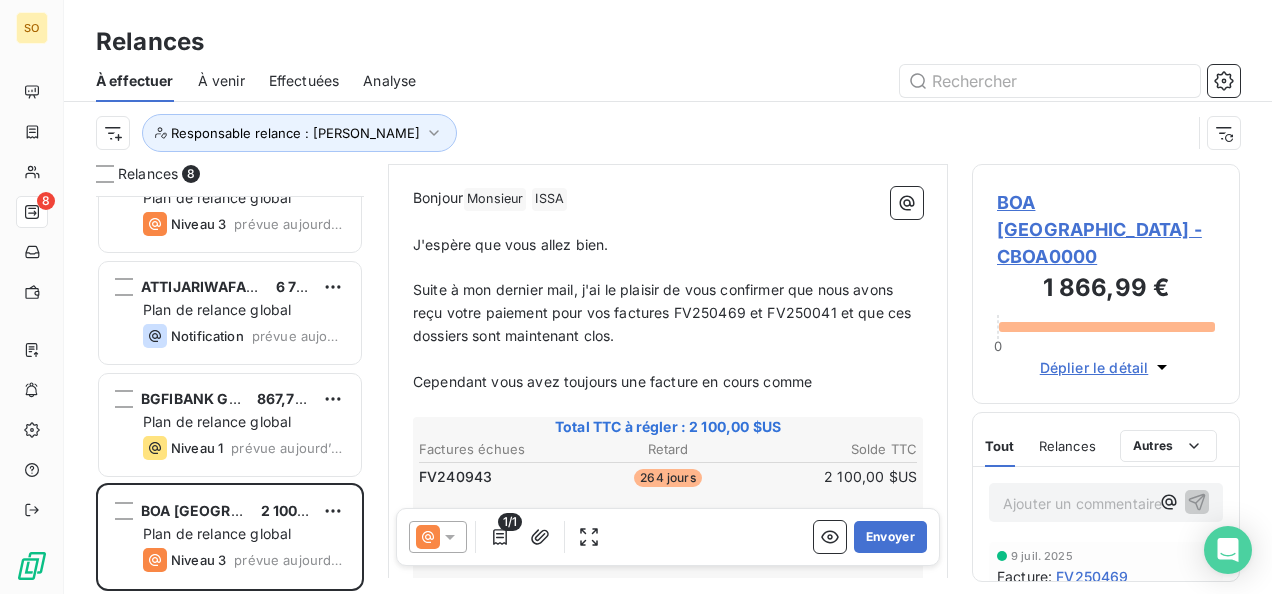 drag, startPoint x: 768, startPoint y: 345, endPoint x: 840, endPoint y: 344, distance: 72.00694 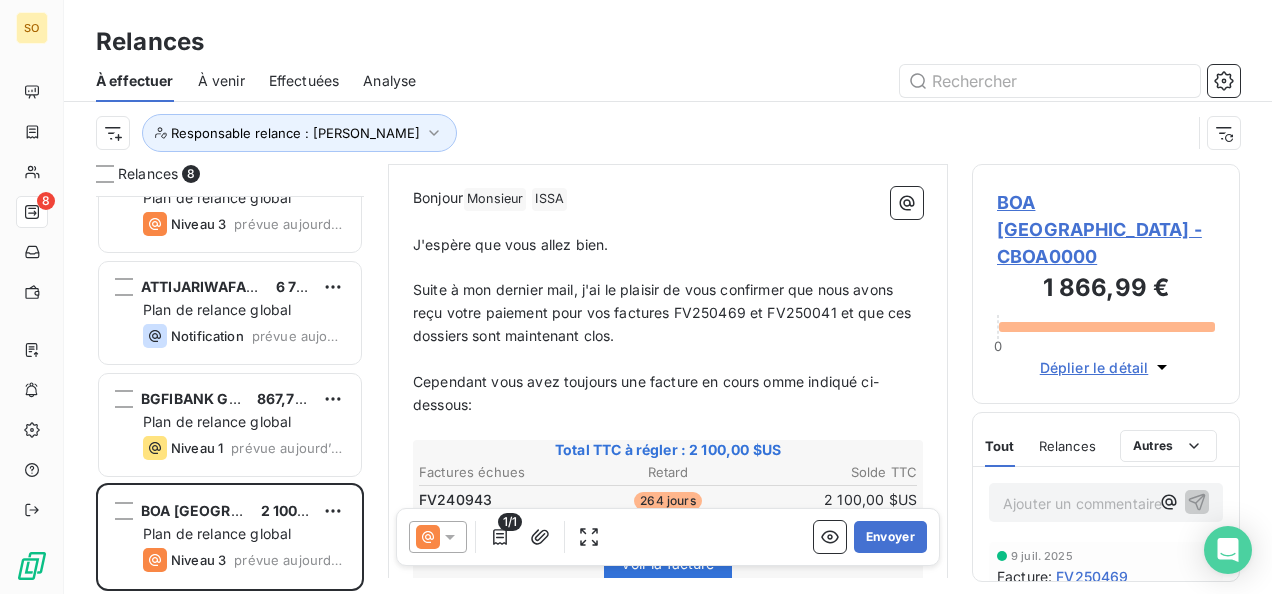 click on "Cependant vous avez toujours une facture en cours omme indiqué ci-dessous:" at bounding box center [646, 393] 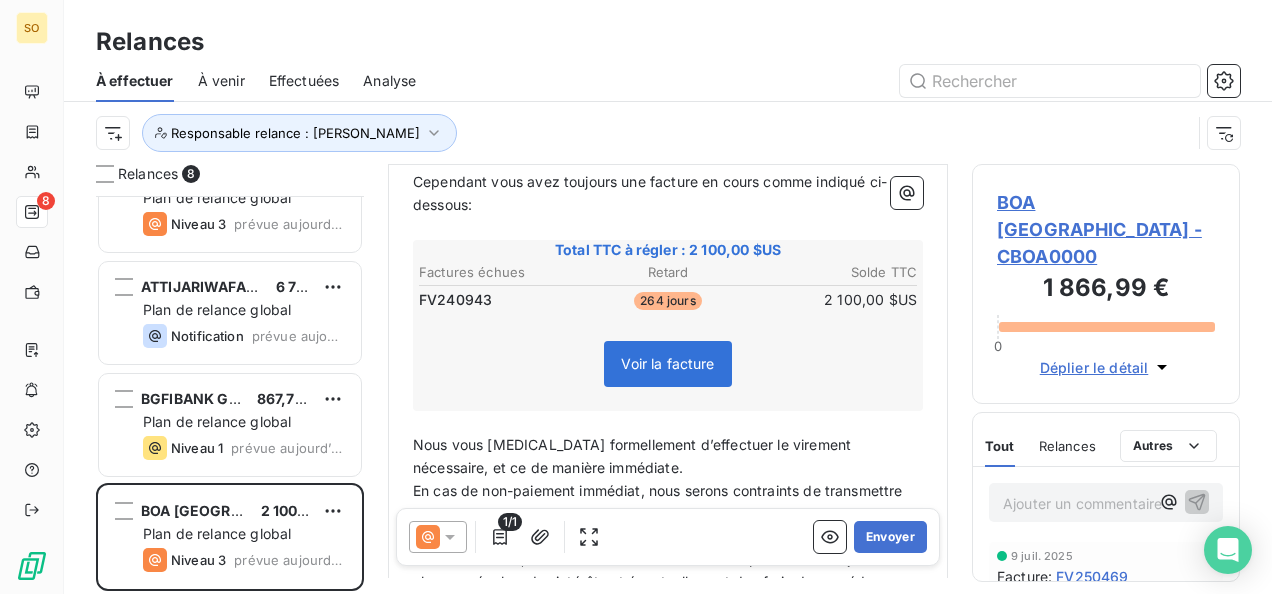 scroll, scrollTop: 600, scrollLeft: 0, axis: vertical 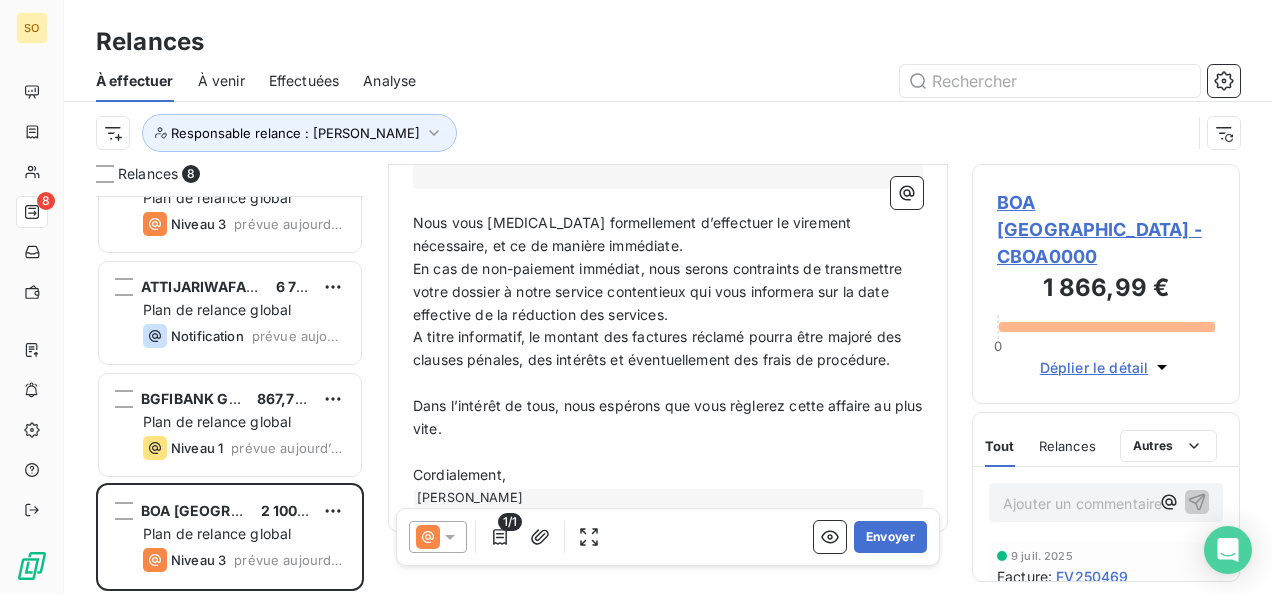 drag, startPoint x: 412, startPoint y: 191, endPoint x: 504, endPoint y: 407, distance: 234.77649 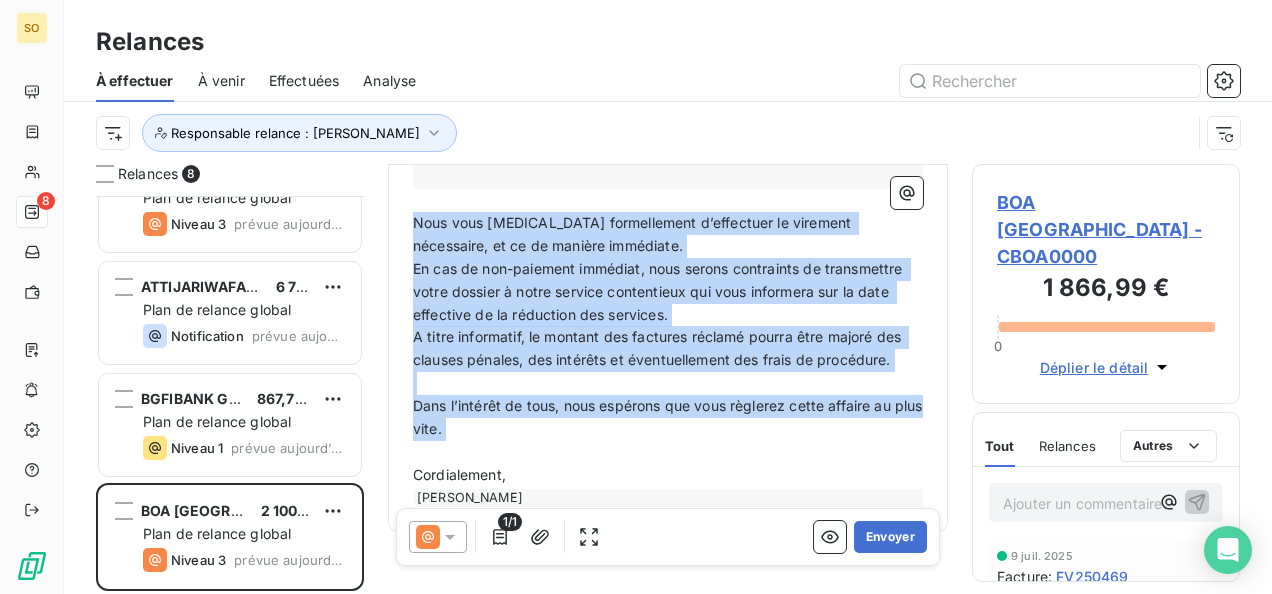 drag, startPoint x: 504, startPoint y: 407, endPoint x: 383, endPoint y: 181, distance: 256.35327 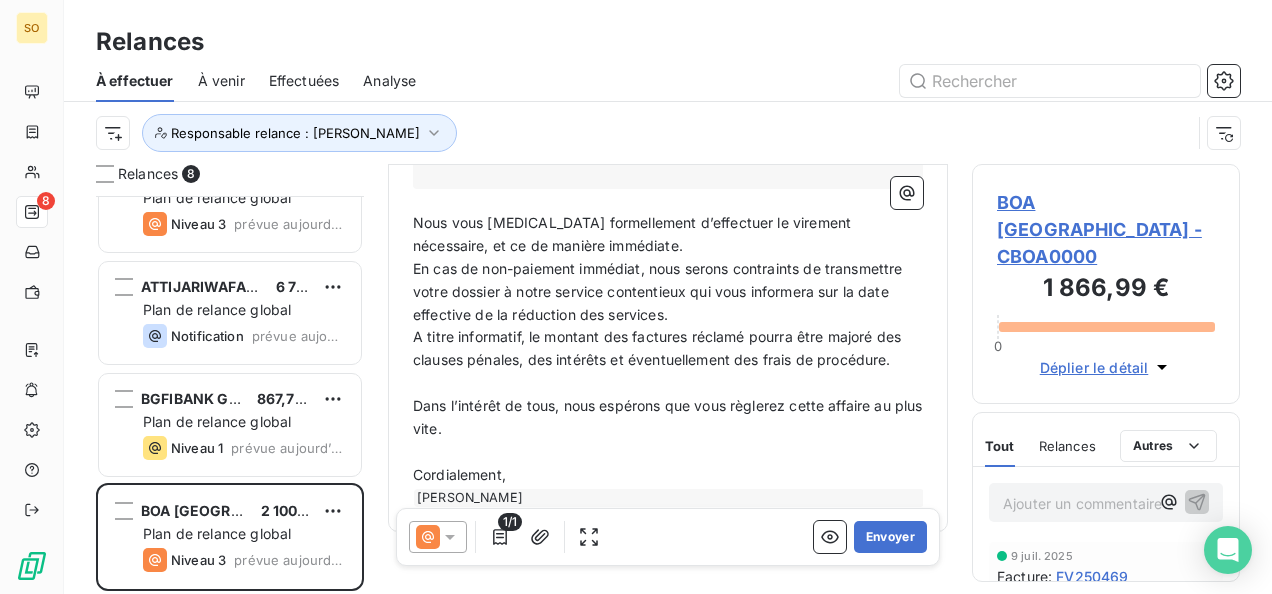 scroll, scrollTop: 516, scrollLeft: 0, axis: vertical 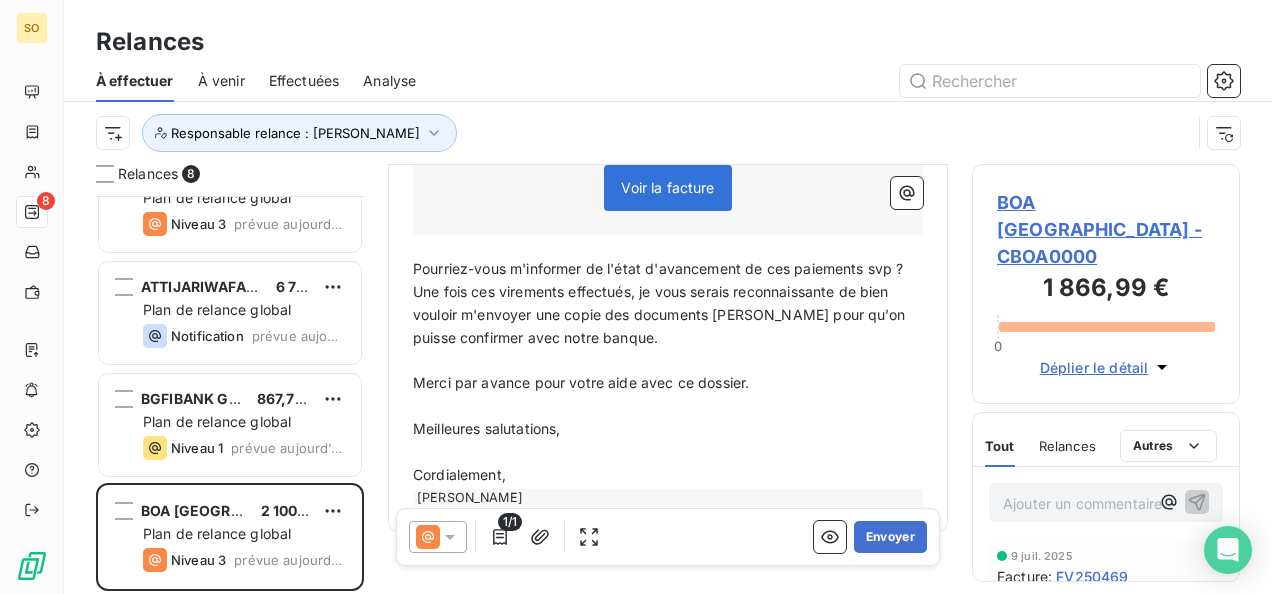 click on "Pourriez-vous m'informer de l'état d'avancement de ces paiements svp ?" at bounding box center (658, 268) 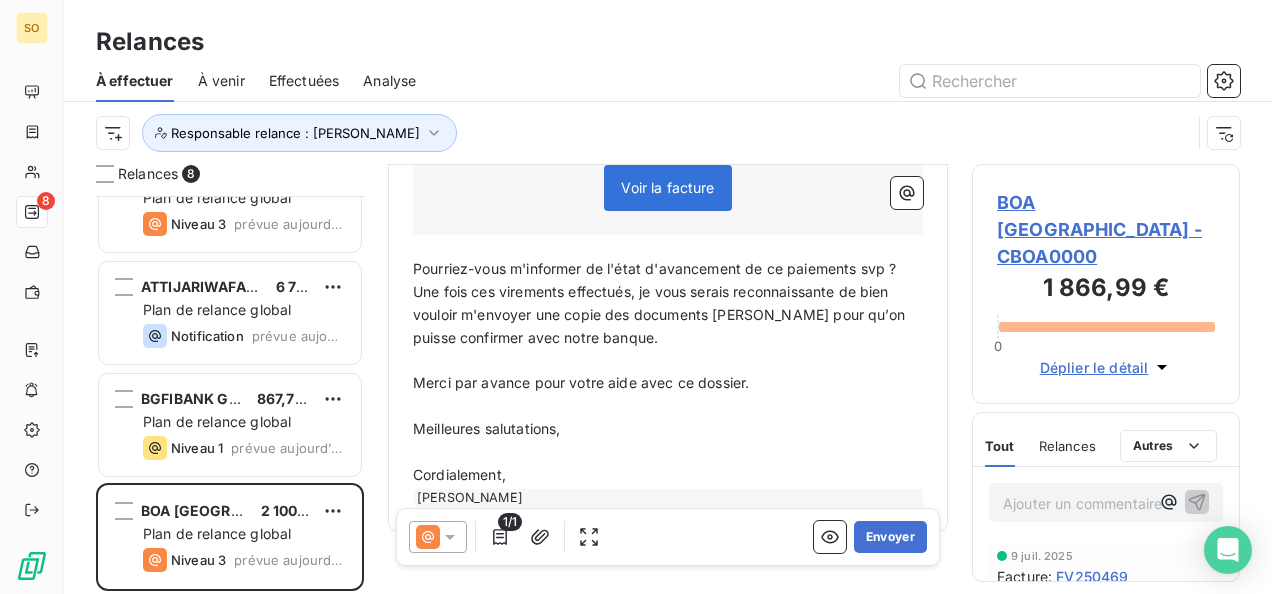 click on "Pourriez-vous m'informer de l'état d'avancement de ce paiements svp ?" at bounding box center (654, 268) 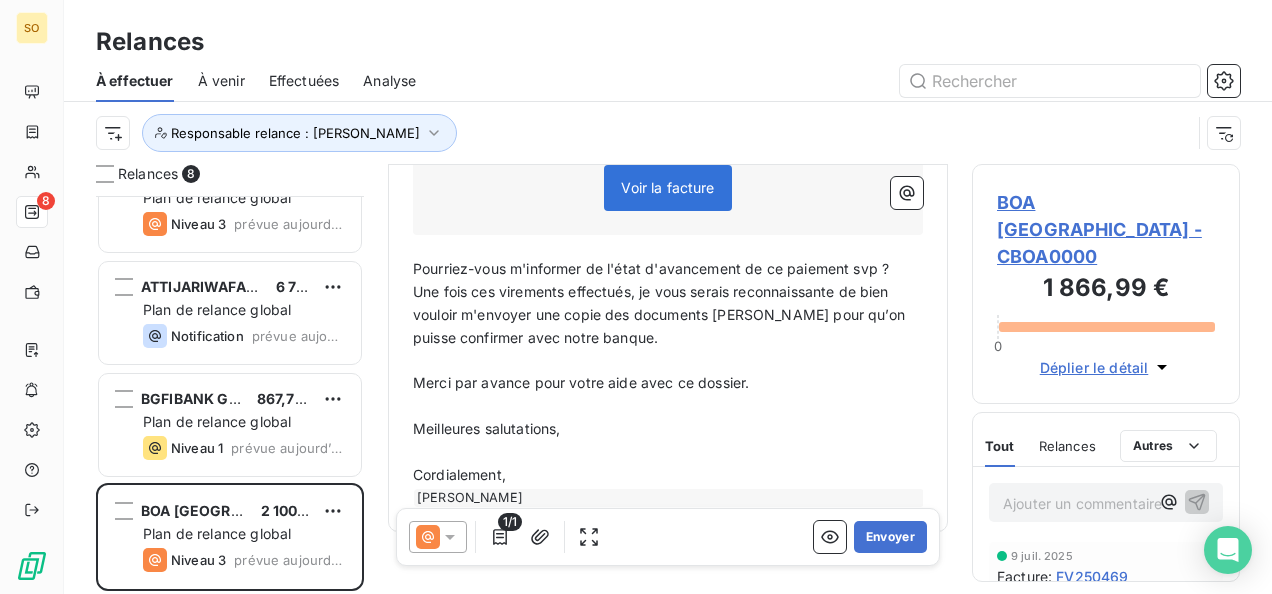 click on "Une fois ces virements effectués, je vous serais reconnaissante de bien vouloir m'envoyer une copie des documents [PERSON_NAME] pour qu’on puisse confirmer avec notre banque." at bounding box center (661, 314) 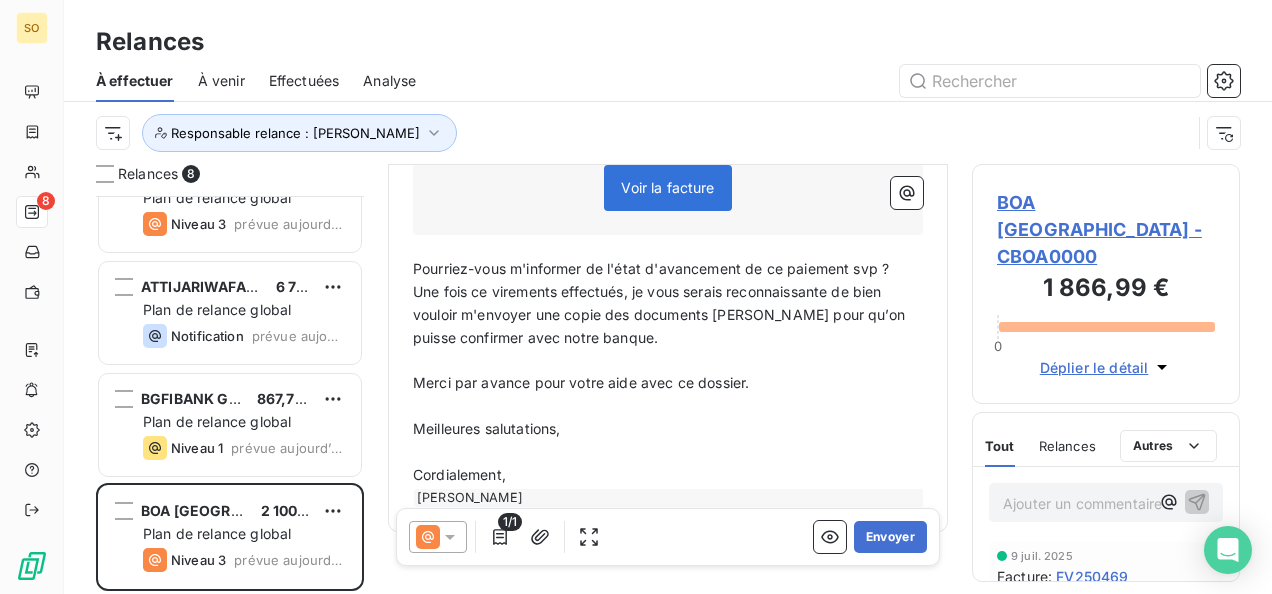 click on "Une fois ce virements effectués, je vous serais reconnaissante de bien vouloir m'envoyer une copie des documents [PERSON_NAME] pour qu’on puisse confirmer avec notre banque." at bounding box center (661, 314) 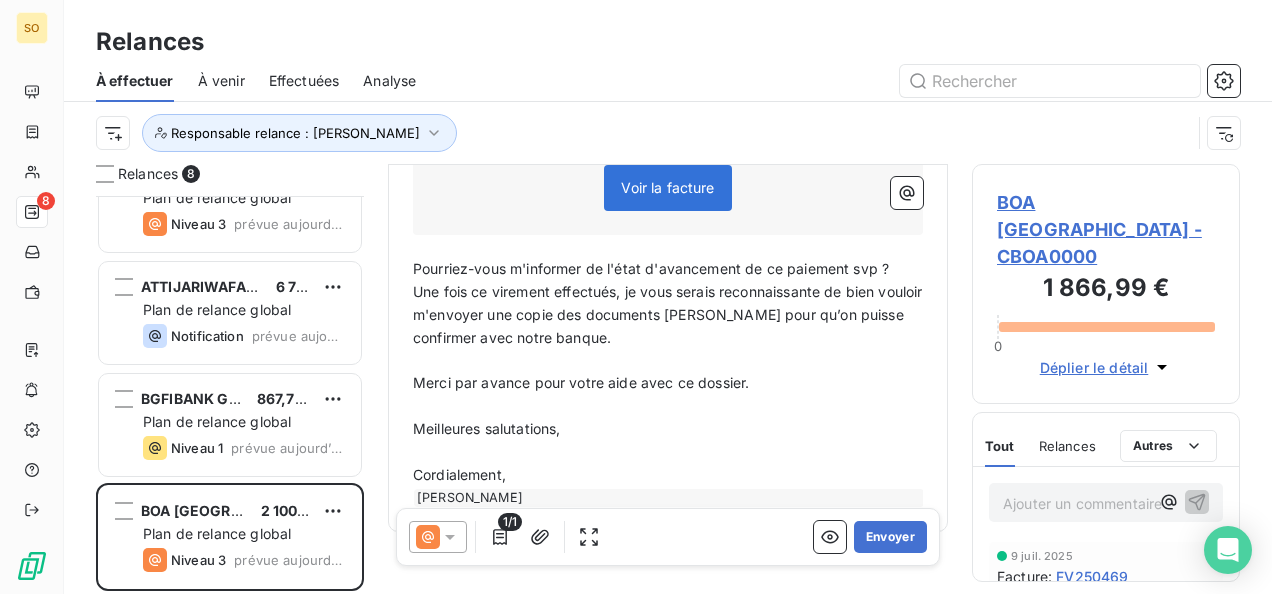 click on "Une fois ce virement effectués, je vous serais reconnaissante de bien vouloir m'envoyer une copie des documents [PERSON_NAME] pour qu’on puisse confirmer avec notre banque." at bounding box center [670, 314] 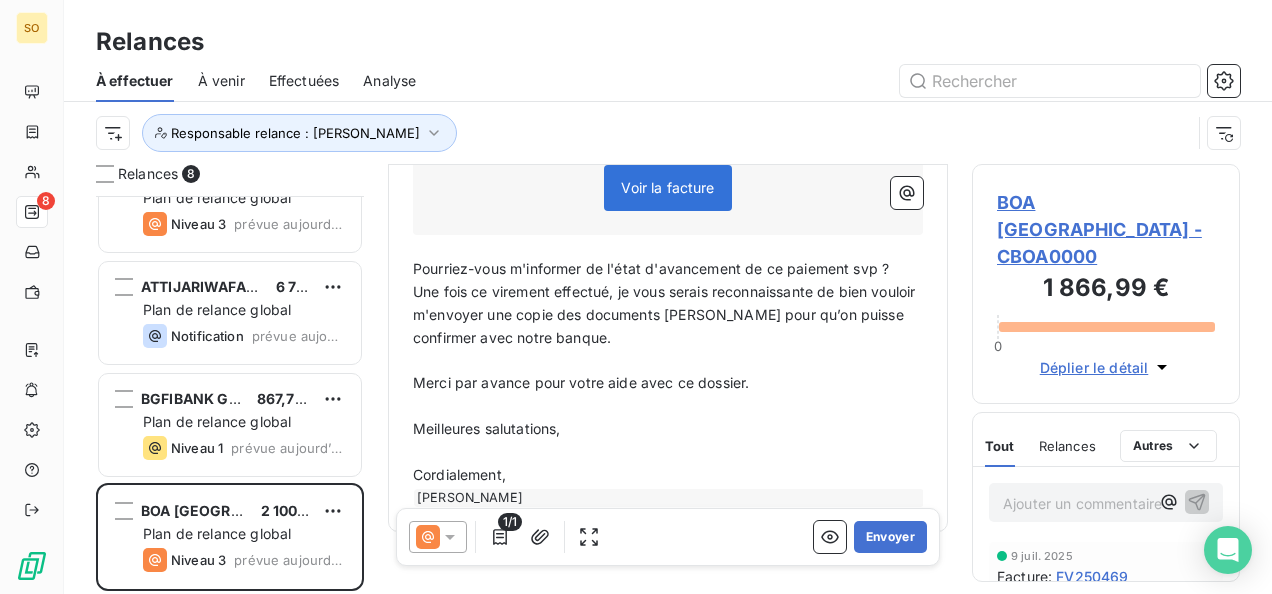 click on "Une fois ce virement effectué, je vous serais reconnaissante de bien vouloir m'envoyer une copie des documents [PERSON_NAME] pour qu’on puisse confirmer avec notre banque." at bounding box center [666, 314] 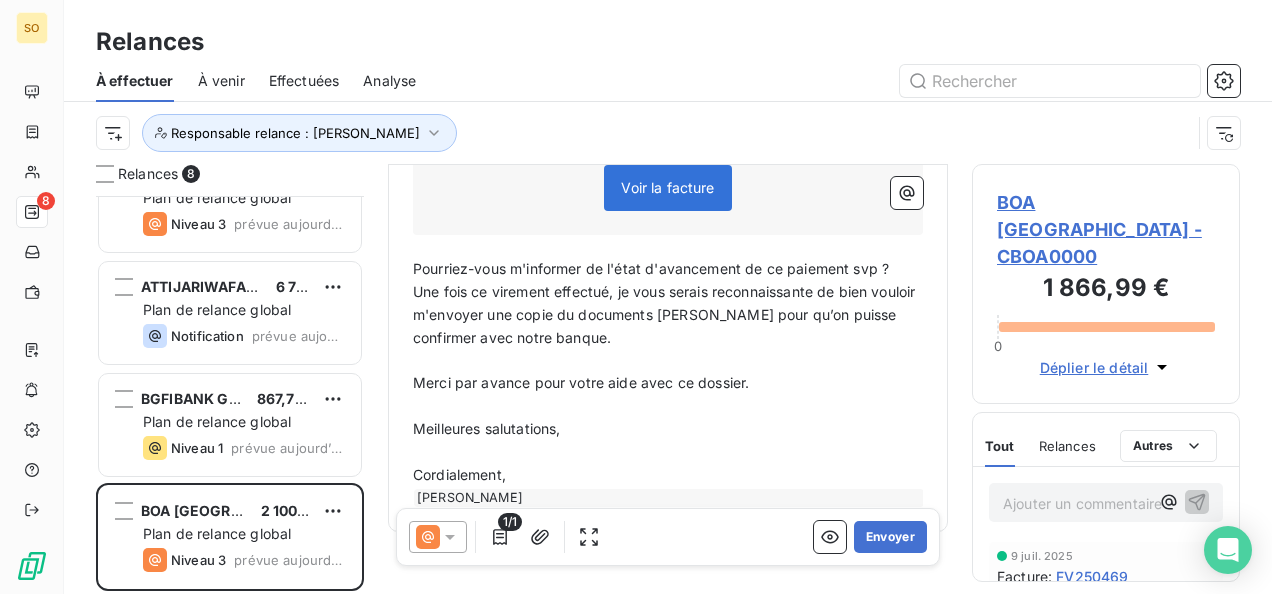 click on "Une fois ce virement effectué, je vous serais reconnaissante de bien vouloir m'envoyer une copie du documents [PERSON_NAME] pour qu’on puisse confirmer avec notre banque." at bounding box center [666, 314] 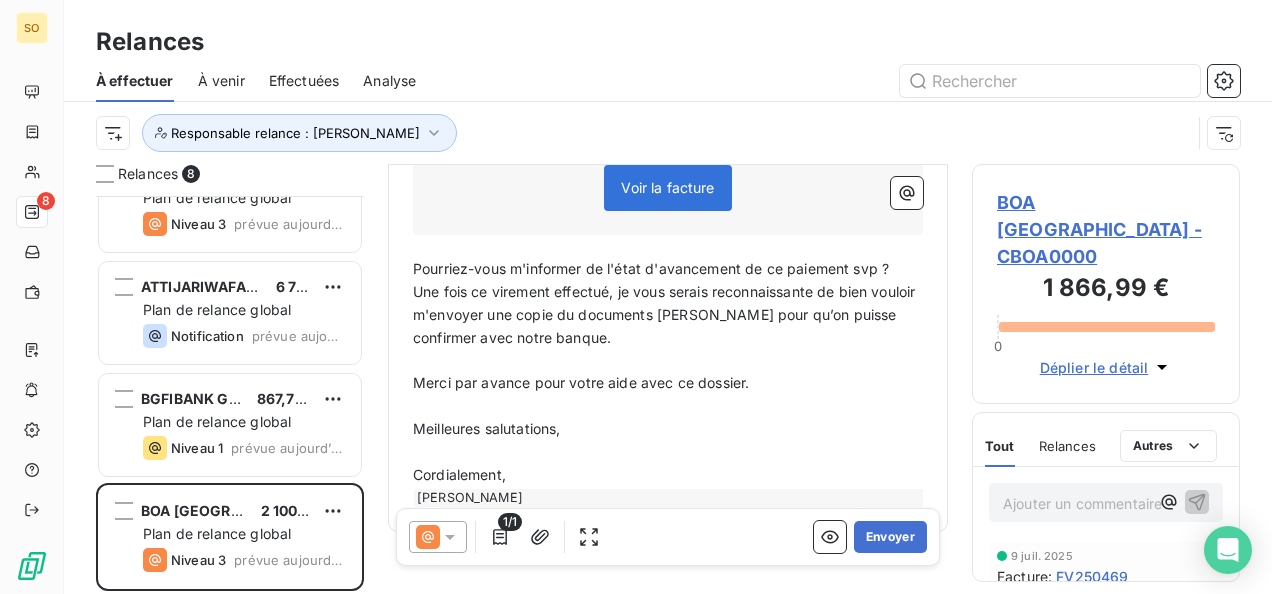 click on "Une fois ce virement effectué, je vous serais reconnaissante de bien vouloir m'envoyer une copie du documents [PERSON_NAME] pour qu’on puisse confirmer avec notre banque." at bounding box center [666, 314] 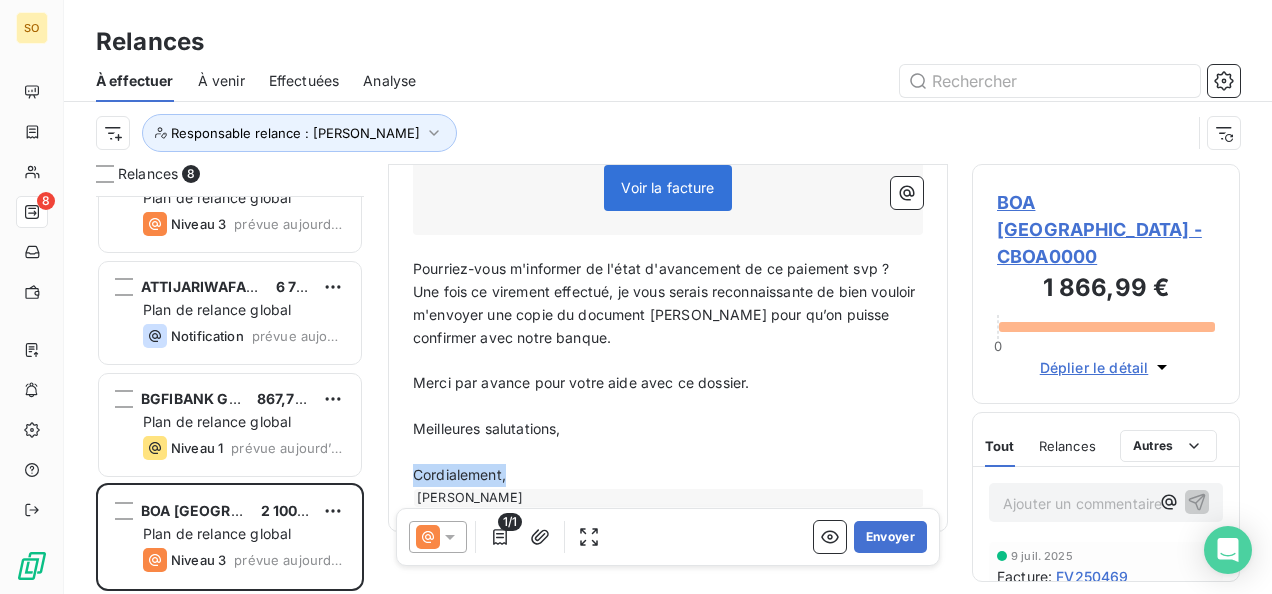 drag, startPoint x: 414, startPoint y: 433, endPoint x: 546, endPoint y: 432, distance: 132.00378 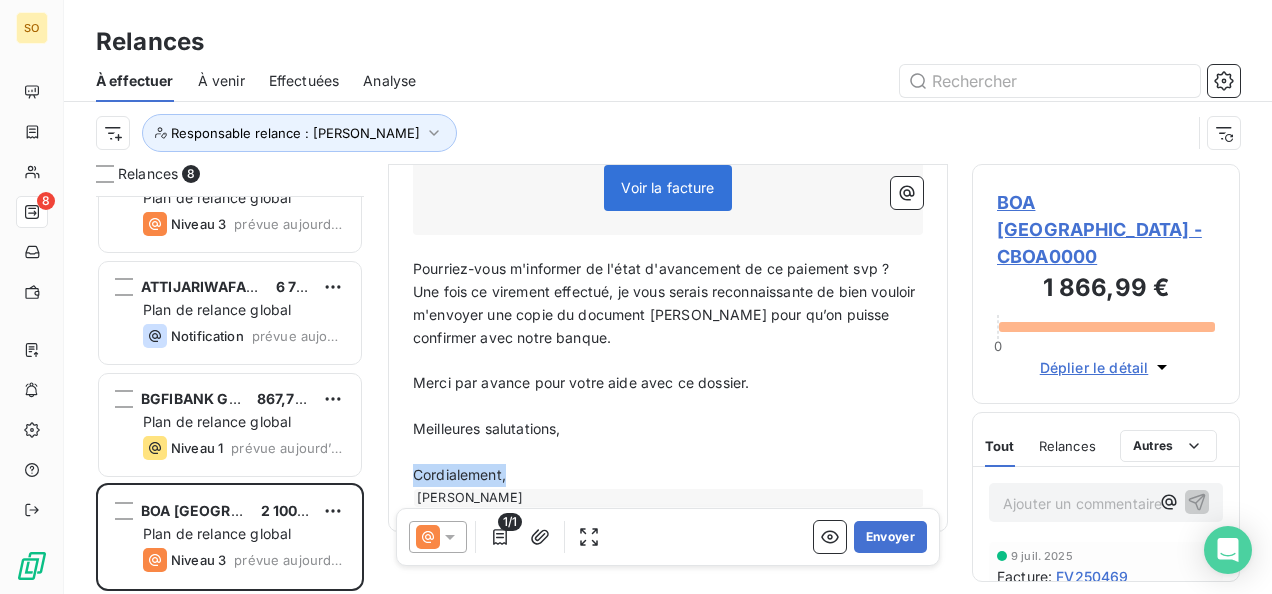 click on "Cordialement," at bounding box center (668, 475) 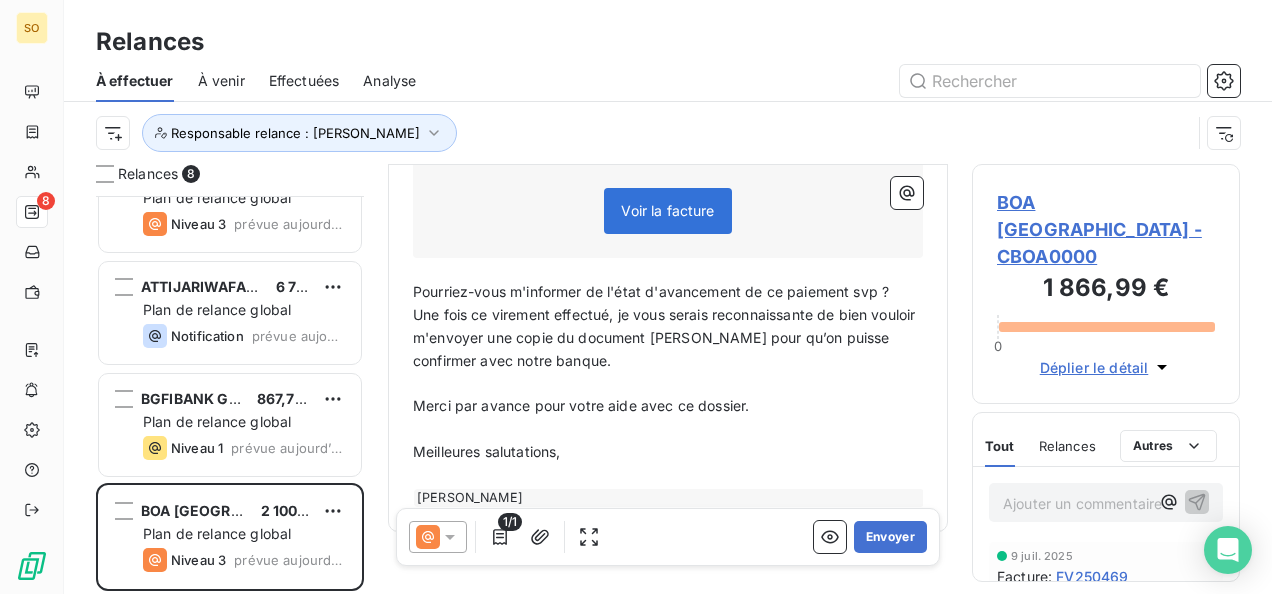 scroll, scrollTop: 453, scrollLeft: 0, axis: vertical 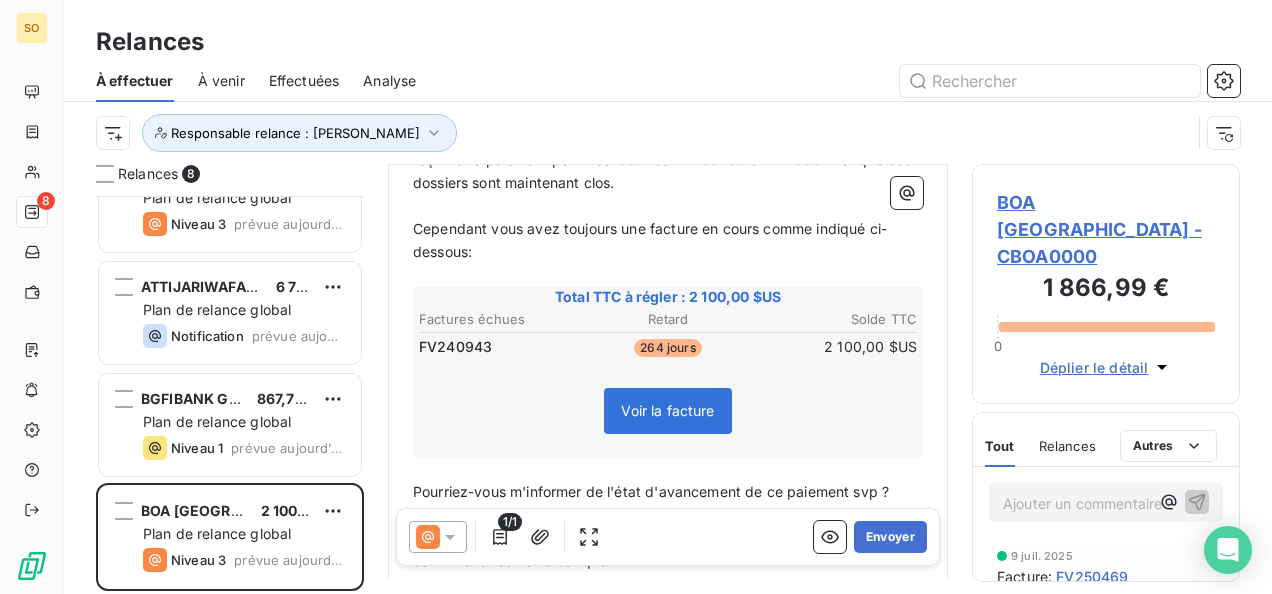 click on "Pourriez-vous m'informer de l'état d'avancement de ce paiement svp ?" at bounding box center [668, 492] 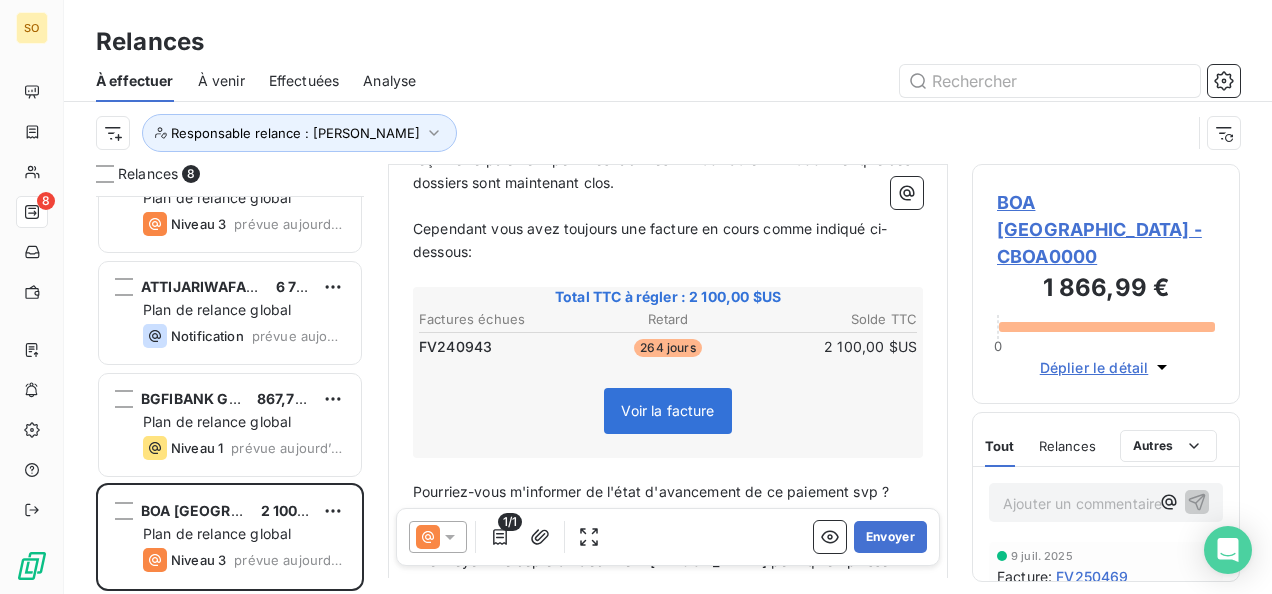 scroll, scrollTop: 676, scrollLeft: 0, axis: vertical 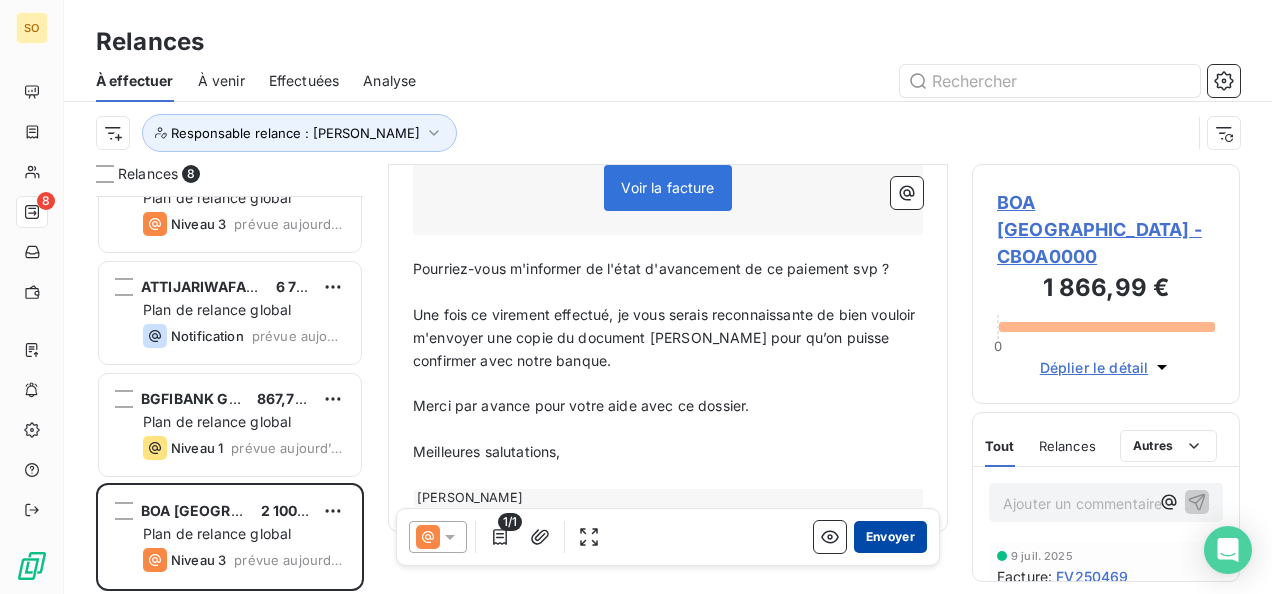 click on "Envoyer" at bounding box center [890, 537] 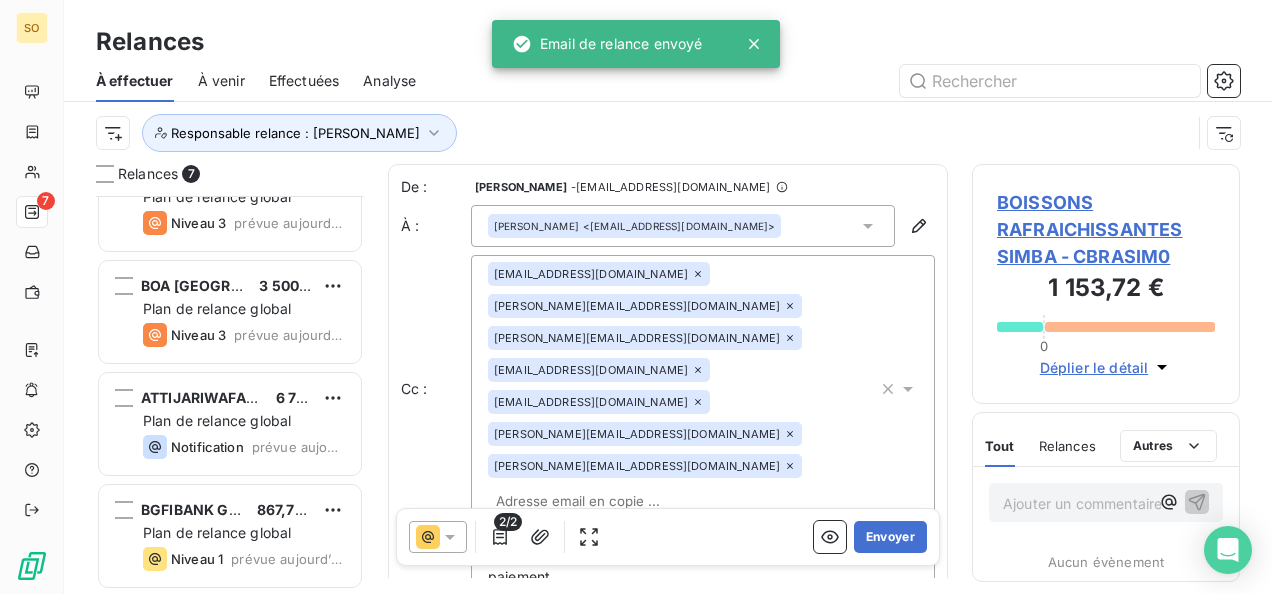 scroll, scrollTop: 386, scrollLeft: 0, axis: vertical 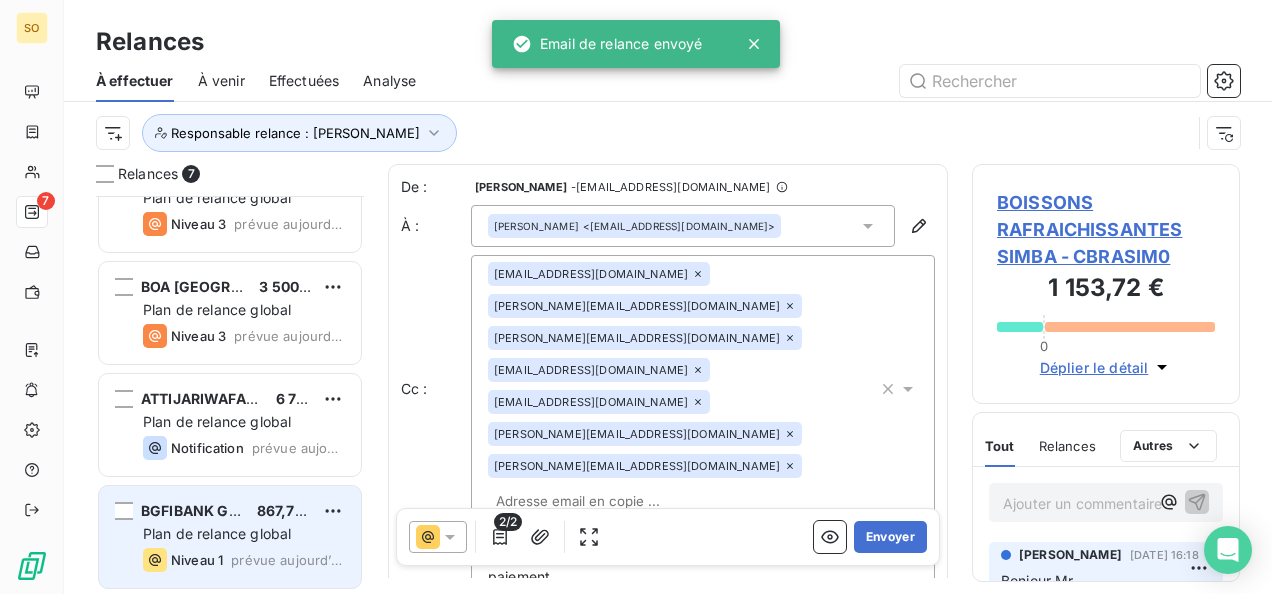 click on "Plan de relance global" at bounding box center [217, 533] 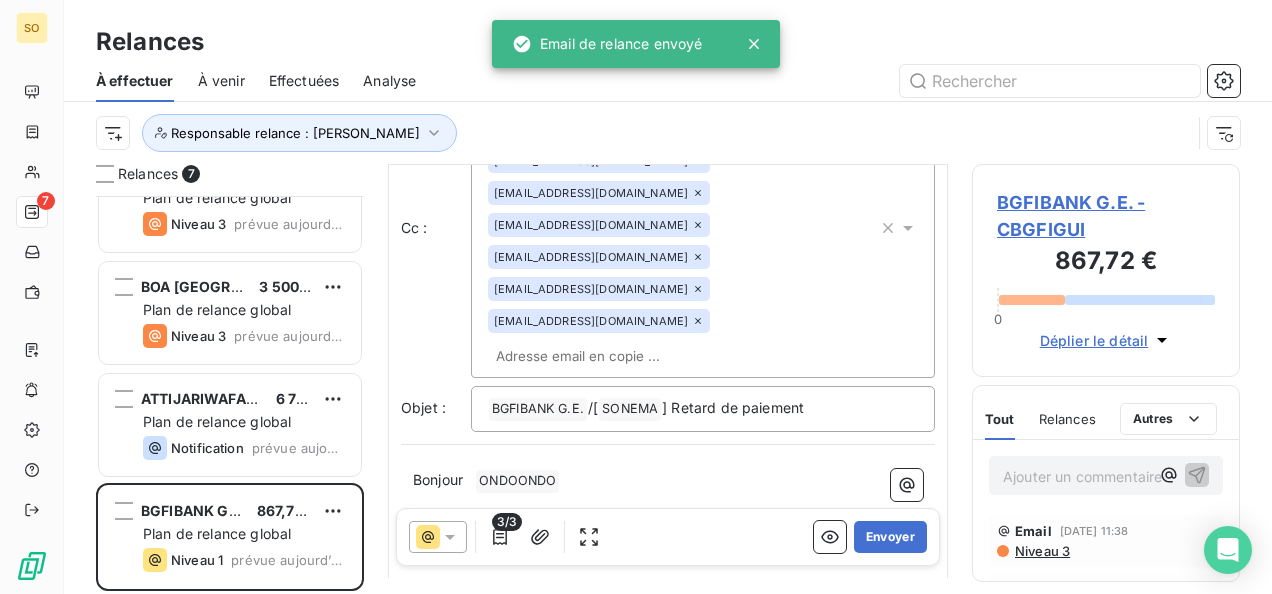scroll, scrollTop: 200, scrollLeft: 0, axis: vertical 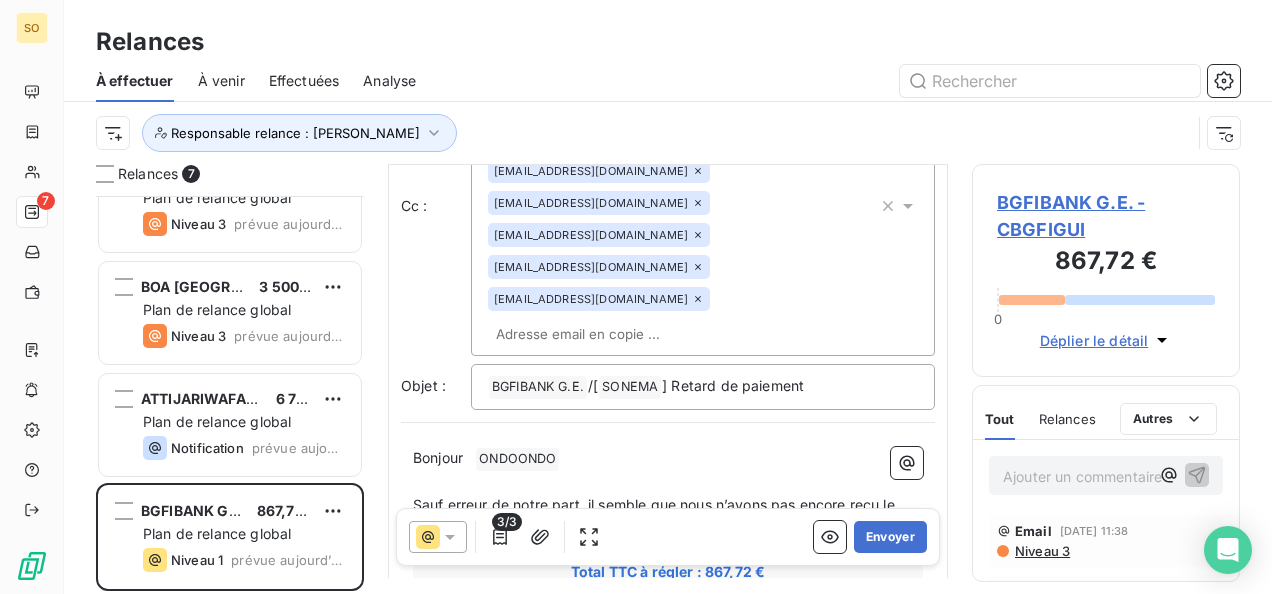 click on "Bonjour  ﻿   ONDOONDO ﻿ ﻿" at bounding box center [668, 459] 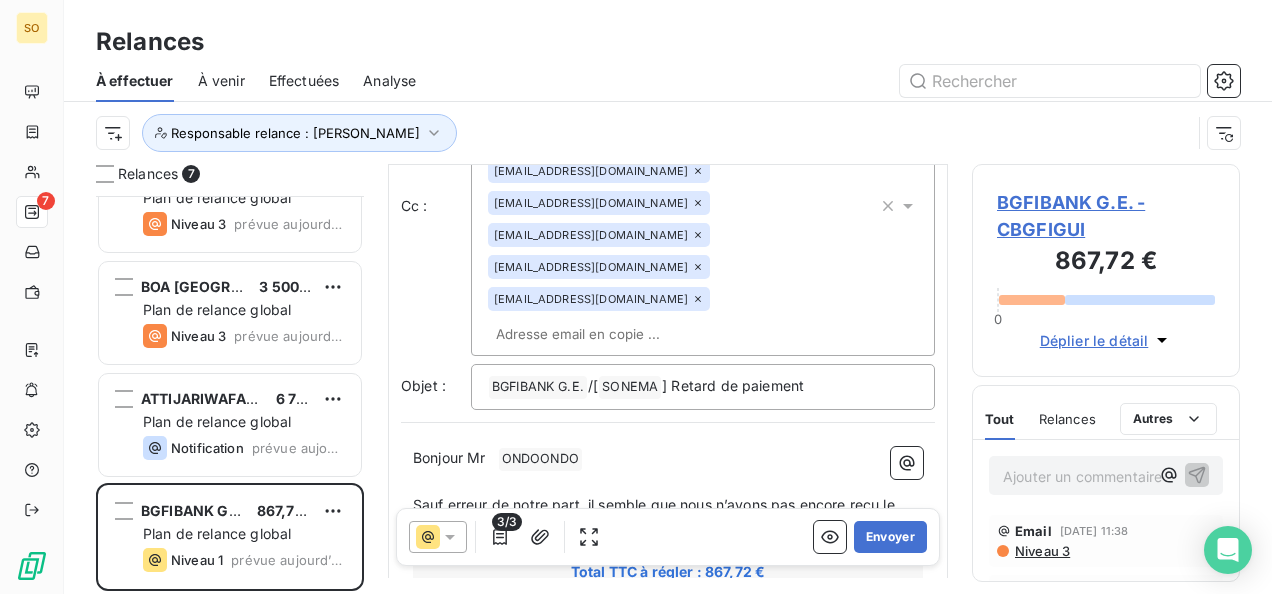 click on "﻿" at bounding box center (668, 482) 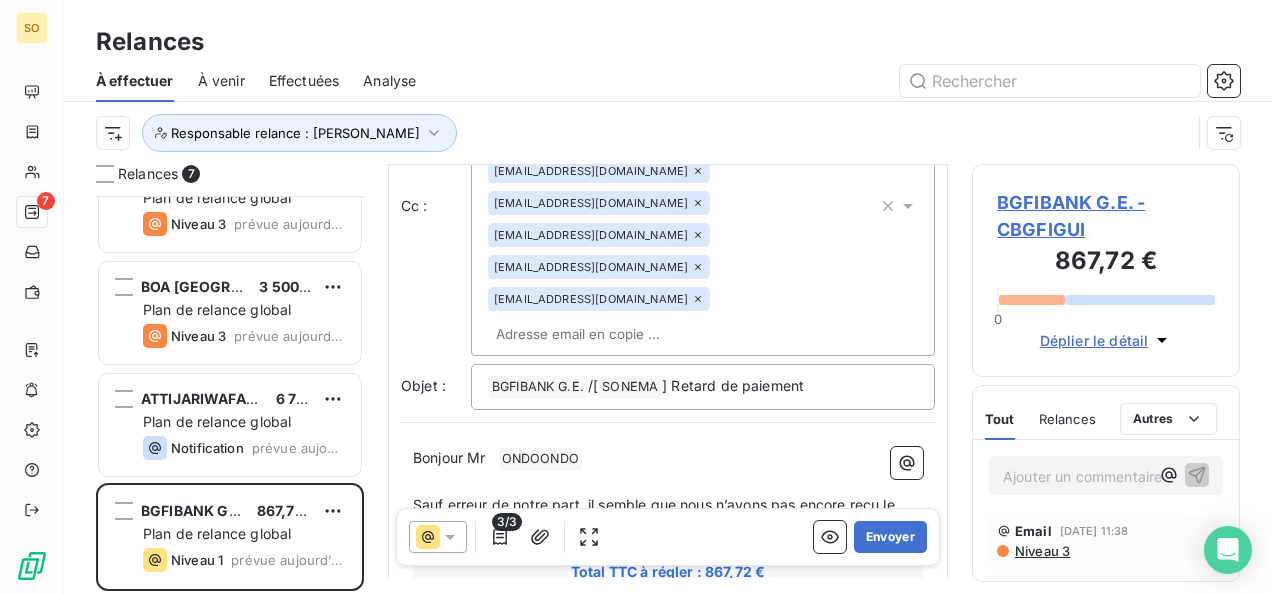 click on "Bonjour Mr ﻿   [PERSON_NAME] ﻿ ﻿" at bounding box center [668, 459] 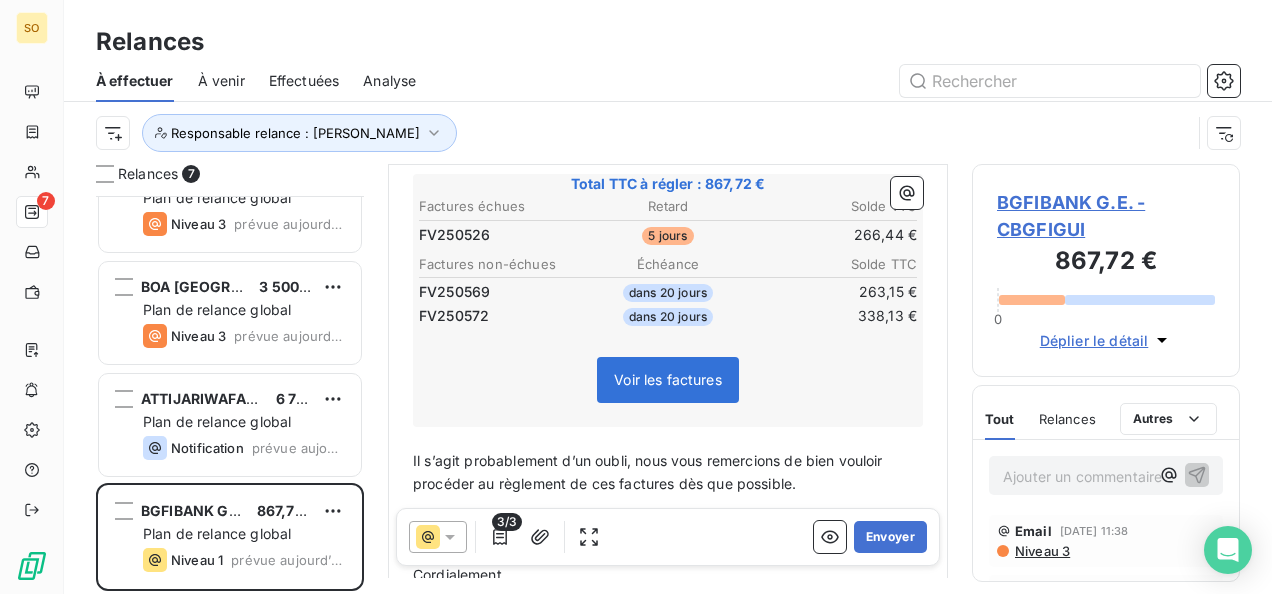 scroll, scrollTop: 638, scrollLeft: 0, axis: vertical 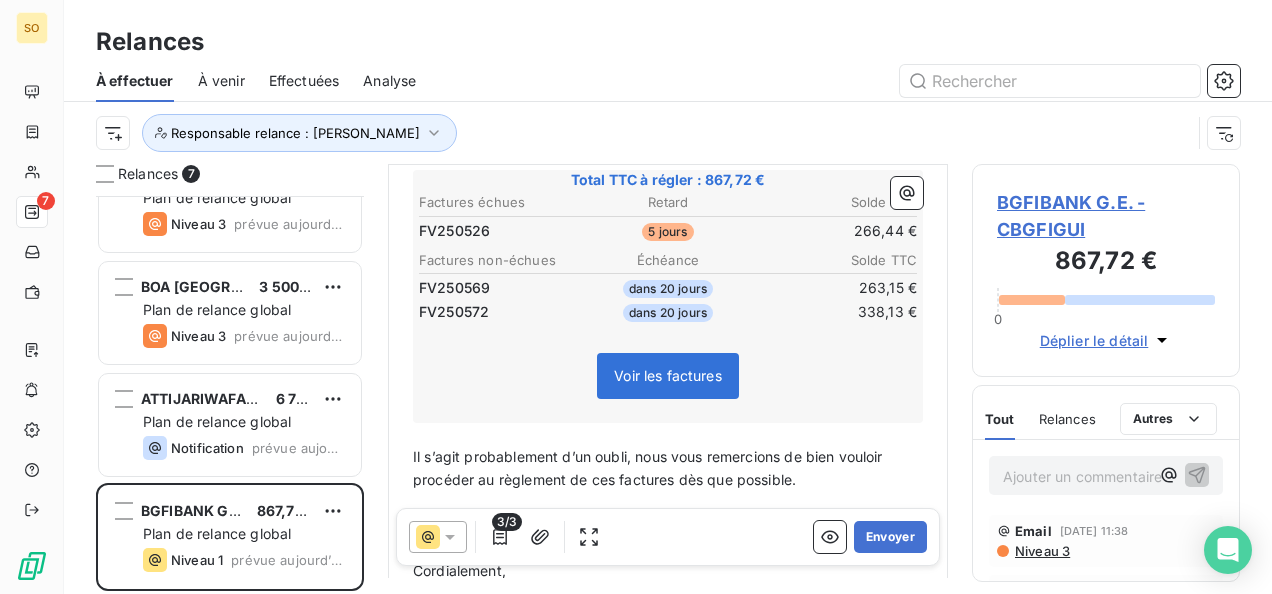 click on "Cordialement," at bounding box center (668, 571) 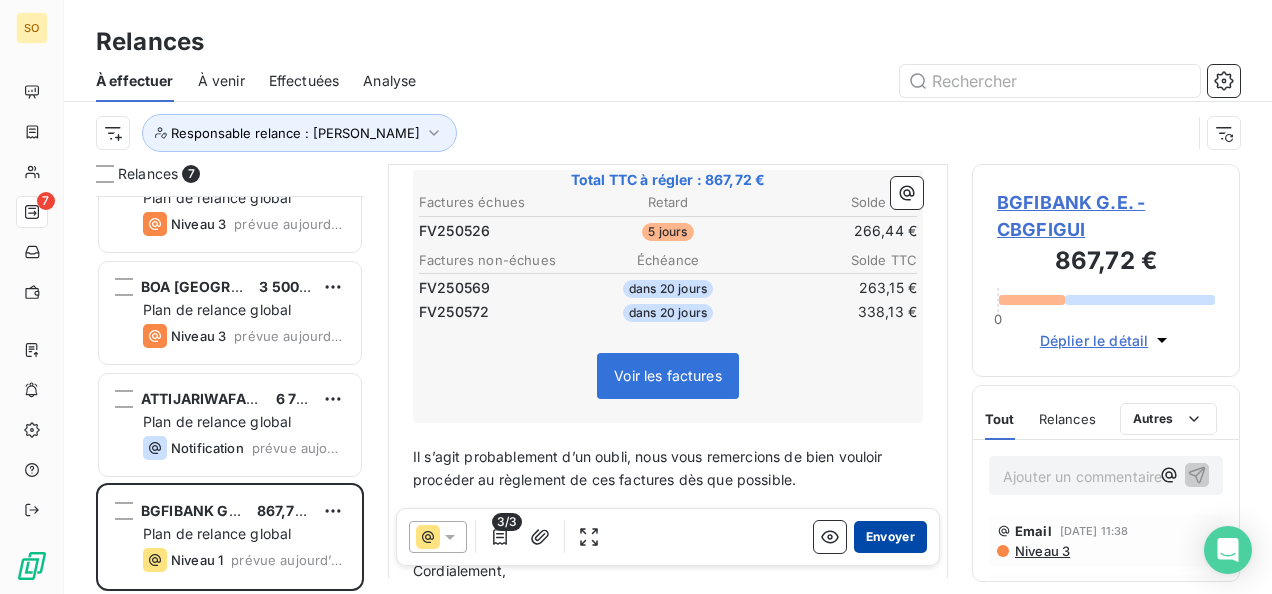 click on "Envoyer" at bounding box center [890, 537] 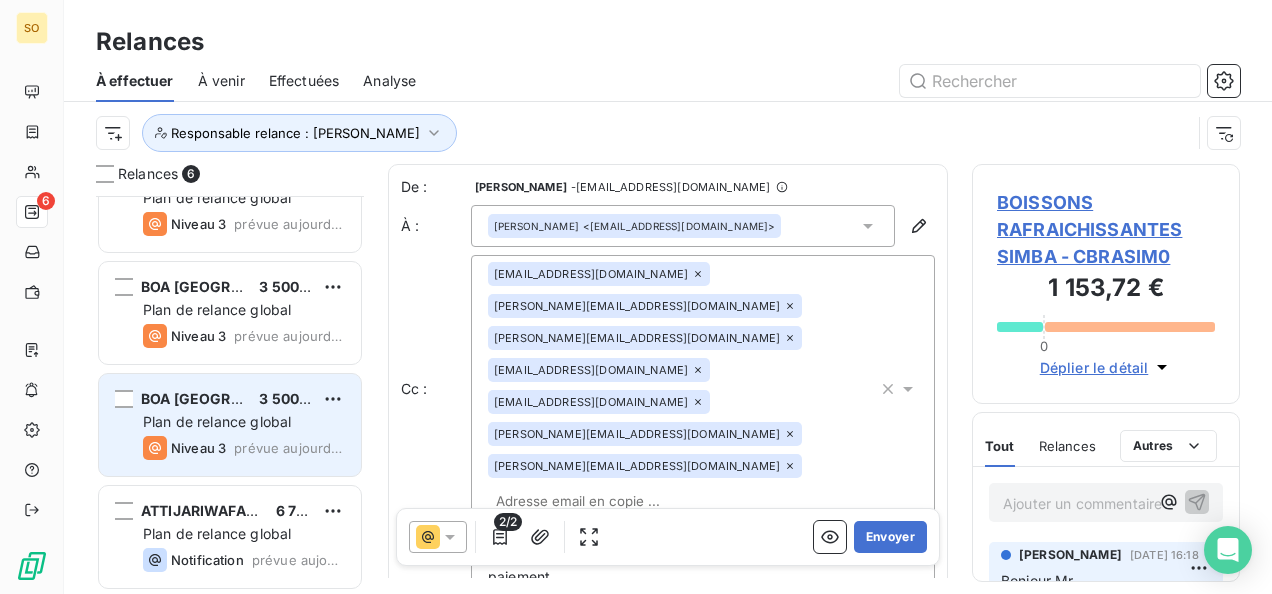 scroll, scrollTop: 274, scrollLeft: 0, axis: vertical 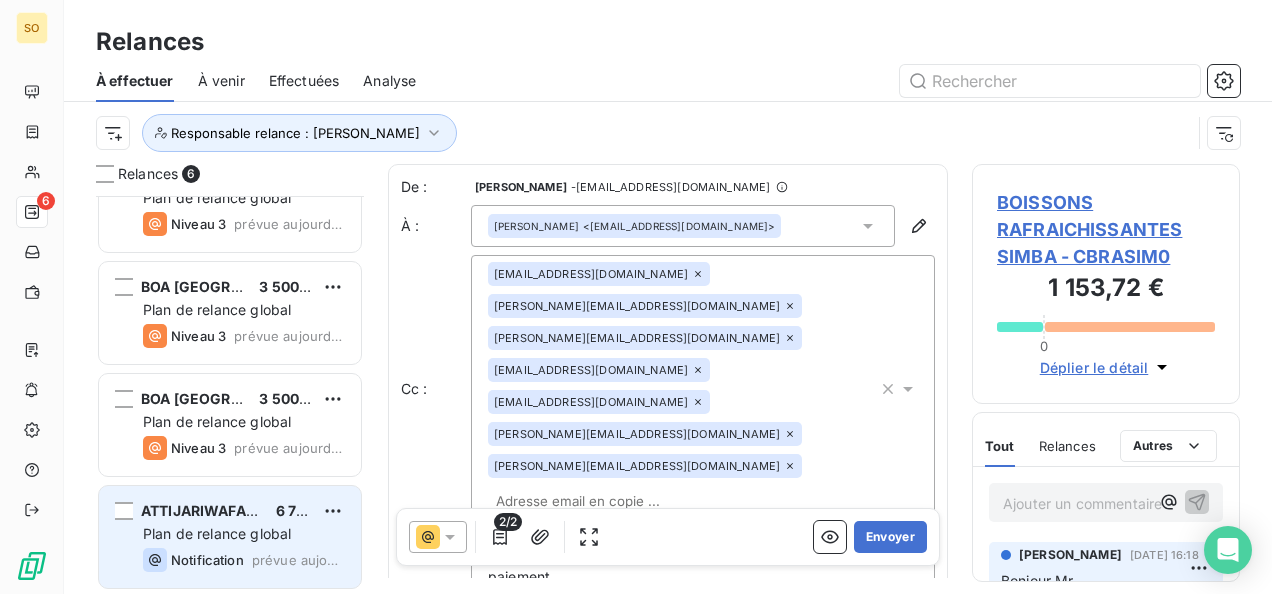 click on "ATTIJARIWAFA BANK MAURITANIE" at bounding box center (261, 510) 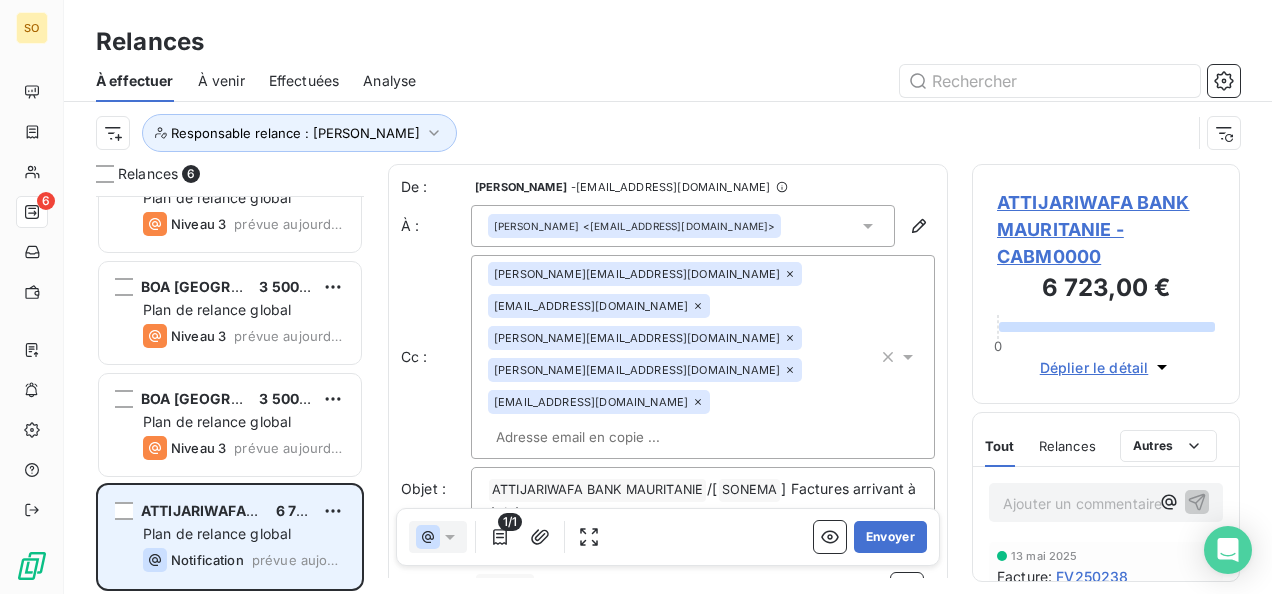 scroll, scrollTop: 274, scrollLeft: 0, axis: vertical 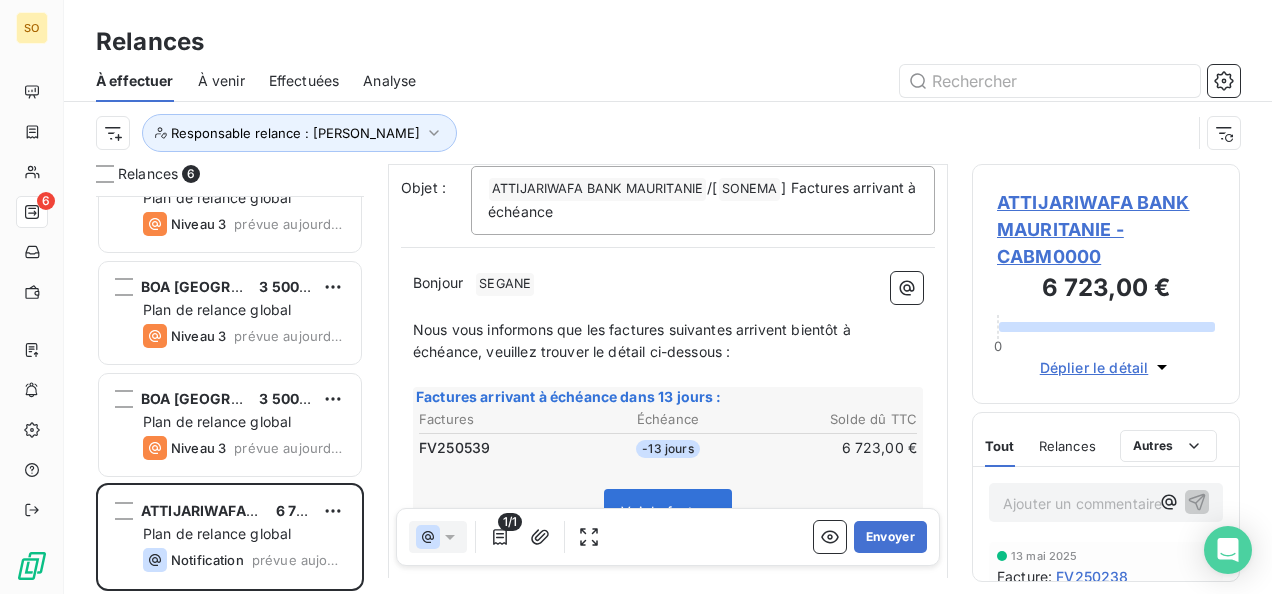 click on "Bonjour" at bounding box center [438, 282] 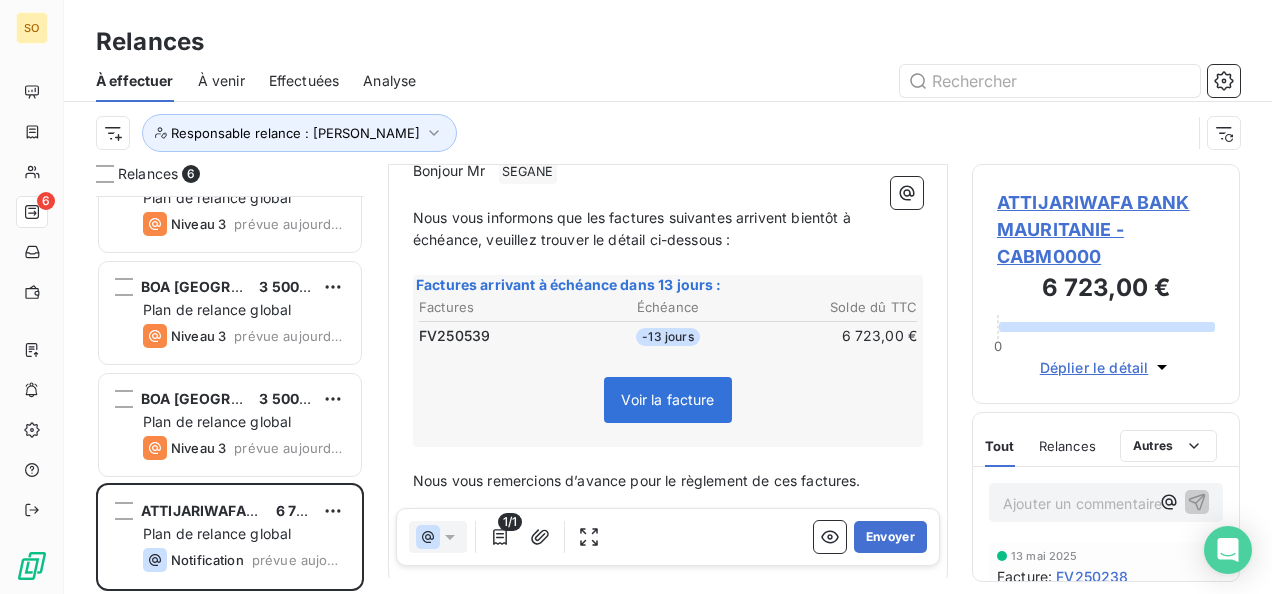 scroll, scrollTop: 497, scrollLeft: 0, axis: vertical 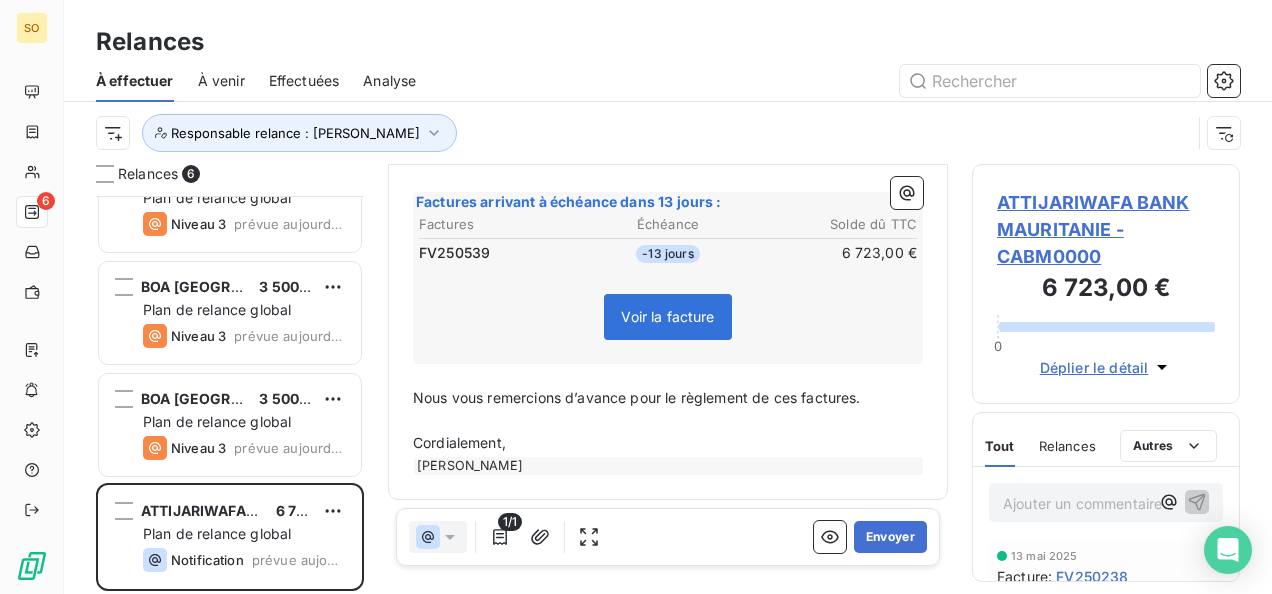 click on "Cordialement," at bounding box center [668, 443] 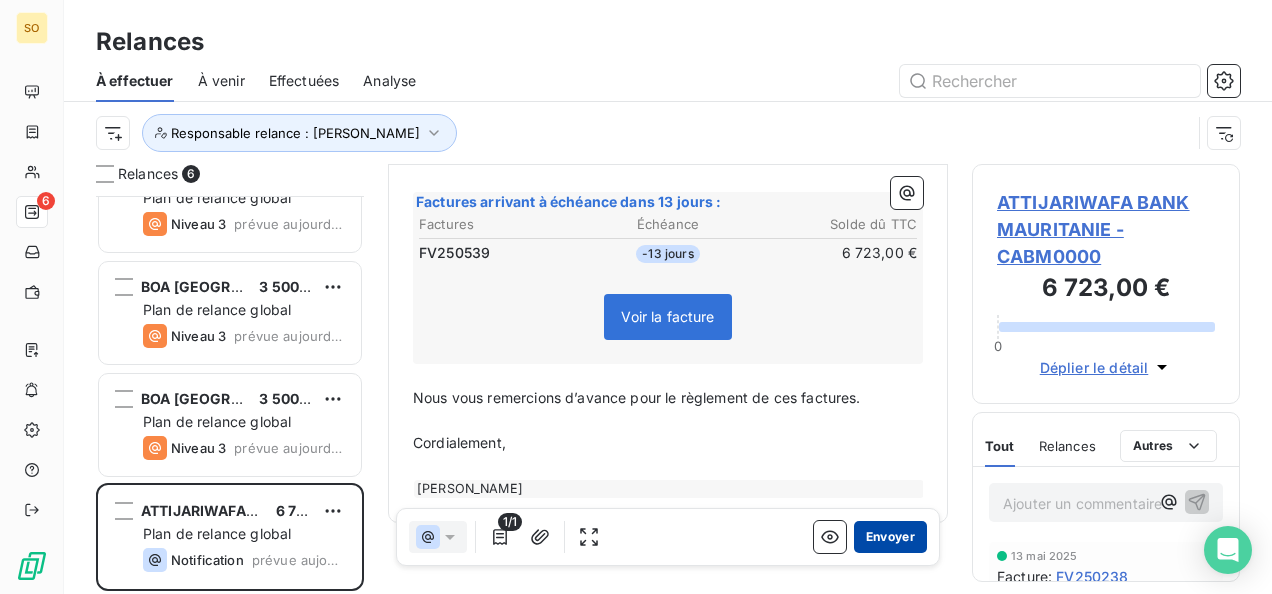 click on "Envoyer" at bounding box center [890, 537] 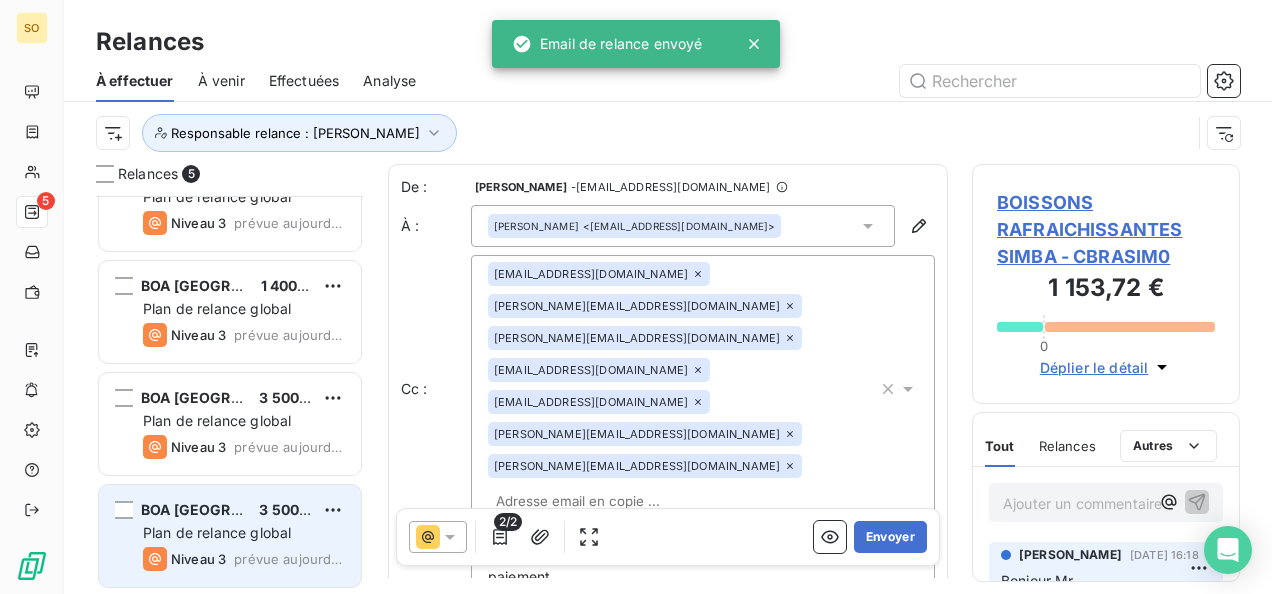 scroll, scrollTop: 162, scrollLeft: 0, axis: vertical 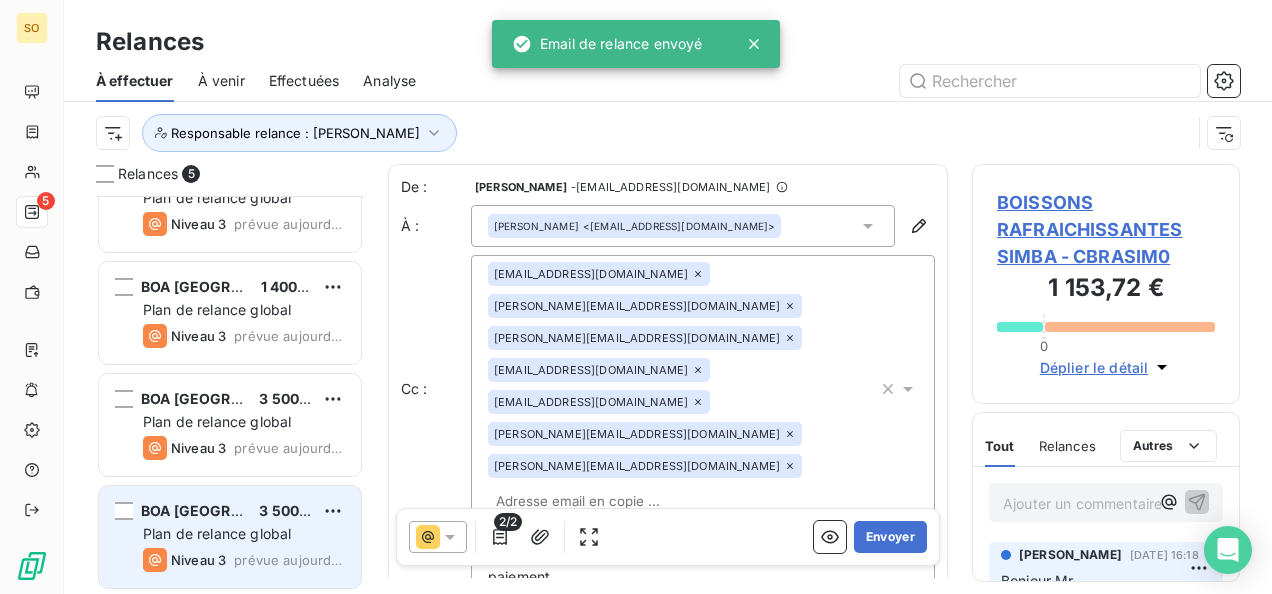 click on "Plan de relance global" at bounding box center (217, 533) 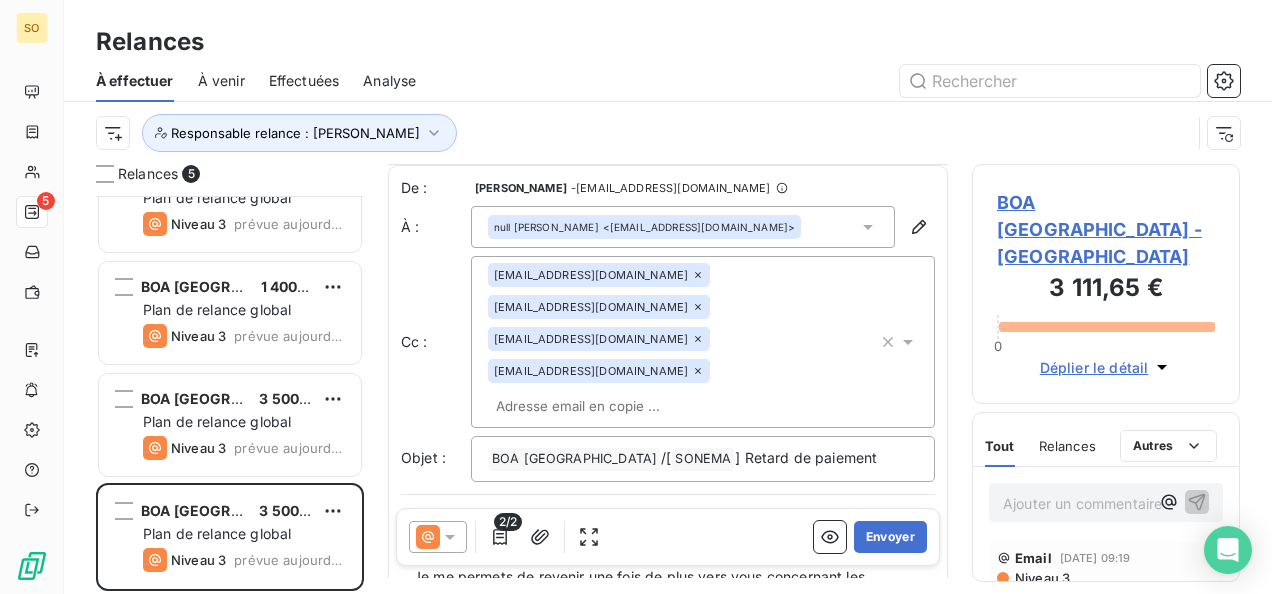 scroll, scrollTop: 100, scrollLeft: 0, axis: vertical 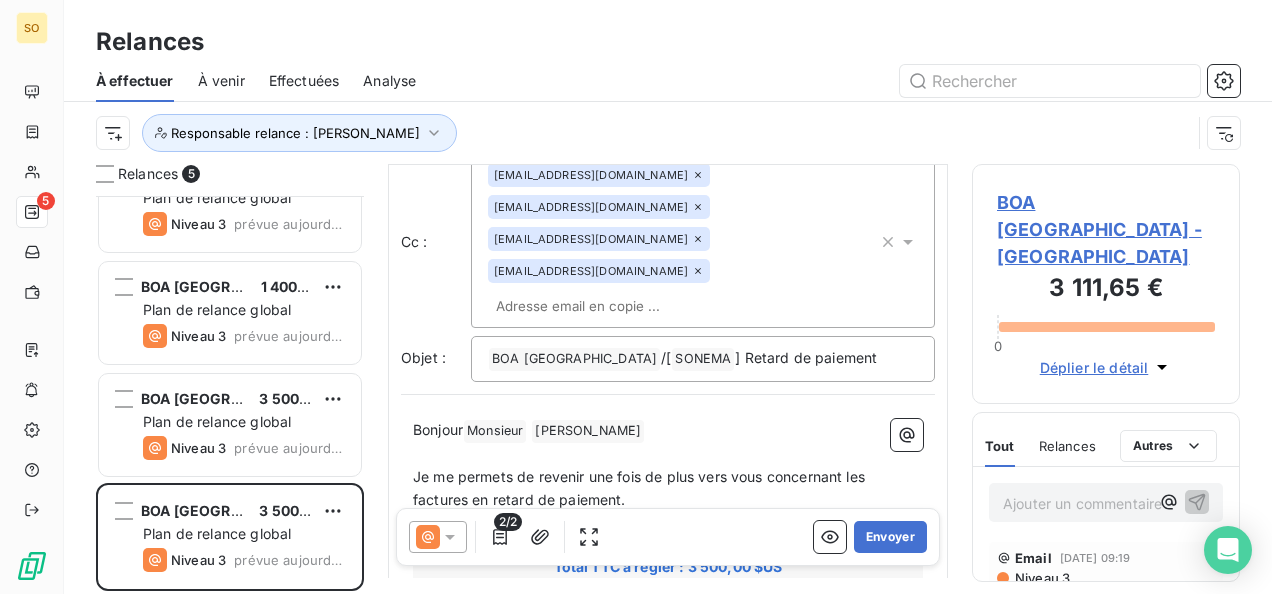 click on "Niveau 3" at bounding box center [1041, 578] 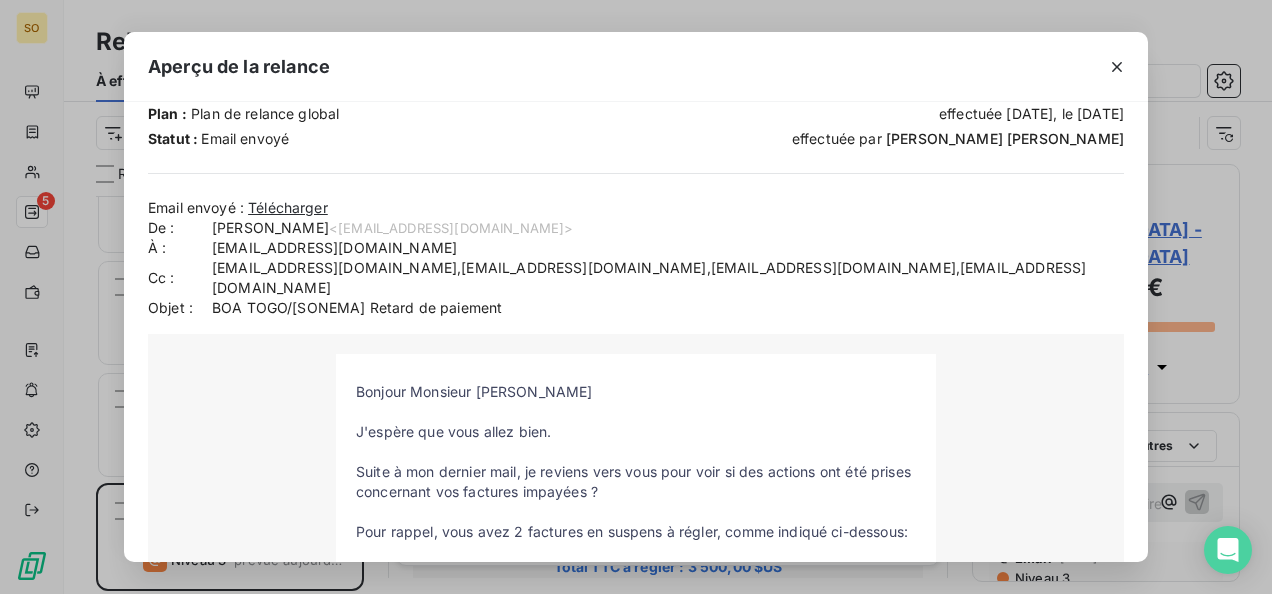 scroll, scrollTop: 100, scrollLeft: 0, axis: vertical 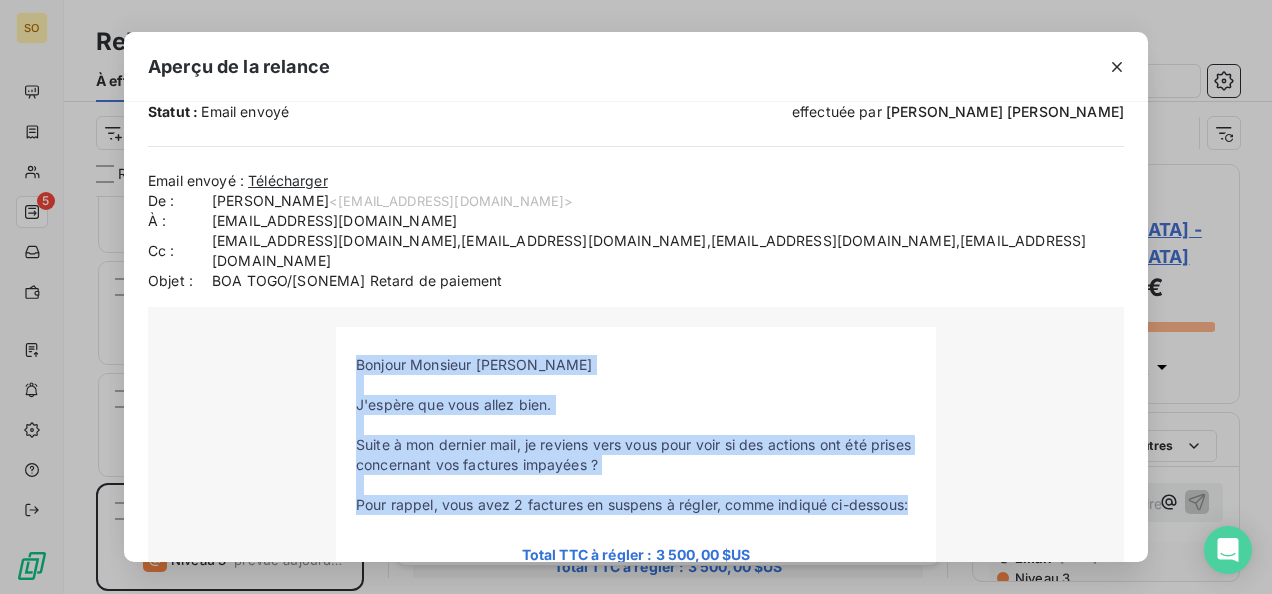 drag, startPoint x: 350, startPoint y: 340, endPoint x: 918, endPoint y: 480, distance: 584.99915 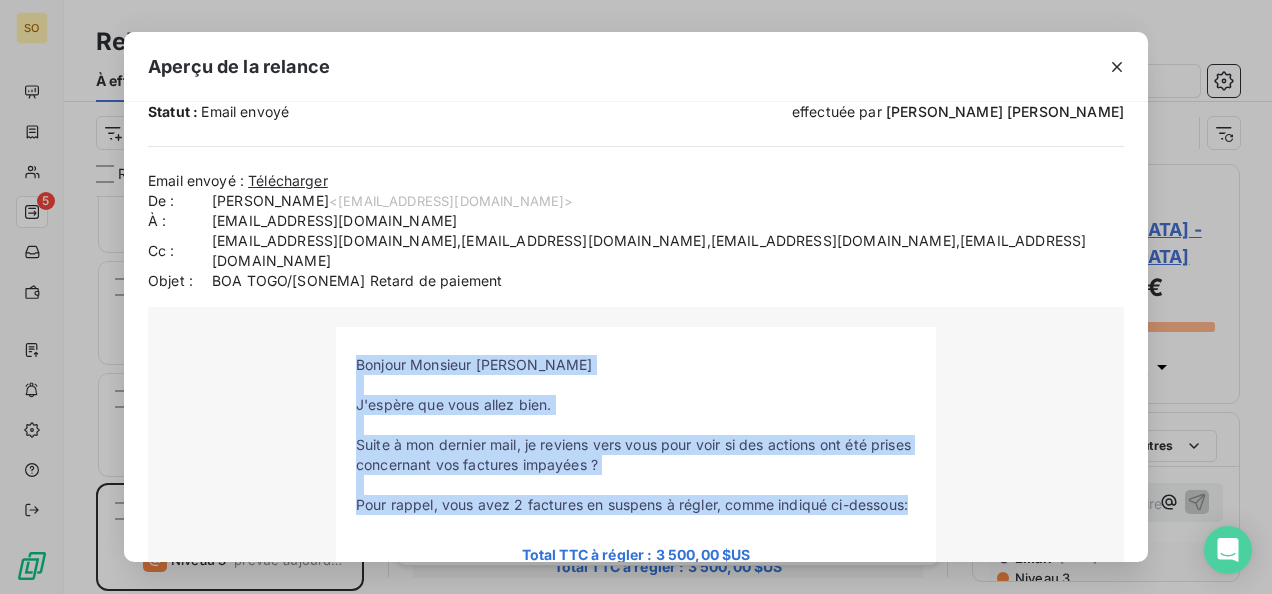 click on "Email envoyé : Télécharger De : [PERSON_NAME] <[EMAIL_ADDRESS][DOMAIN_NAME]> À : [EMAIL_ADDRESS][DOMAIN_NAME] Cc : [EMAIL_ADDRESS][DOMAIN_NAME],[EMAIL_ADDRESS][DOMAIN_NAME],[EMAIL_ADDRESS][DOMAIN_NAME],[EMAIL_ADDRESS][DOMAIN_NAME] Objet : BOA TOGO/[SONEMA] Retard de paiement
Bonjour Monsieur [PERSON_NAME]
J'espère que vous allez bien.
Suite à mon dernier mail, je reviens vers vous pour voir si des actions ont été prises concernant vos factures impayées ?
Pour rappel, vous avez 2 factures en suspens à régler, comme indiqué ci-dessous:" at bounding box center (636, 613) 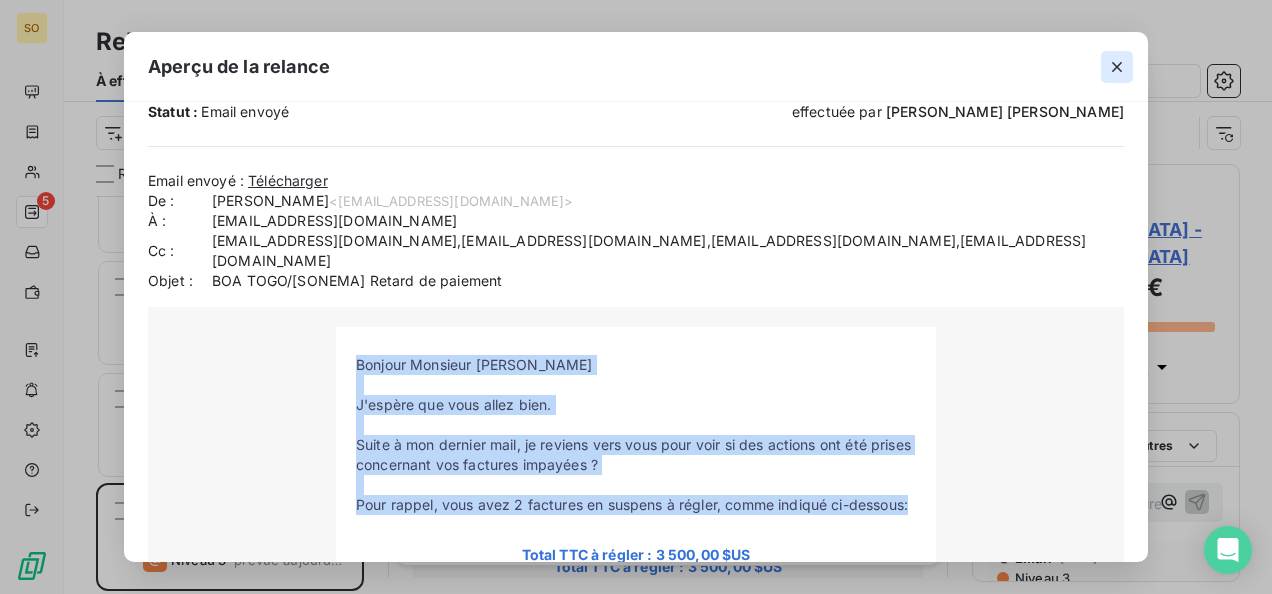 click 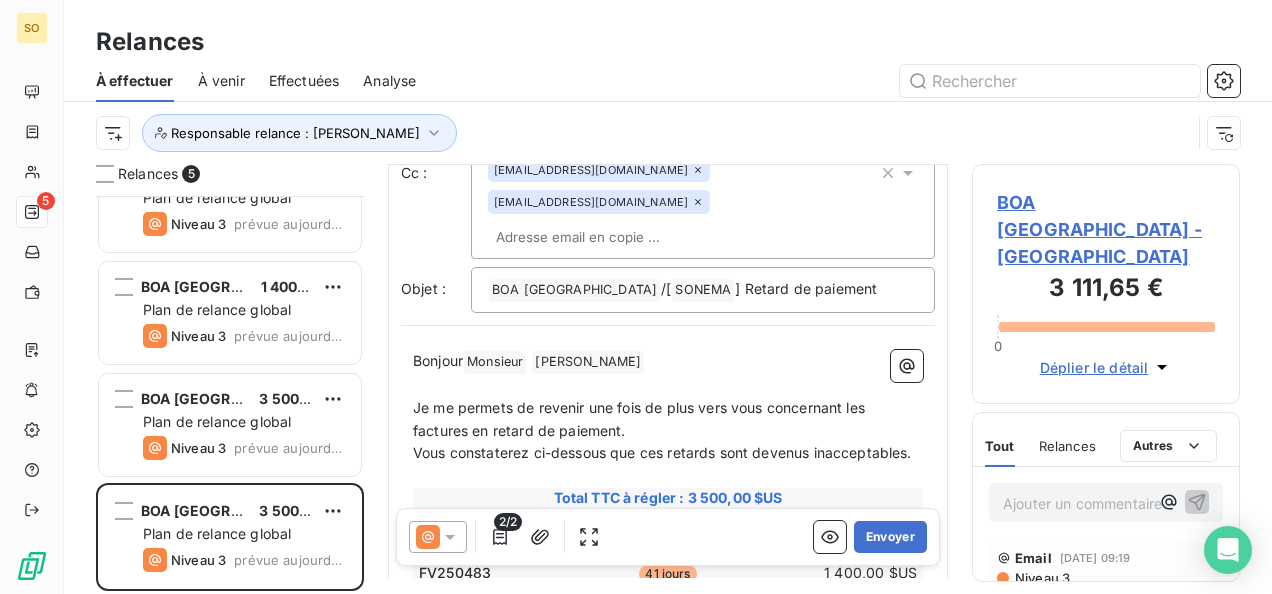 scroll, scrollTop: 200, scrollLeft: 0, axis: vertical 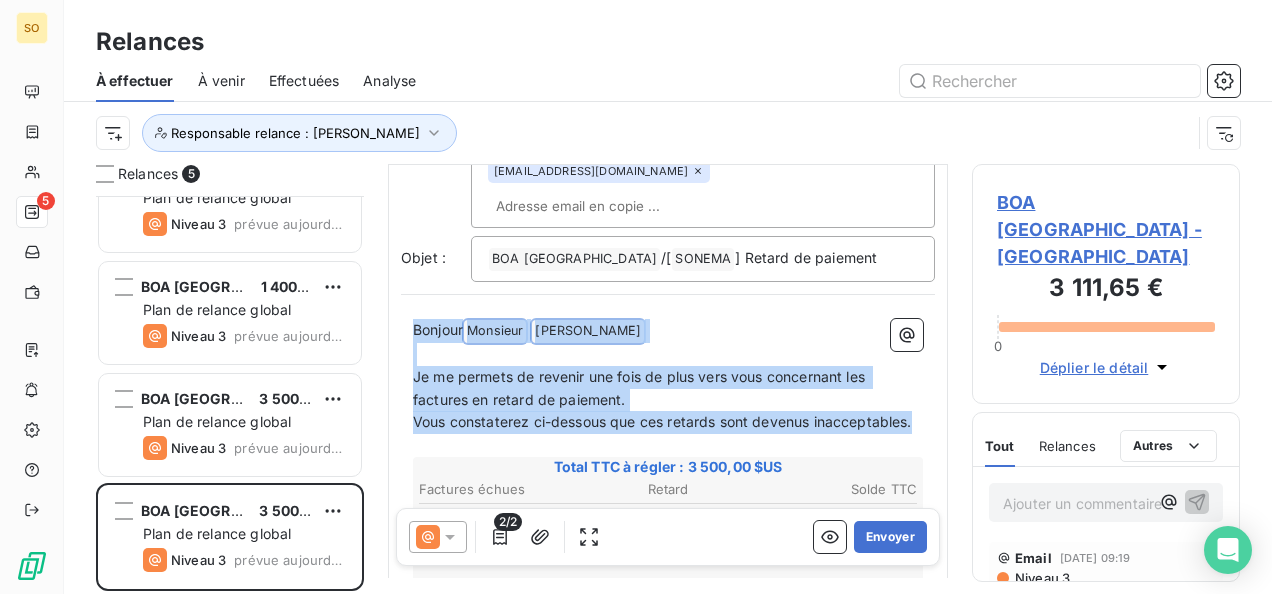 drag, startPoint x: 416, startPoint y: 260, endPoint x: 520, endPoint y: 375, distance: 155.0516 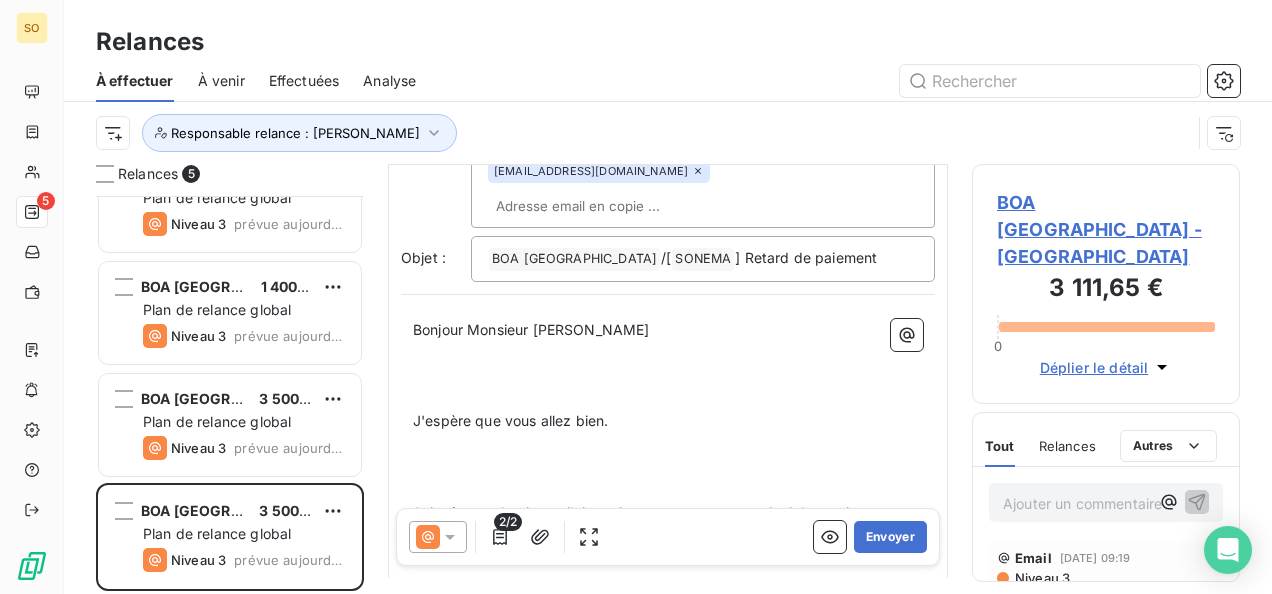 click on "﻿" at bounding box center (668, 399) 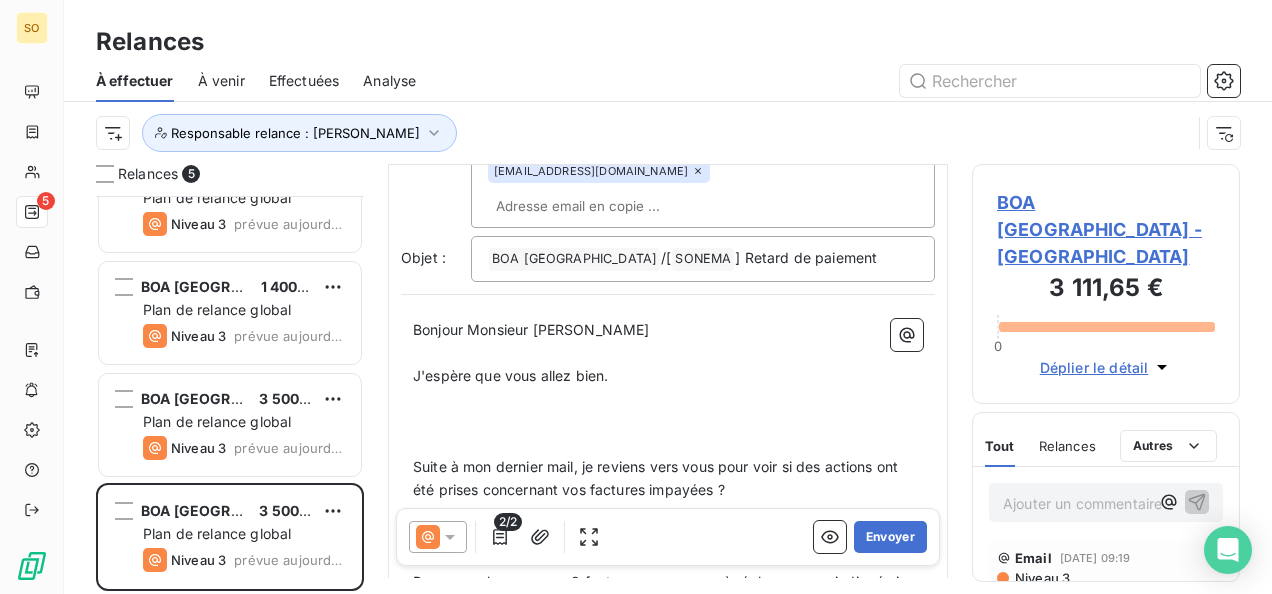 click on "﻿" at bounding box center (668, 444) 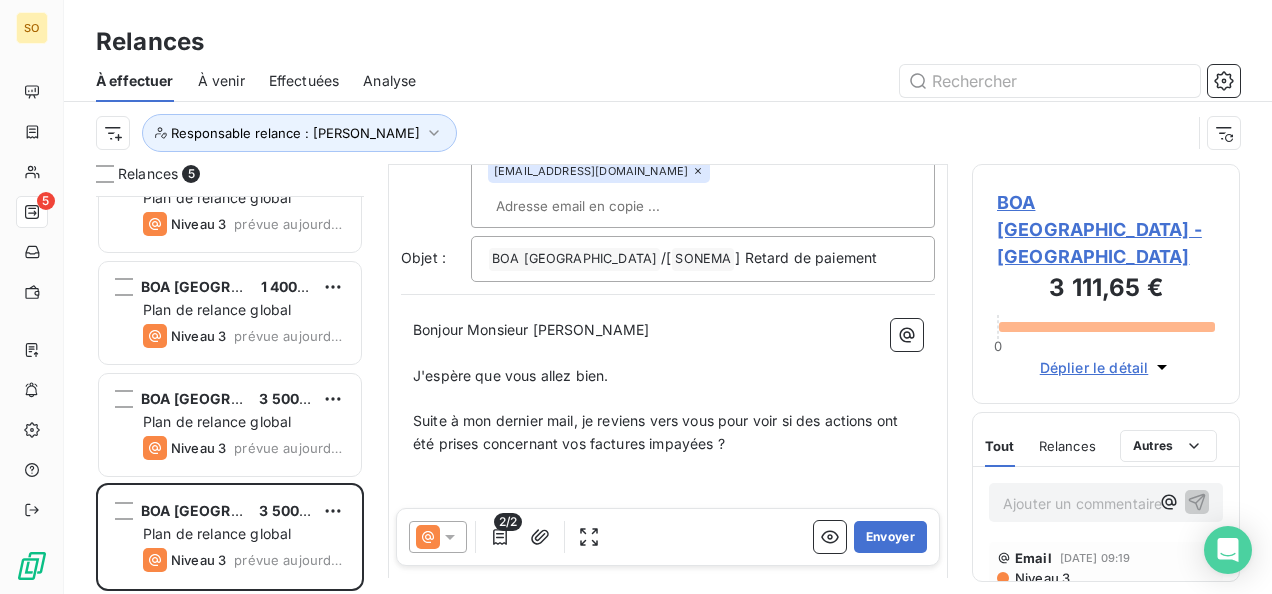 click on "﻿" at bounding box center [668, 513] 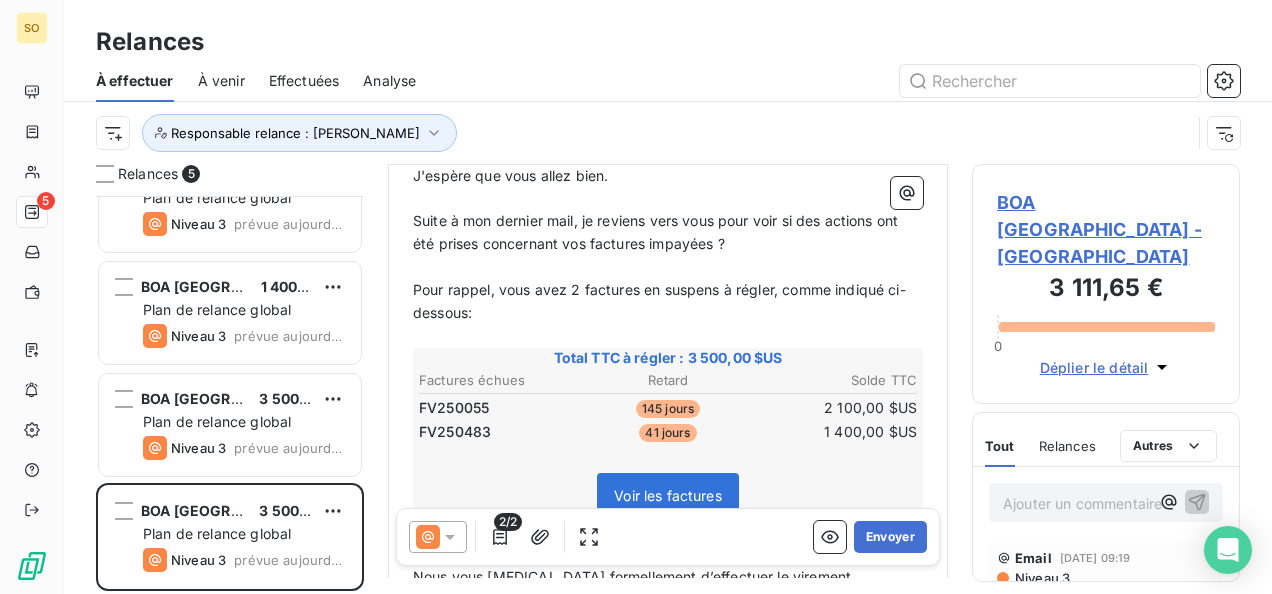 scroll, scrollTop: 500, scrollLeft: 0, axis: vertical 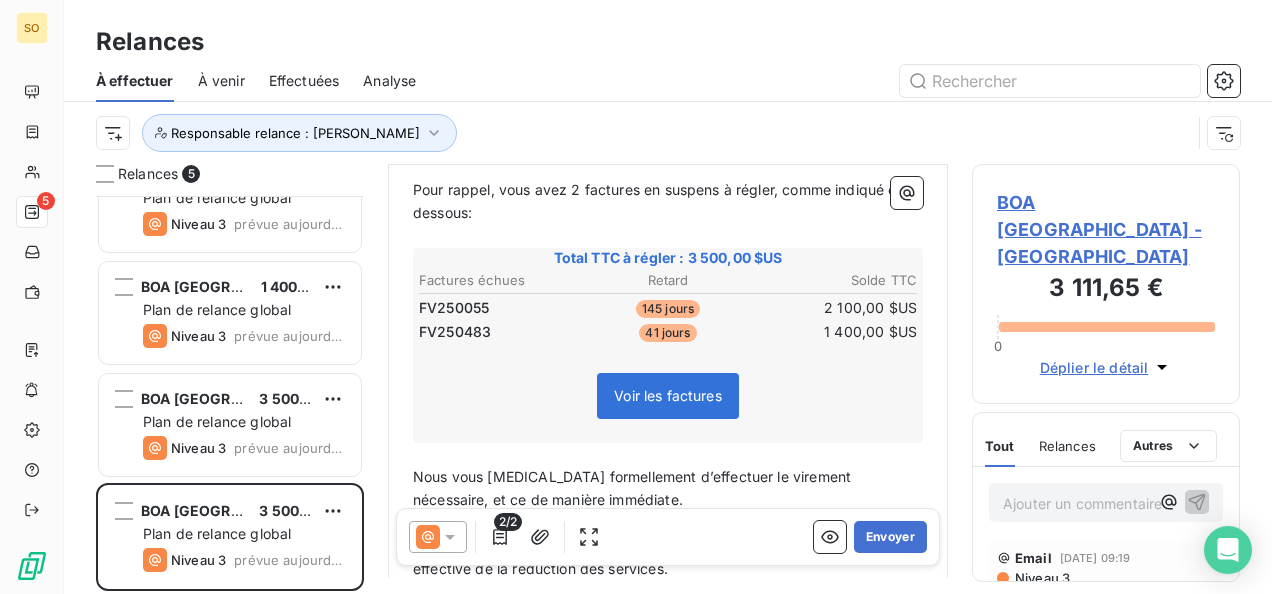 click on "Niveau 3" at bounding box center [1041, 578] 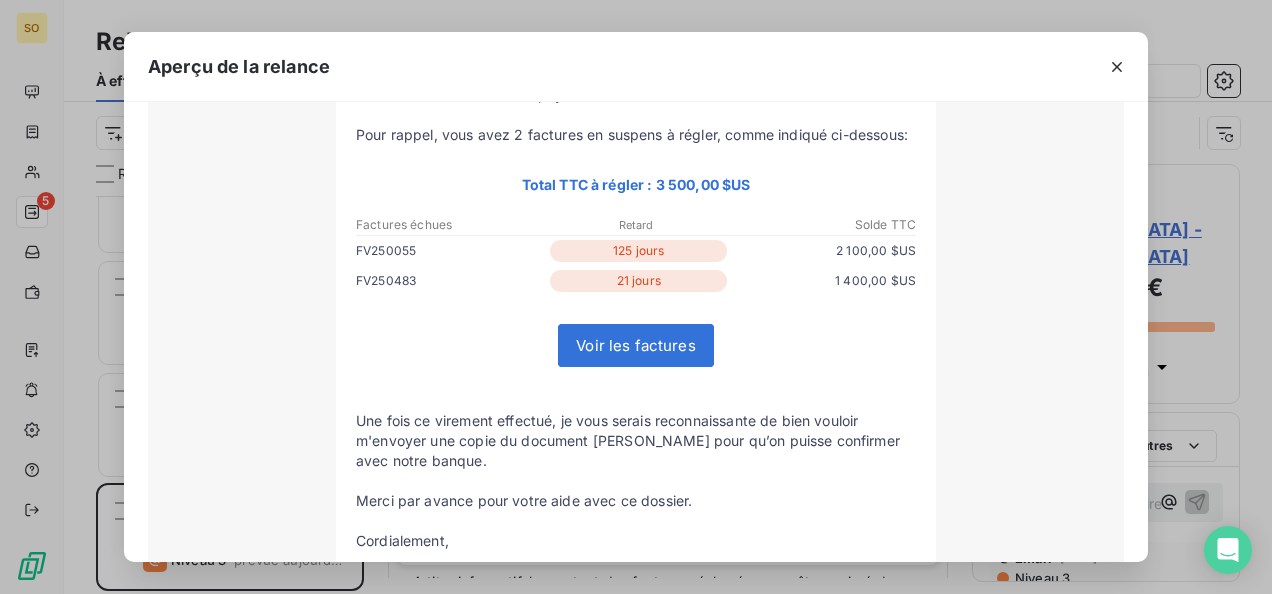 scroll, scrollTop: 595, scrollLeft: 0, axis: vertical 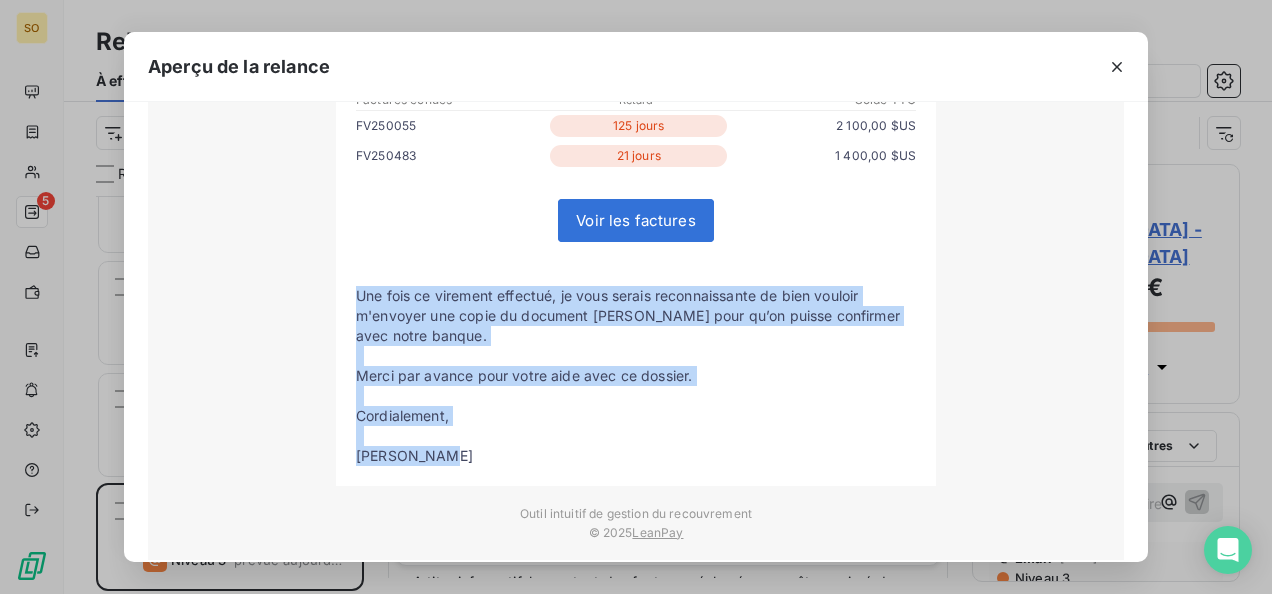 drag, startPoint x: 352, startPoint y: 275, endPoint x: 450, endPoint y: 426, distance: 180.01389 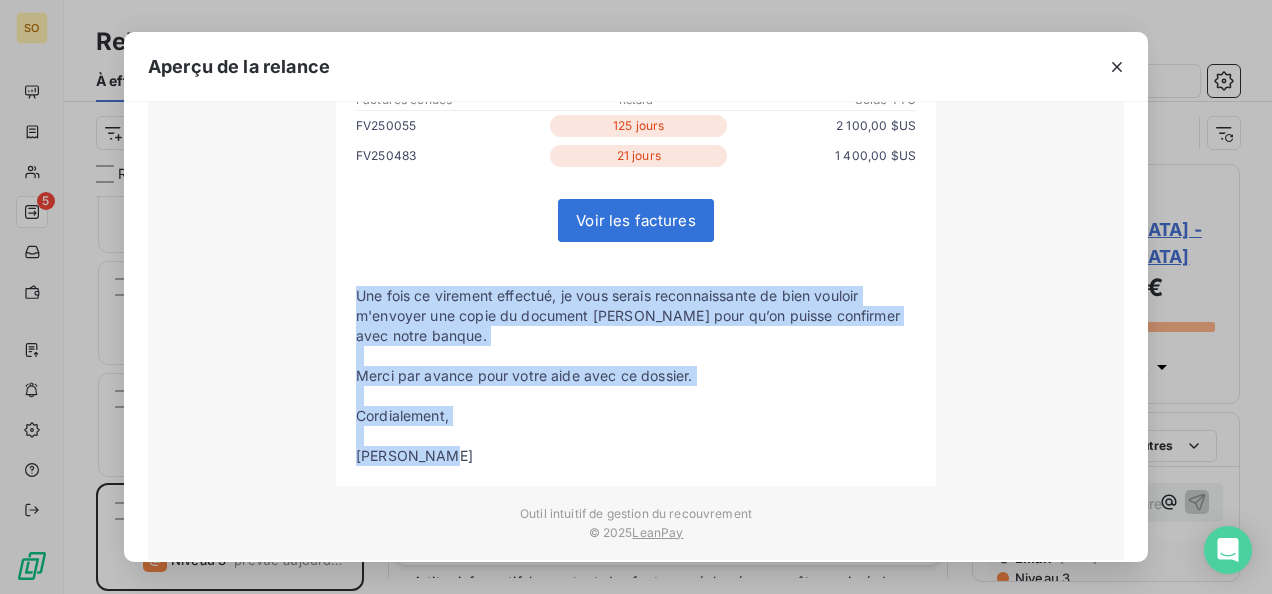click on "Email envoyé : Télécharger De : [PERSON_NAME] <[EMAIL_ADDRESS][DOMAIN_NAME]> À : [EMAIL_ADDRESS][DOMAIN_NAME] Cc : [EMAIL_ADDRESS][DOMAIN_NAME],[EMAIL_ADDRESS][DOMAIN_NAME],[EMAIL_ADDRESS][DOMAIN_NAME],[EMAIL_ADDRESS][DOMAIN_NAME] Objet : BOA TOGO/[SONEMA] Retard de paiement
Bonjour Monsieur [PERSON_NAME]
J'espère que vous allez bien.
Suite à mon dernier mail, je reviens vers vous pour voir si des actions ont été prises concernant vos factures impayées ?
Pour rappel, vous avez 2 factures en suspens à régler, comme indiqué ci-dessous:" at bounding box center [636, 118] 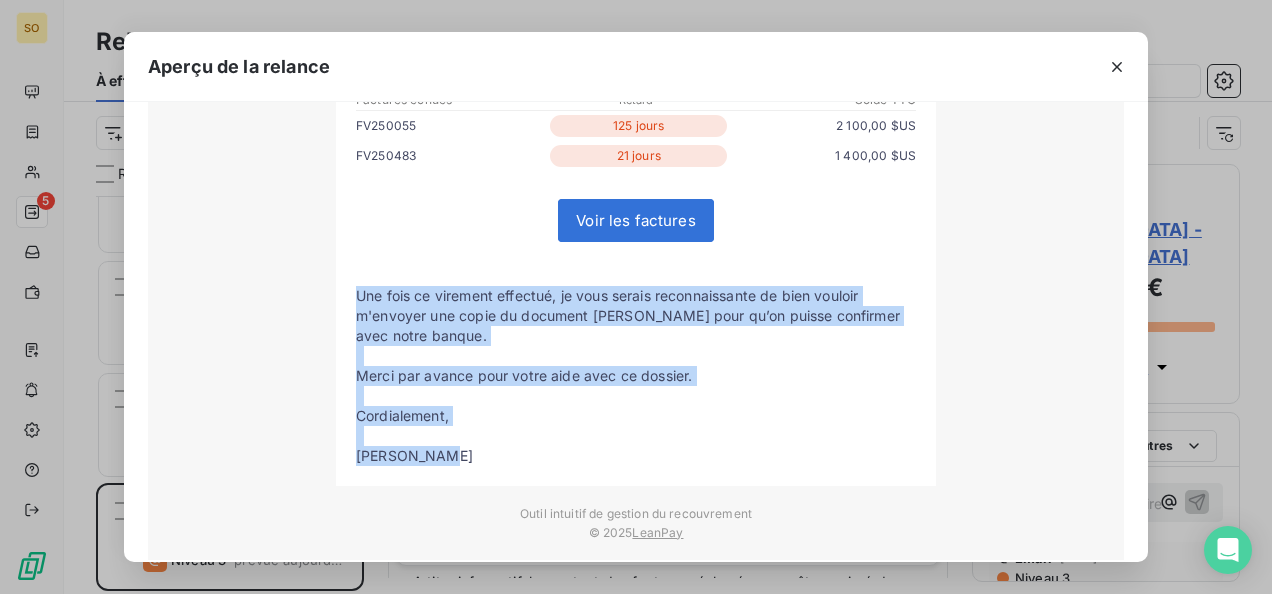 copy on "Une fois ce virement effectué, je vous serais reconnaissante de bien vouloir m'envoyer une copie du document [PERSON_NAME] pour qu’on puisse confirmer avec notre banque.
Merci par avance pour votre aide avec ce dossier.
Cordialement,
[PERSON_NAME]" 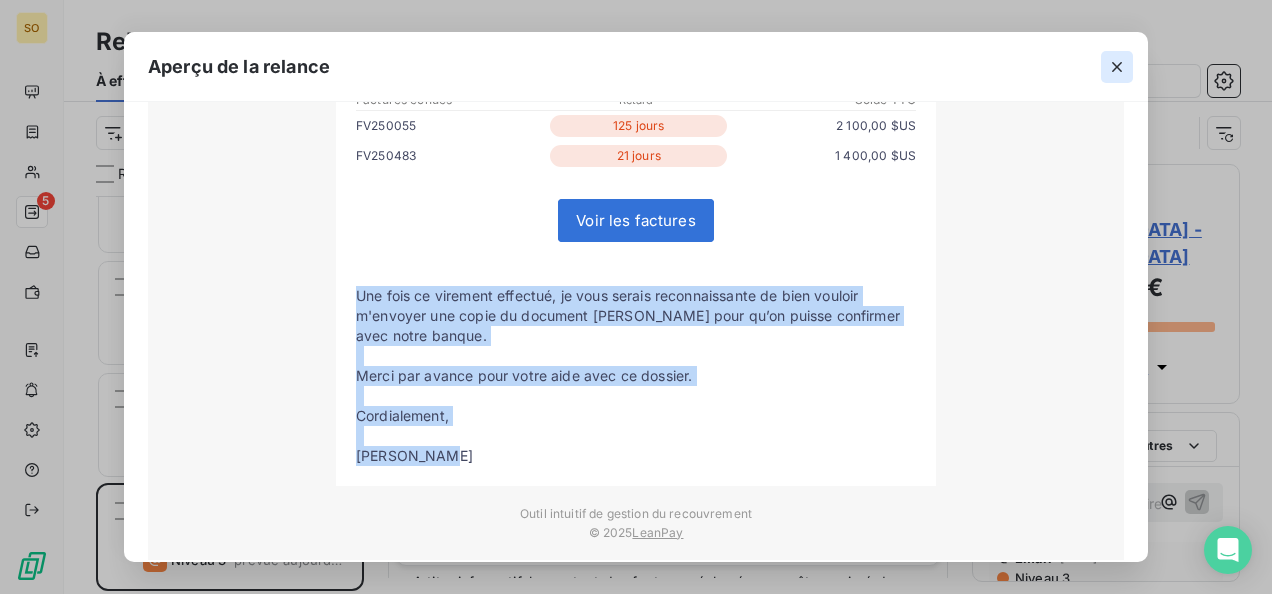 click 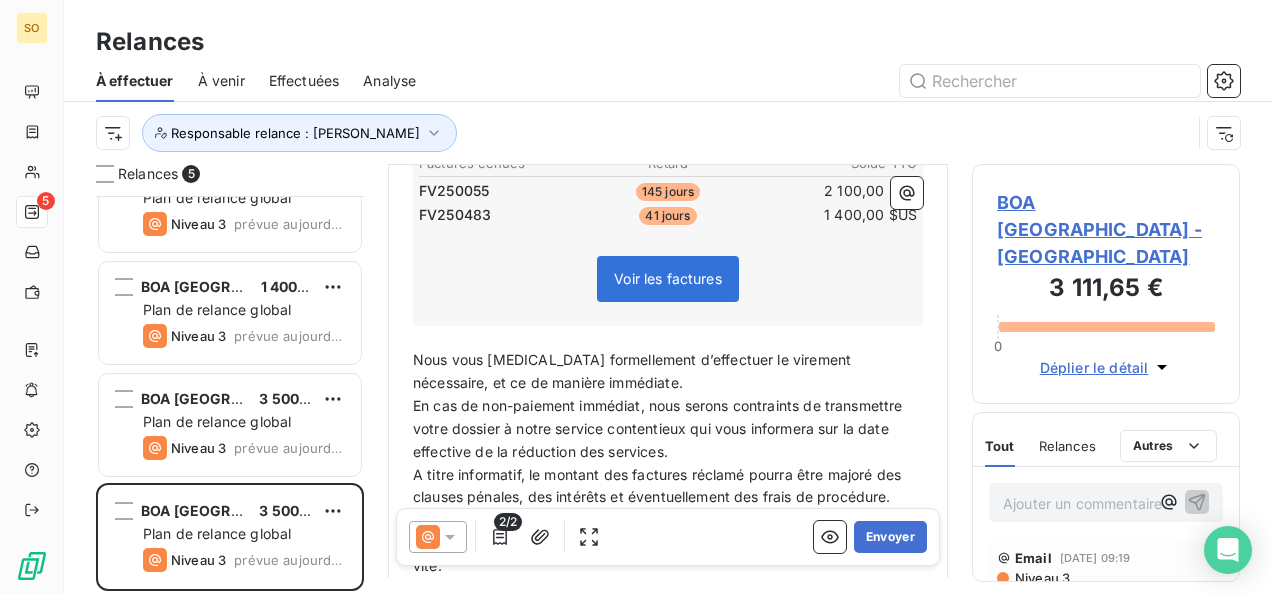 scroll, scrollTop: 700, scrollLeft: 0, axis: vertical 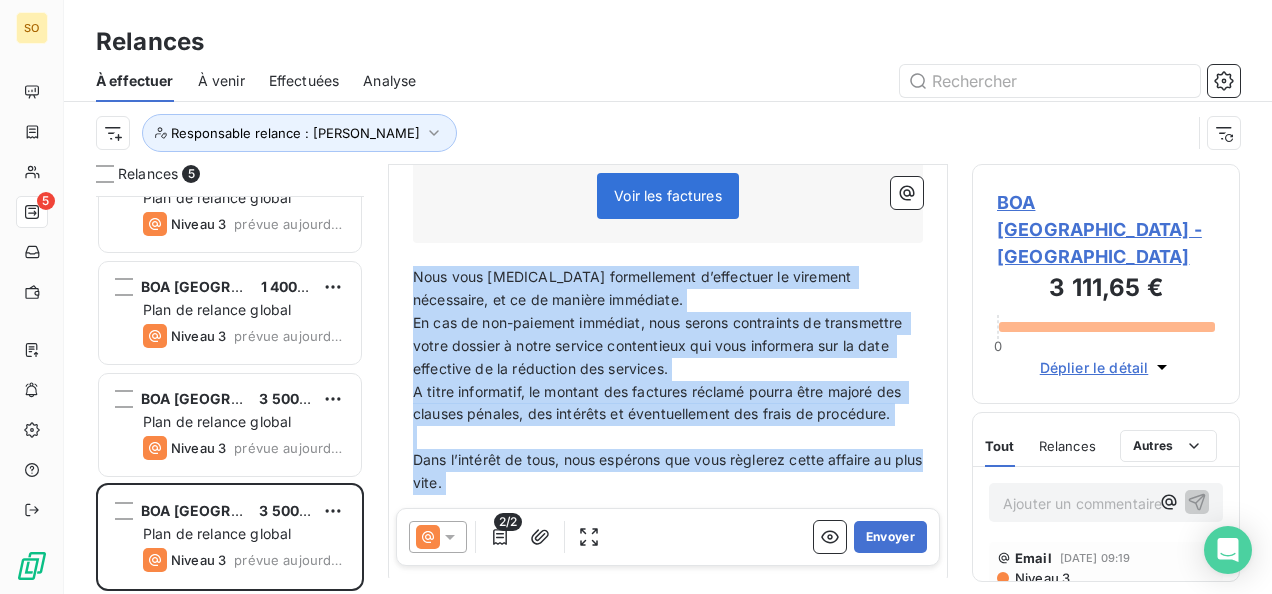drag, startPoint x: 415, startPoint y: 206, endPoint x: 542, endPoint y: 447, distance: 272.41513 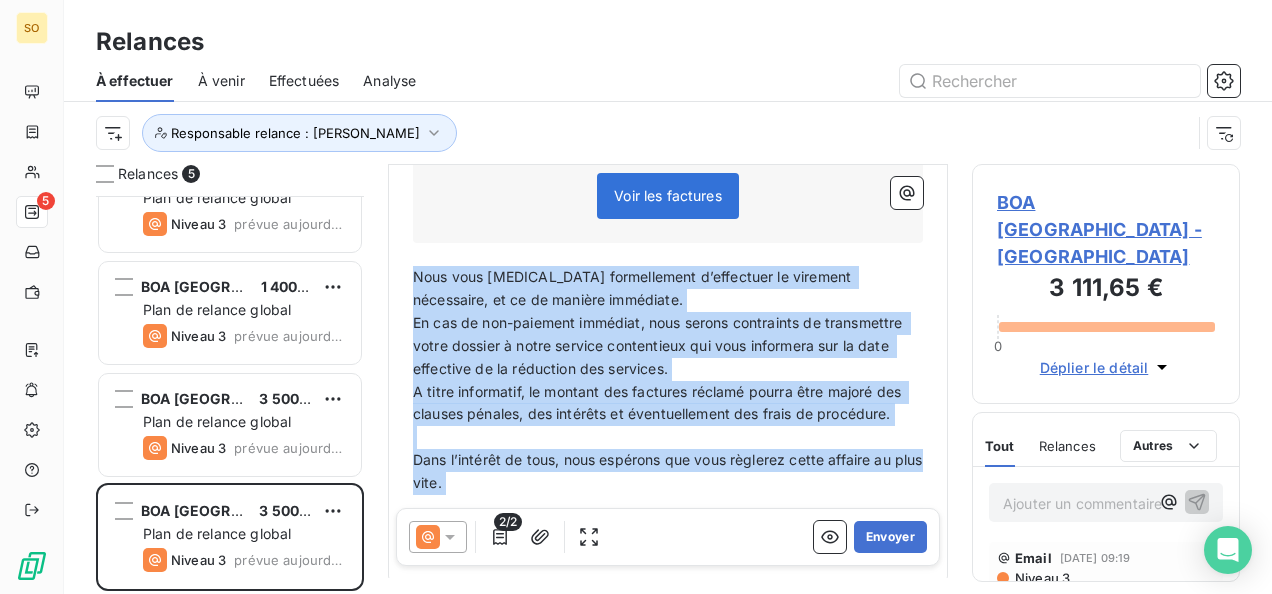 click on "Bonjour Monsieur [PERSON_NAME] ABDEL ﻿ J'espère que vous allez bien. ﻿ Suite à mon dernier mail, je reviens vers vous pour voir si des actions ont été prises concernant vos factures impayées ? ﻿ Pour rappel, vous avez 2 factures en suspens à régler, comme indiqué ci-dessous: ﻿ Total TTC à régler :   3 500,00 $US Factures échues Retard Solde TTC FV250055 145 jours   2 100,00 $US FV250483 41 jours   1 400,00 $US Voir   les factures ﻿ ﻿ Nous vous [MEDICAL_DATA] formellement d’effectuer le virement nécessaire, et ce de manière immédiate. En cas de non-paiement immédiat, nous serons contraints de transmettre votre dossier à notre service contentieux qui vous informera sur la date effective de la réduction des services. A titre informatif, le montant des factures réclamé pourra être majoré des clauses pénales, des intérêts et éventuellement des frais de procédure. ﻿ Dans l’intérêt de tous, nous espérons que vous règlerez cette affaire au plus vite. ﻿ Cordialement, ﻿" at bounding box center (668, 190) 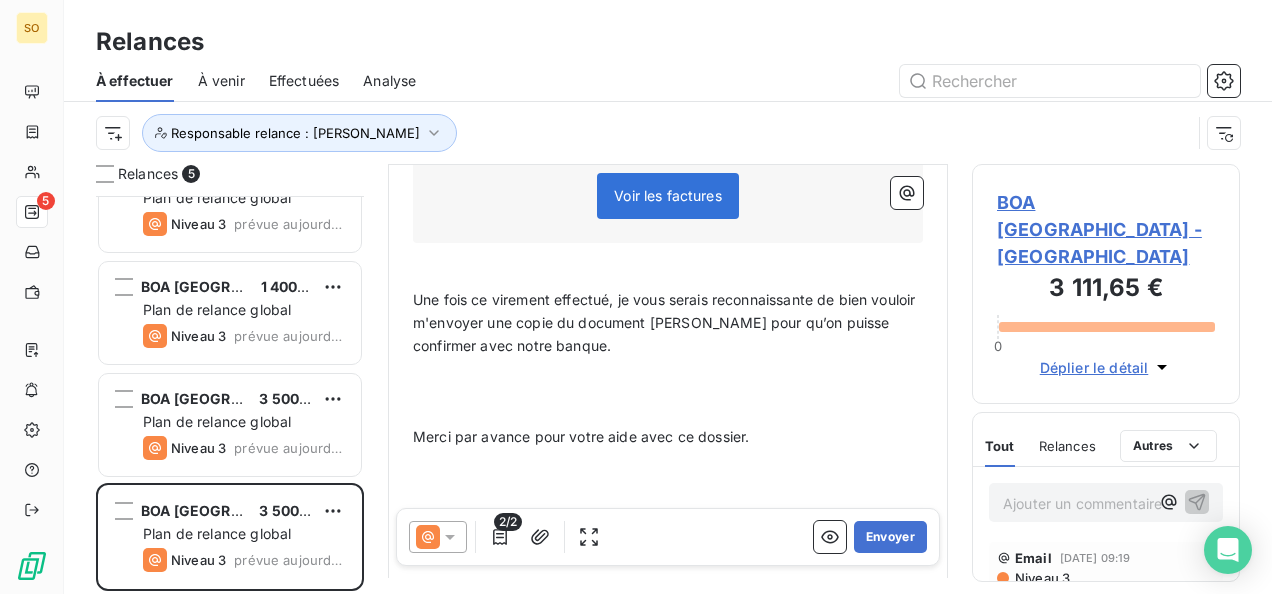 click on "﻿" at bounding box center (668, 414) 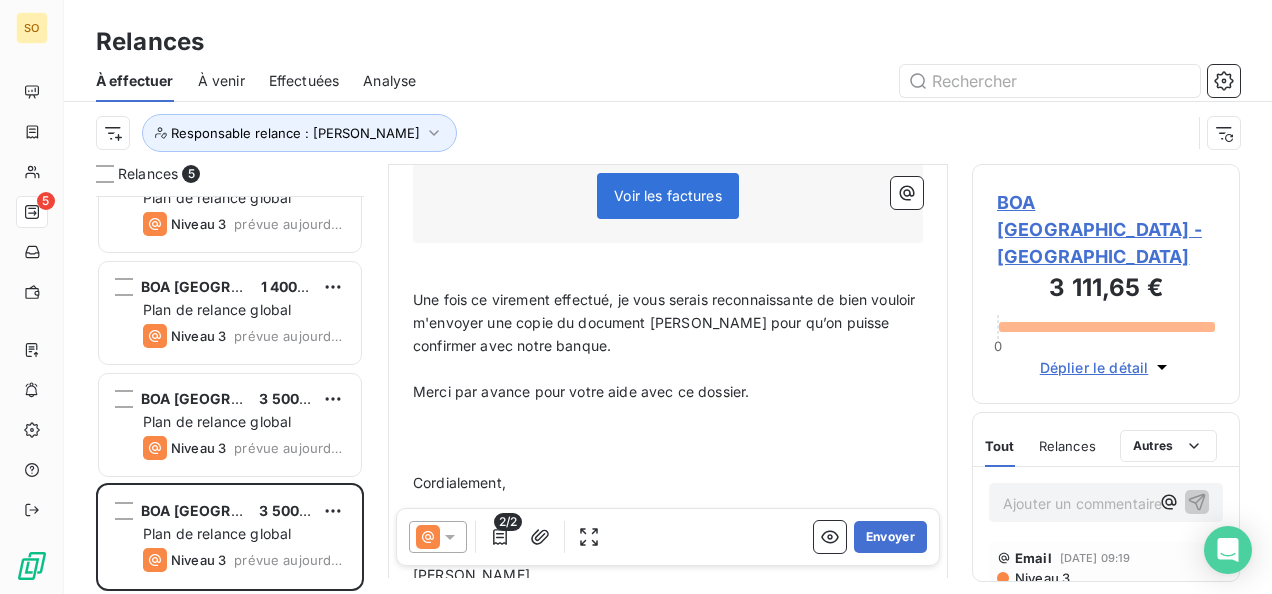 click on "﻿" at bounding box center (668, 460) 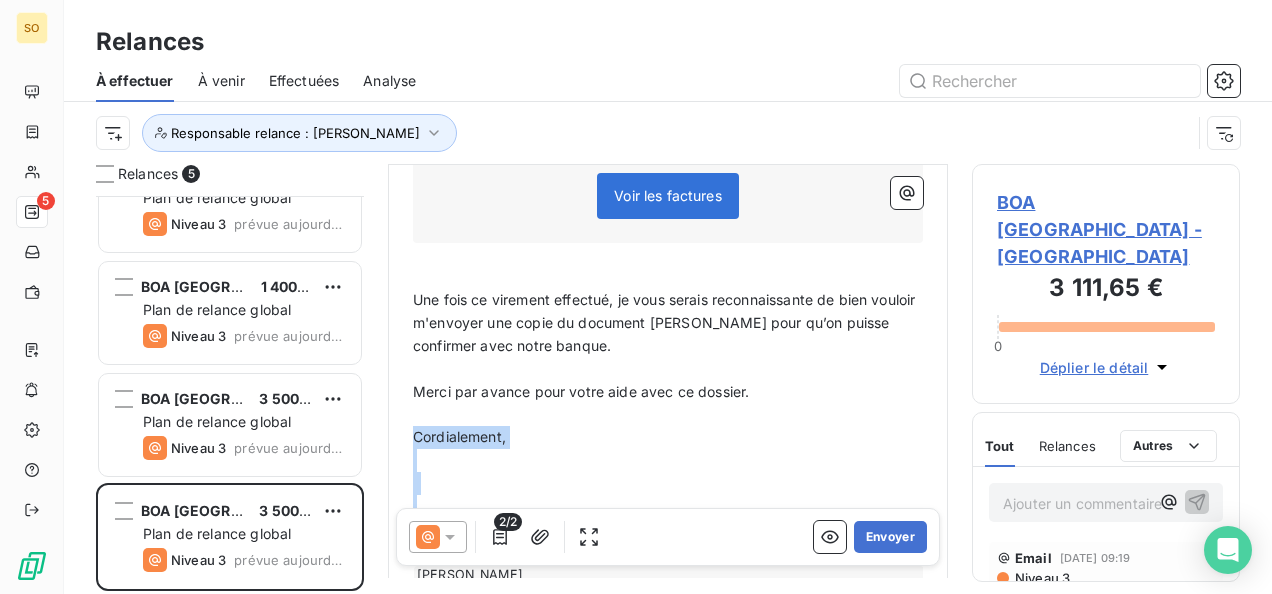 drag, startPoint x: 413, startPoint y: 366, endPoint x: 510, endPoint y: 461, distance: 135.77187 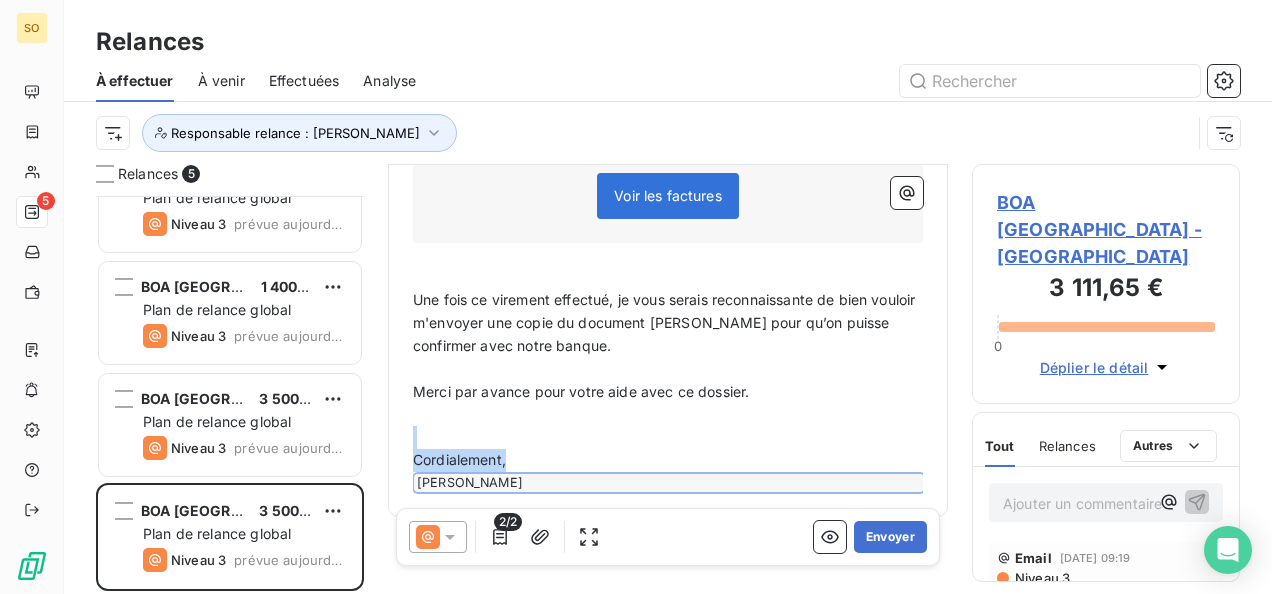 scroll, scrollTop: 654, scrollLeft: 0, axis: vertical 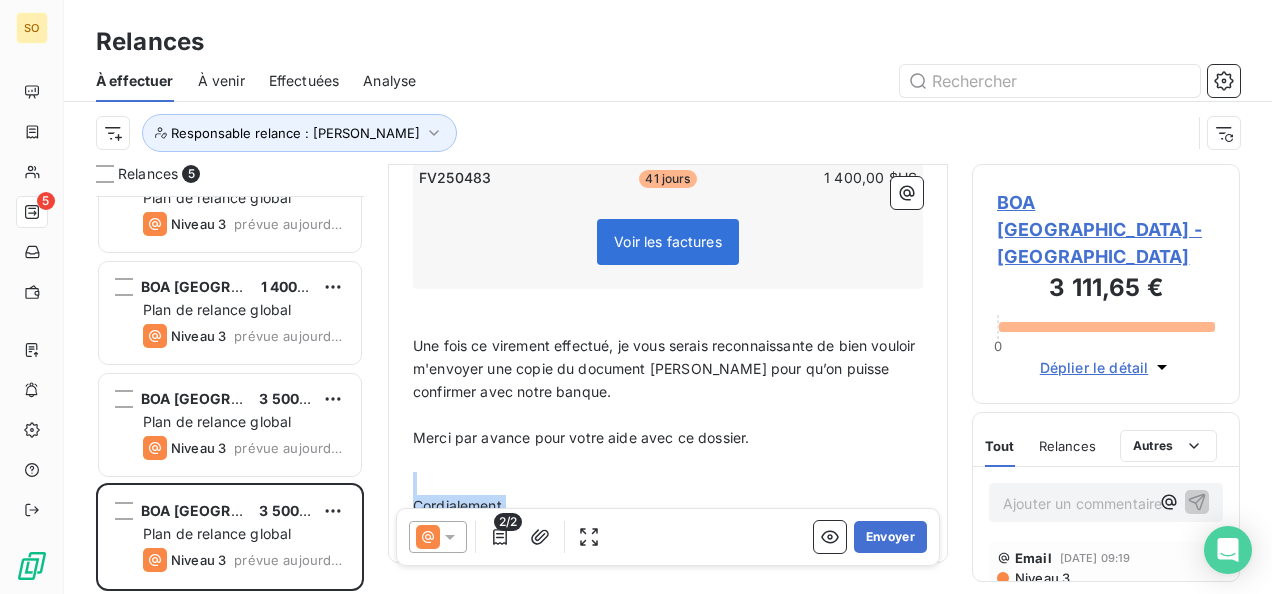 click on "﻿" at bounding box center [668, 483] 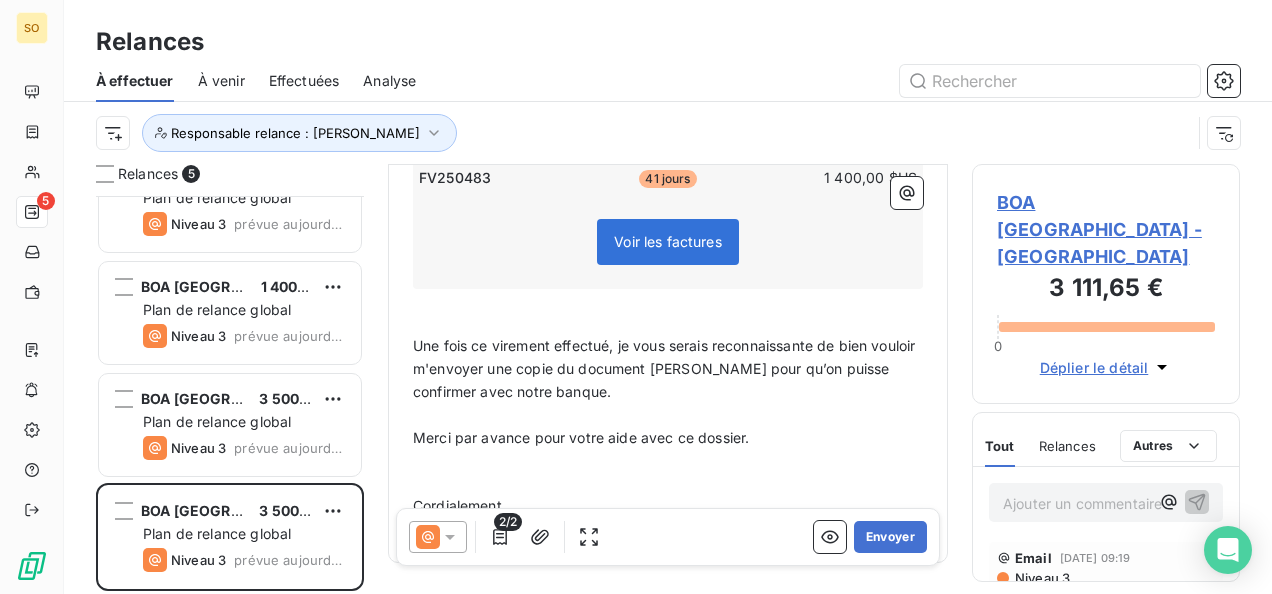 scroll, scrollTop: 630, scrollLeft: 0, axis: vertical 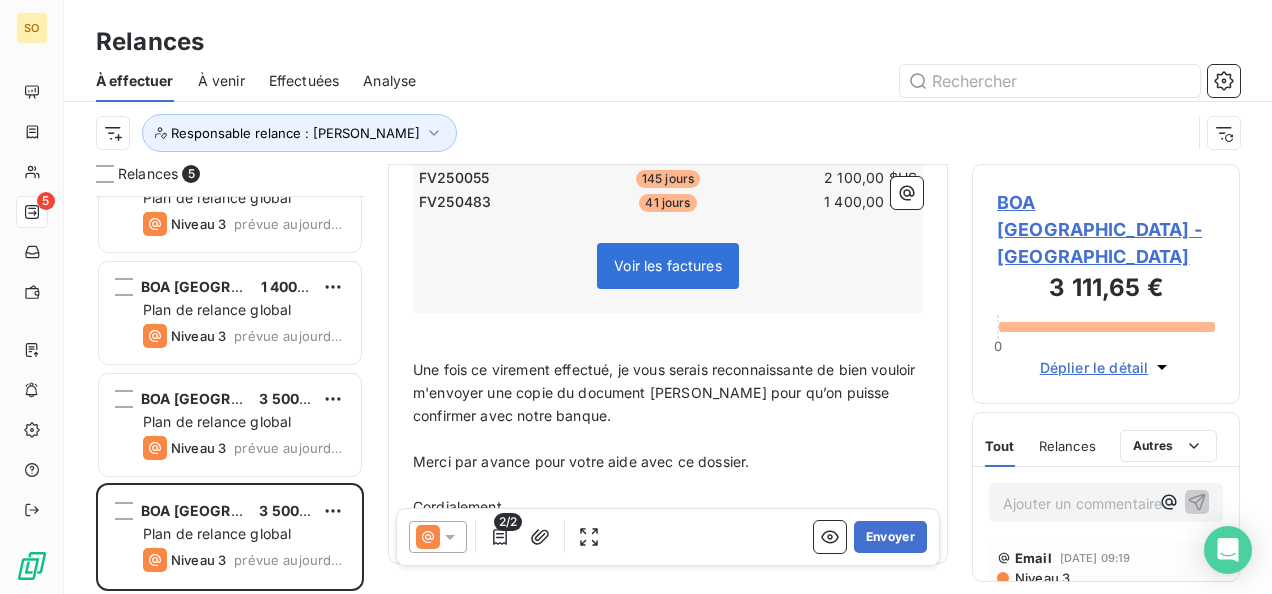 click on "[PERSON_NAME]" at bounding box center [669, 530] 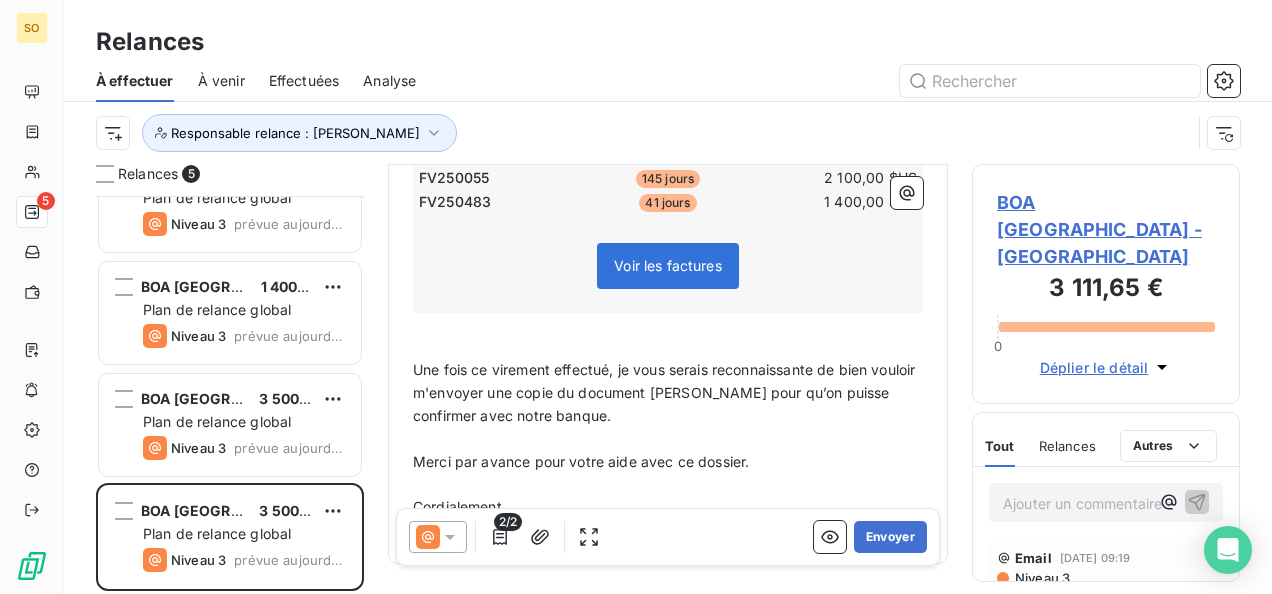 click on "Cordialement," at bounding box center [668, 507] 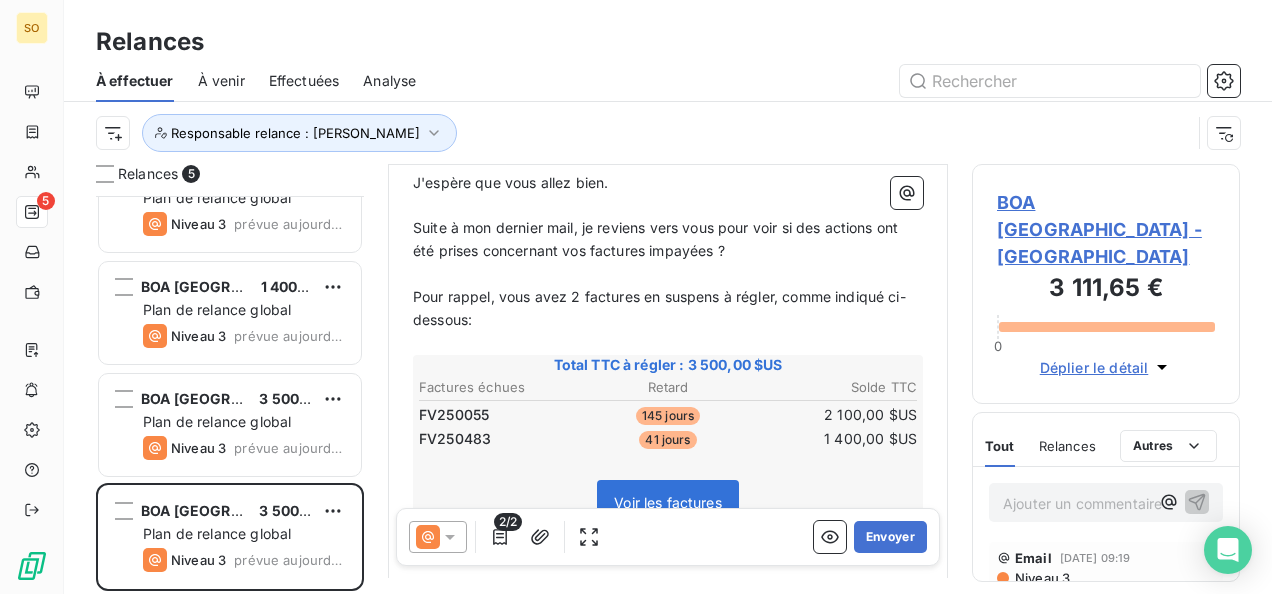 scroll, scrollTop: 554, scrollLeft: 0, axis: vertical 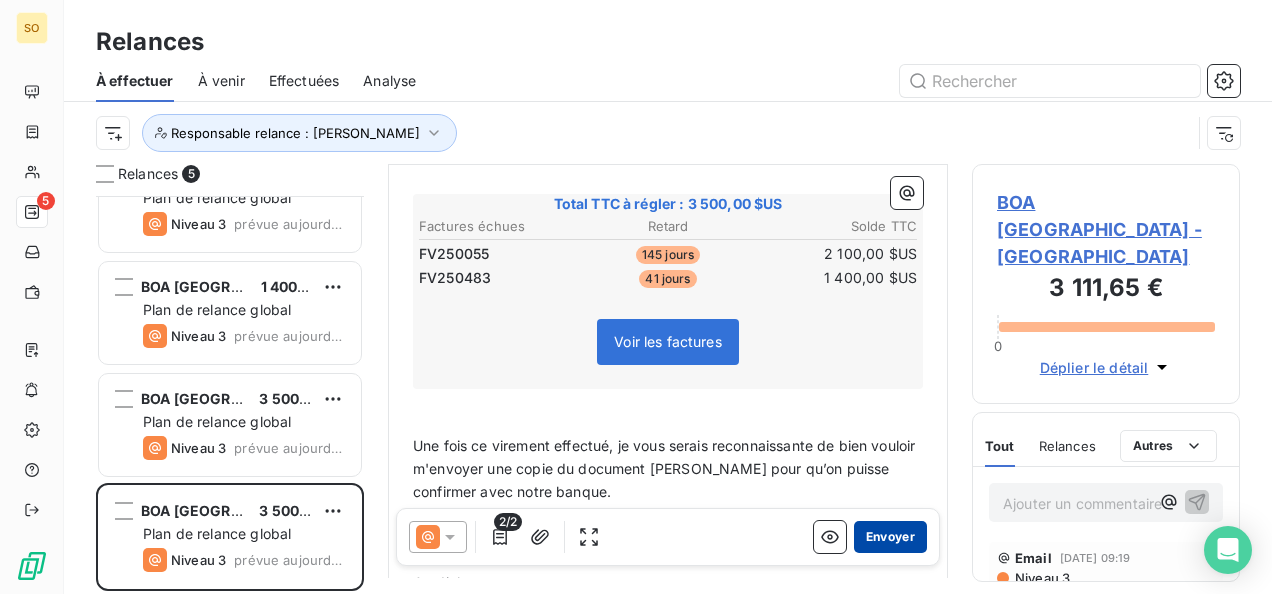 click on "Envoyer" at bounding box center [890, 537] 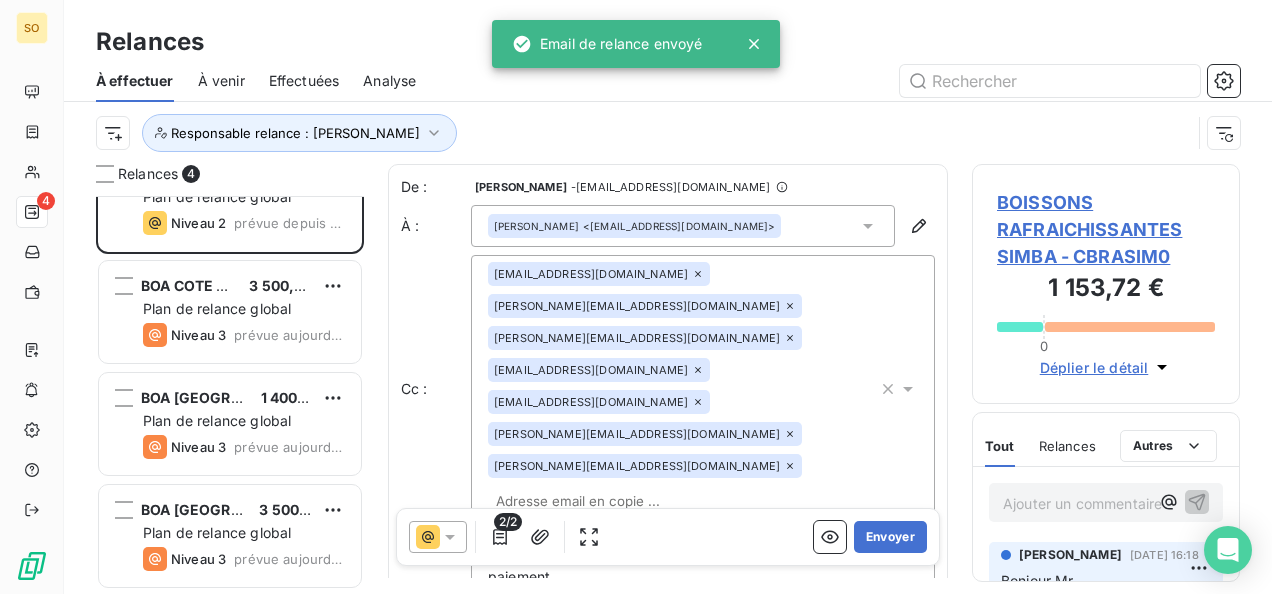 scroll, scrollTop: 50, scrollLeft: 0, axis: vertical 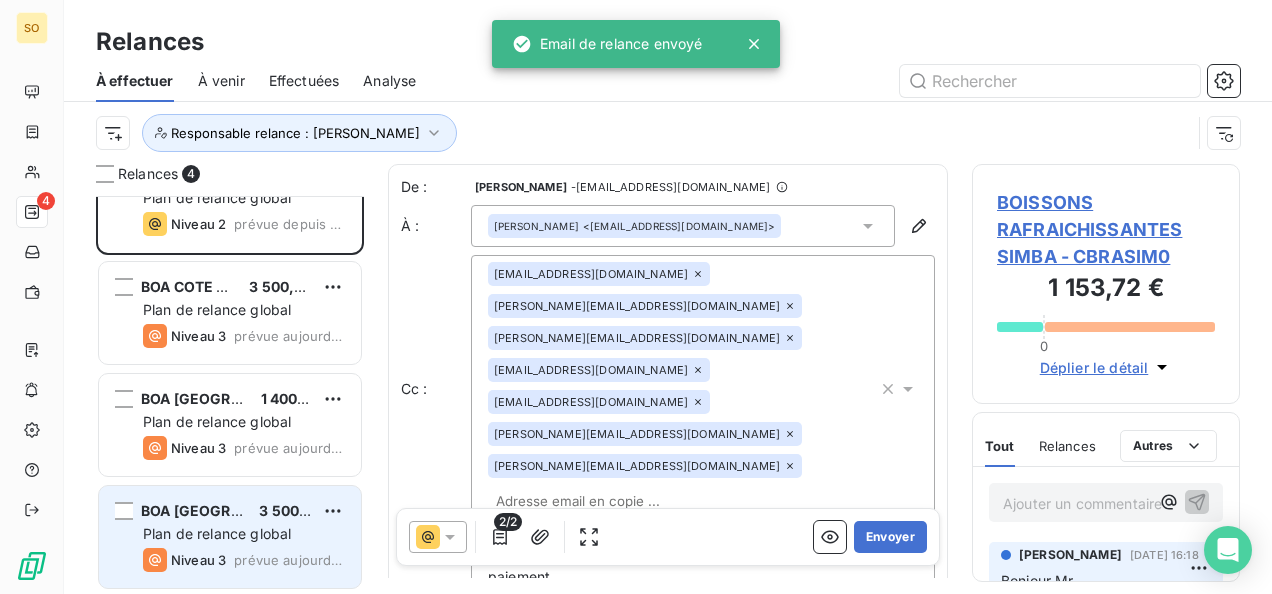 click on "Plan de relance global" at bounding box center (244, 534) 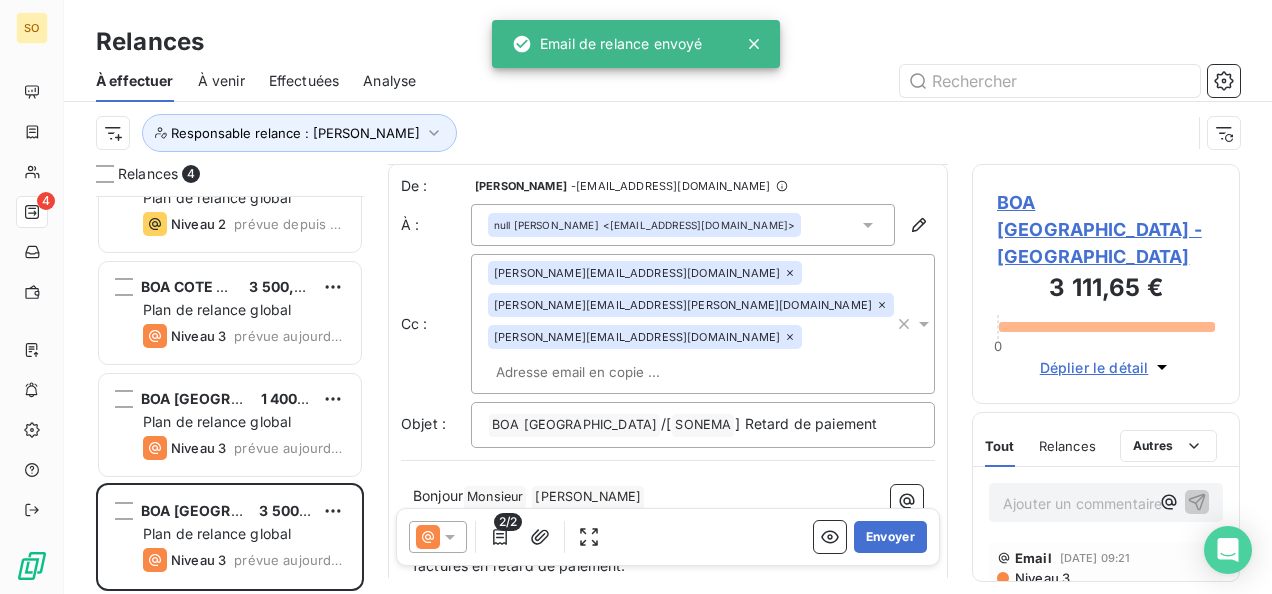 scroll, scrollTop: 102, scrollLeft: 0, axis: vertical 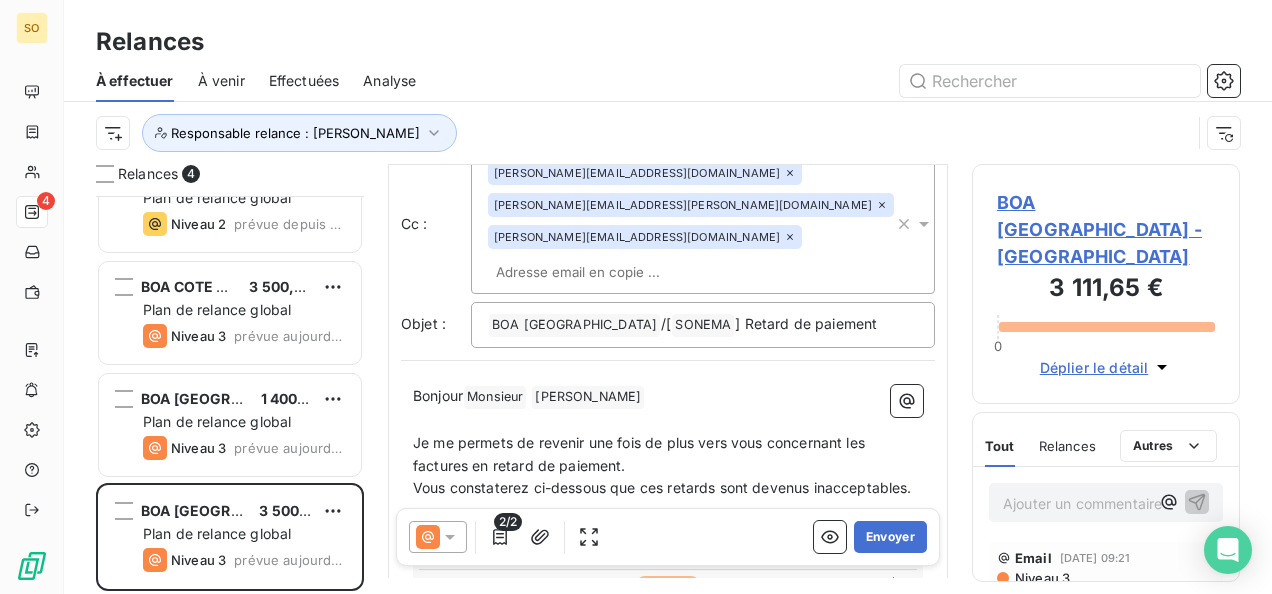 click on "Bonjour  Monsieur ﻿   [PERSON_NAME] ﻿ ﻿" at bounding box center [668, 397] 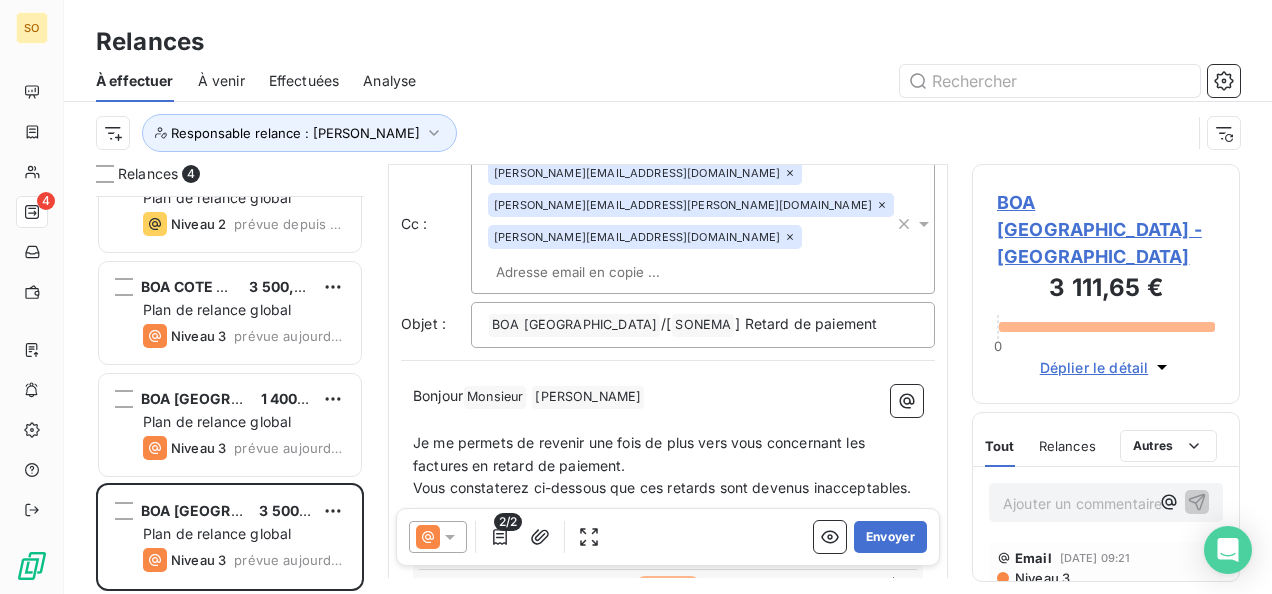 click on "Niveau 3" at bounding box center [1041, 578] 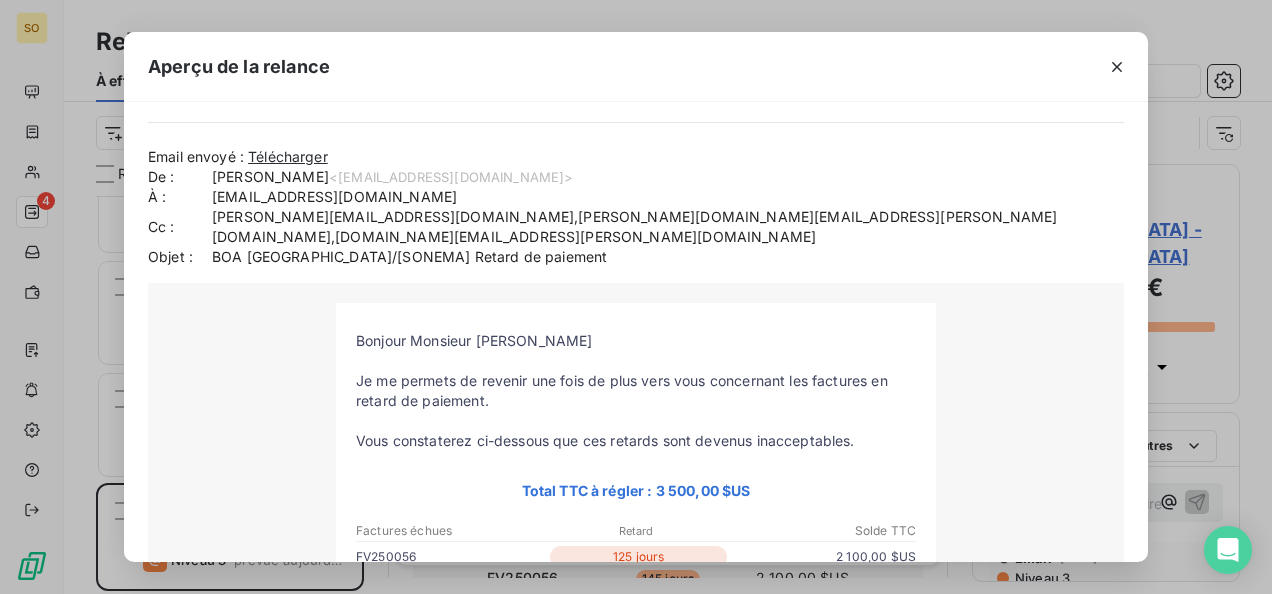 scroll, scrollTop: 200, scrollLeft: 0, axis: vertical 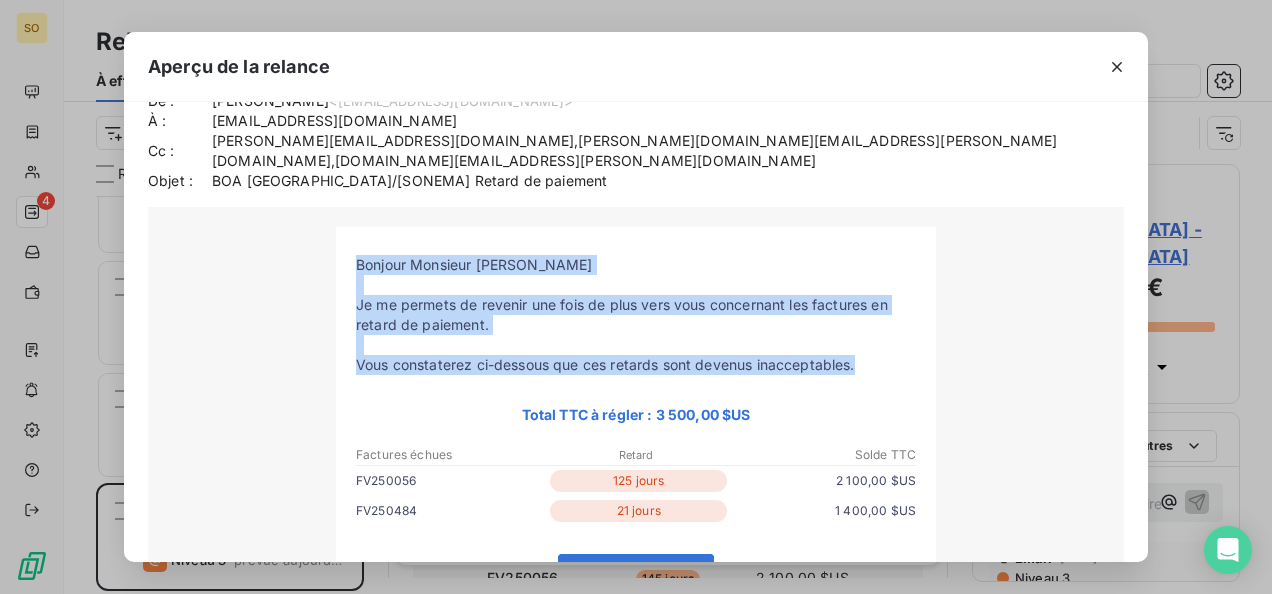 drag, startPoint x: 352, startPoint y: 236, endPoint x: 854, endPoint y: 352, distance: 515.2281 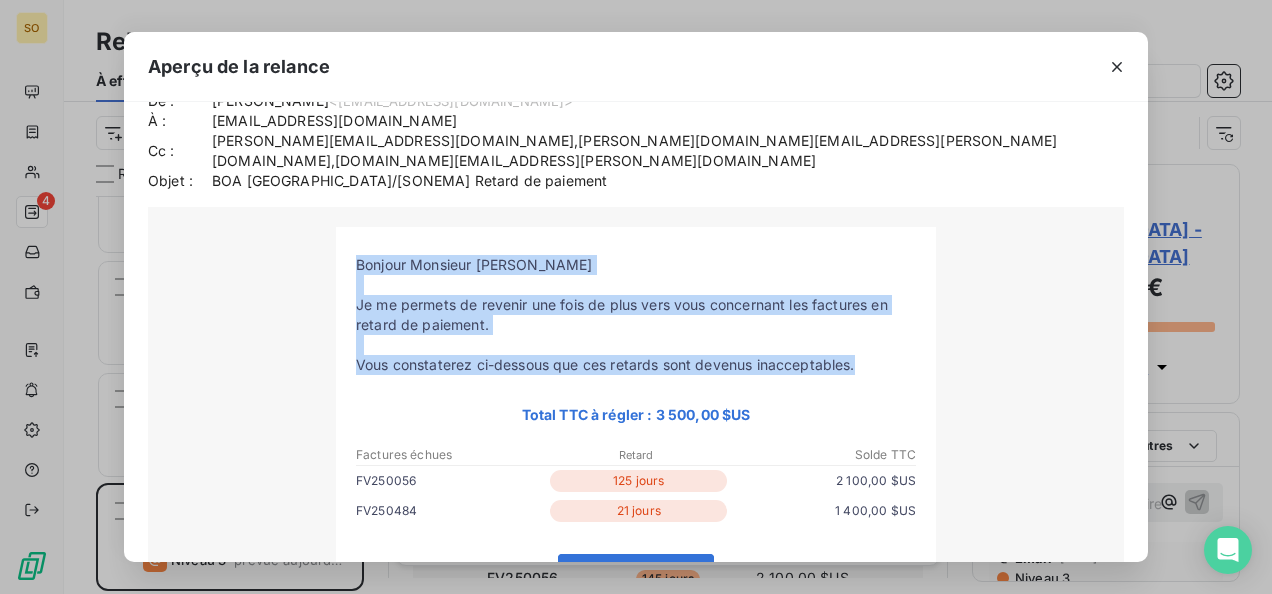 click on "Email envoyé : Télécharger De : [PERSON_NAME] <[EMAIL_ADDRESS][DOMAIN_NAME]> À : [EMAIL_ADDRESS][DOMAIN_NAME] Cc : [DOMAIN_NAME][EMAIL_ADDRESS][DOMAIN_NAME],[PERSON_NAME][DOMAIN_NAME][EMAIL_ADDRESS][PERSON_NAME][DOMAIN_NAME],[DOMAIN_NAME][EMAIL_ADDRESS][PERSON_NAME][DOMAIN_NAME] Objet : BOA [GEOGRAPHIC_DATA]/[SONEMA] Retard de paiement
Bonjour Monsieur [PERSON_NAME]
Je me permets de revenir une fois de plus vers vous concernant les factures en retard de paiement.
Vous constaterez ci-dessous que ces retards sont devenus inacceptables.
Total TTC à régler : 3 500,00 $US" at bounding box center (636, 563) 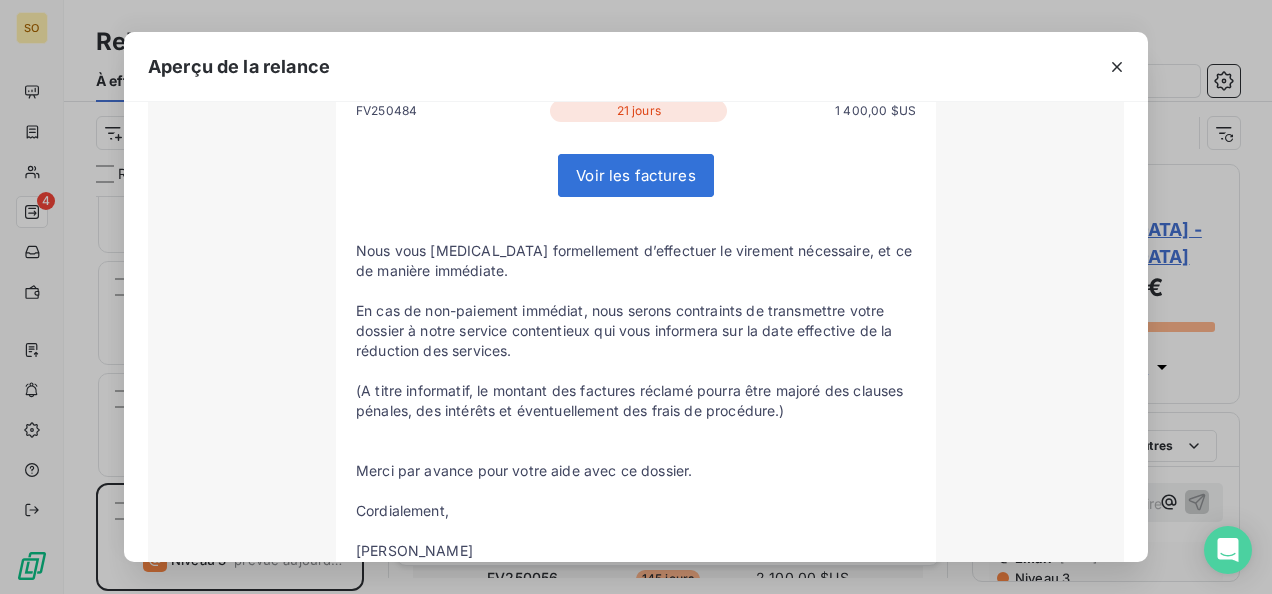 scroll, scrollTop: 495, scrollLeft: 0, axis: vertical 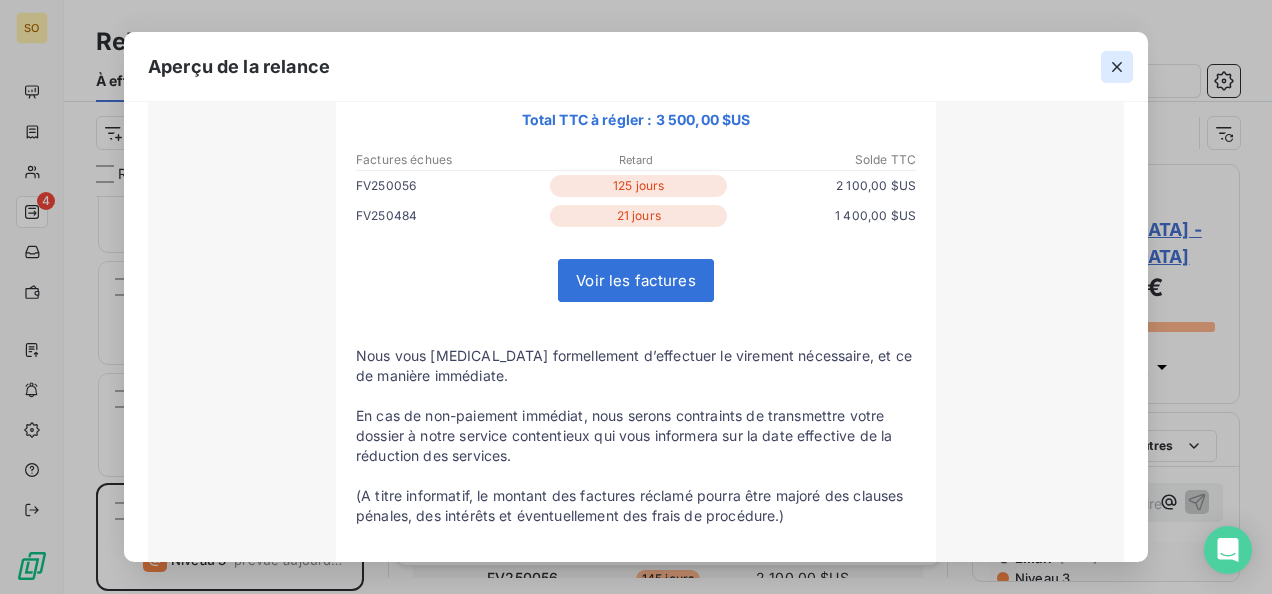 click at bounding box center [1117, 67] 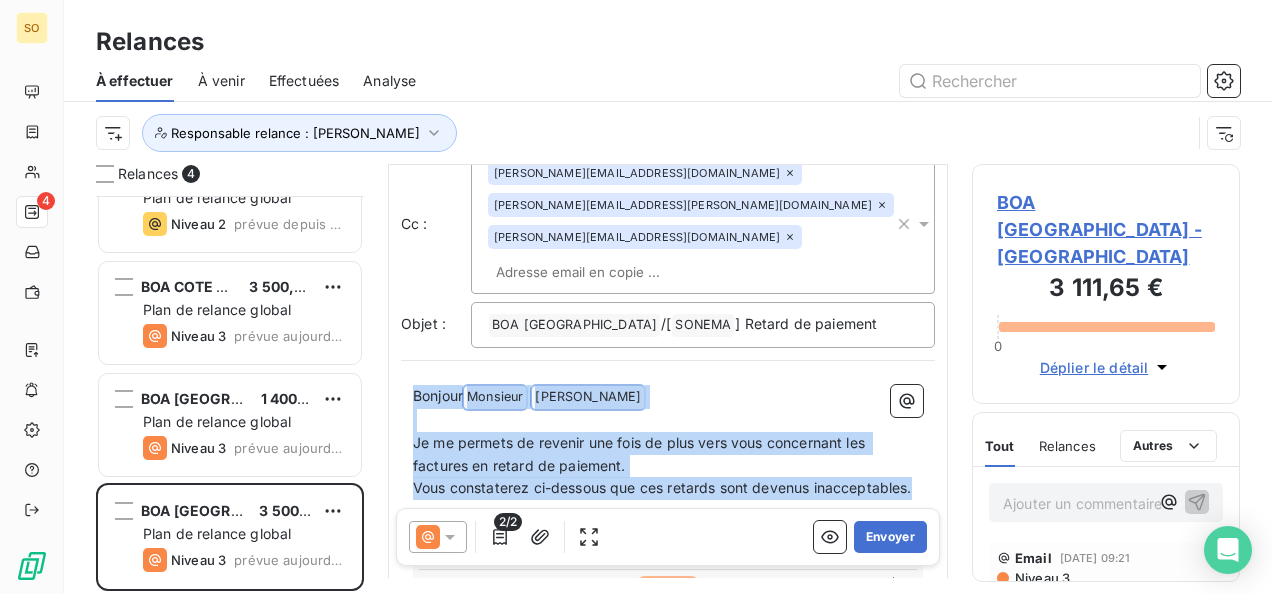 drag, startPoint x: 414, startPoint y: 393, endPoint x: 580, endPoint y: 502, distance: 198.58751 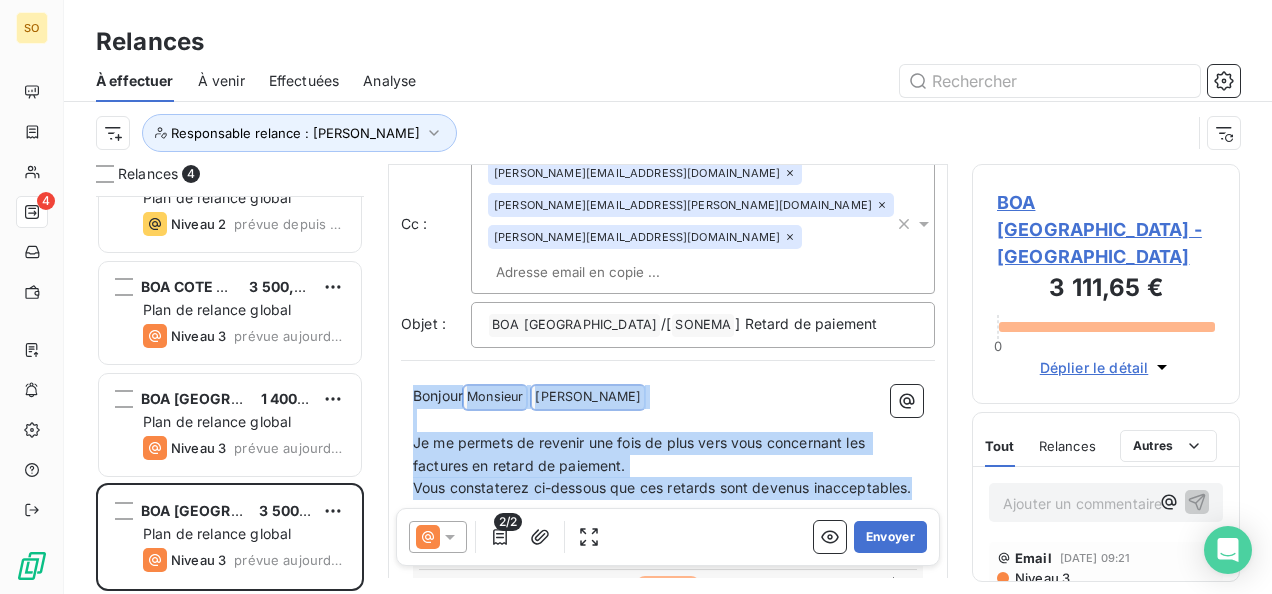 click on "Bonjour  Monsieur ﻿   [PERSON_NAME] ﻿ ﻿ ﻿ Je me permets de revenir une fois de plus vers vous concernant les factures en retard de paiement.  Vous constaterez ci-dessous que ces retards sont devenus inacceptables. ﻿ Total TTC à régler :   3 500,00 $US Factures échues Retard Solde TTC FV250056 145 jours   2 100,00 $US FV250484 41 jours   1 400,00 $US Voir   les factures ﻿ ﻿ Nous vous [MEDICAL_DATA] formellement d’effectuer le virement nécessaire, et ce de manière immédiate. En cas de non-paiement immédiat, nous serons contraints de transmettre votre dossier à notre service contentieux qui vous informera sur la date effective de la réduction des services. A titre informatif, le montant des factures réclamé pourra être majoré des clauses pénales, des intérêts et éventuellement des frais de procédure. ﻿ Dans l’intérêt de tous, nous espérons que vous règlerez cette affaire au plus vite. ﻿ Cordialement, [PERSON_NAME] ﻿" at bounding box center (668, 710) 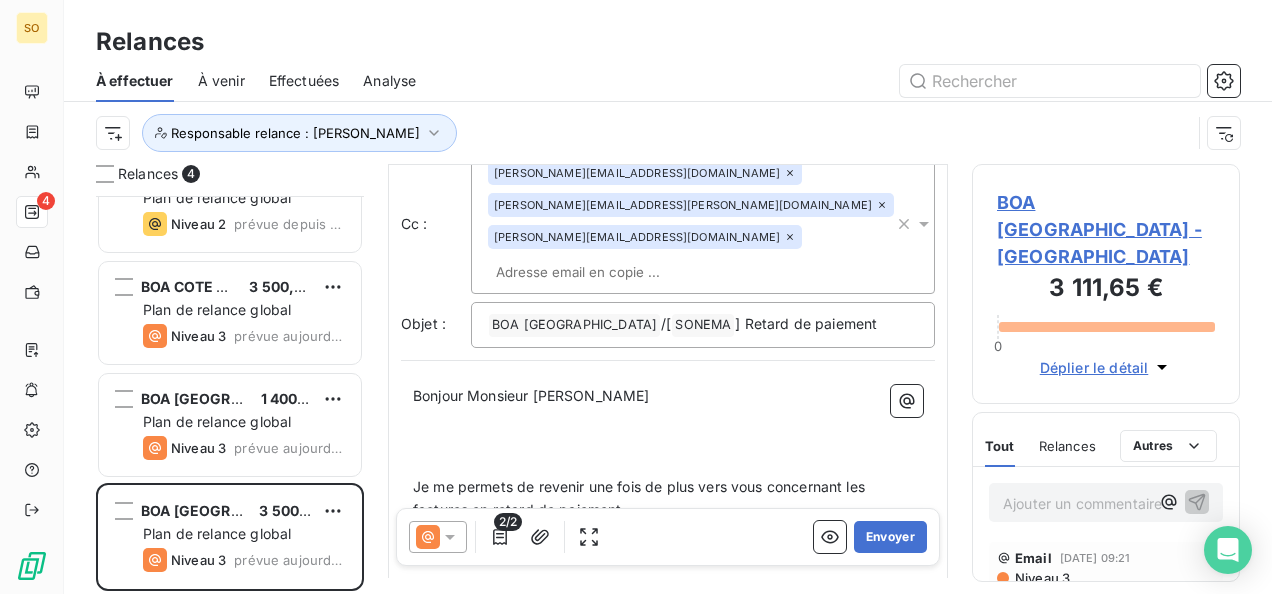 click on "﻿" at bounding box center [668, 465] 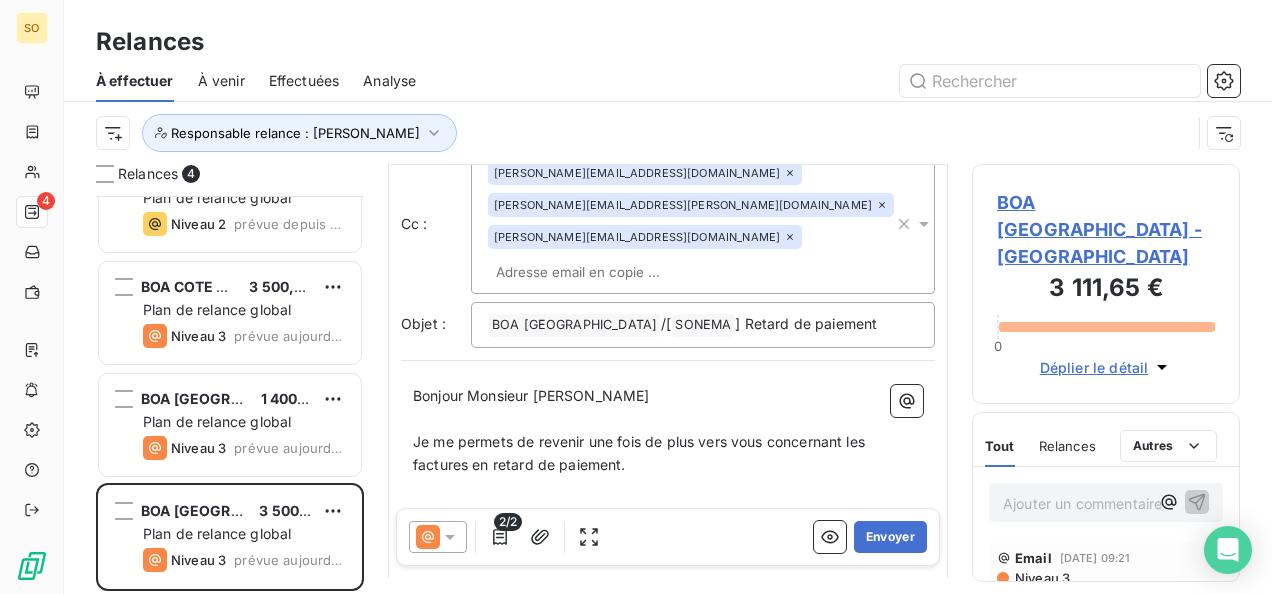 scroll, scrollTop: 202, scrollLeft: 0, axis: vertical 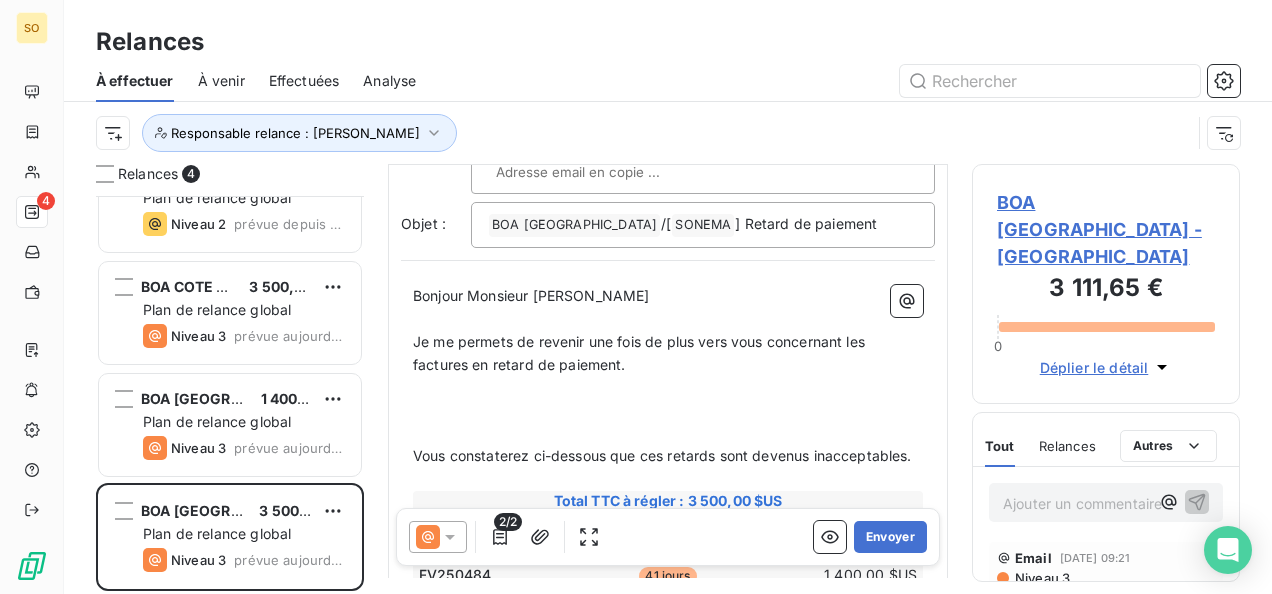 click on "﻿" at bounding box center [668, 433] 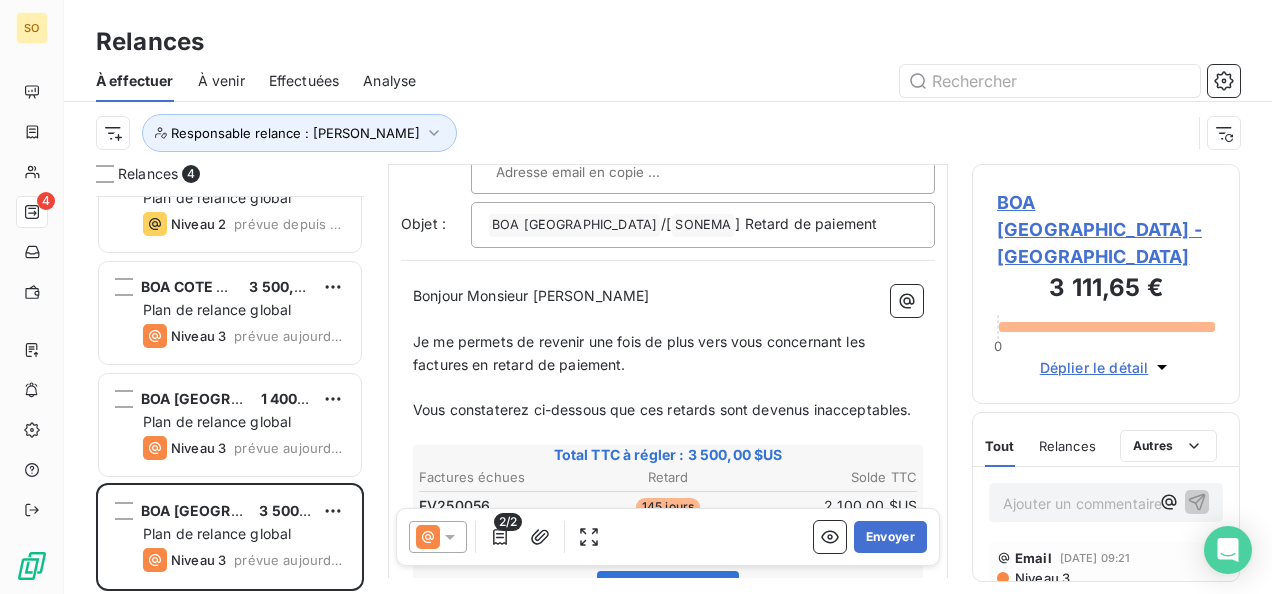 click on "Vous constaterez ci-dessous que ces retards sont devenus inacceptables." at bounding box center (668, 410) 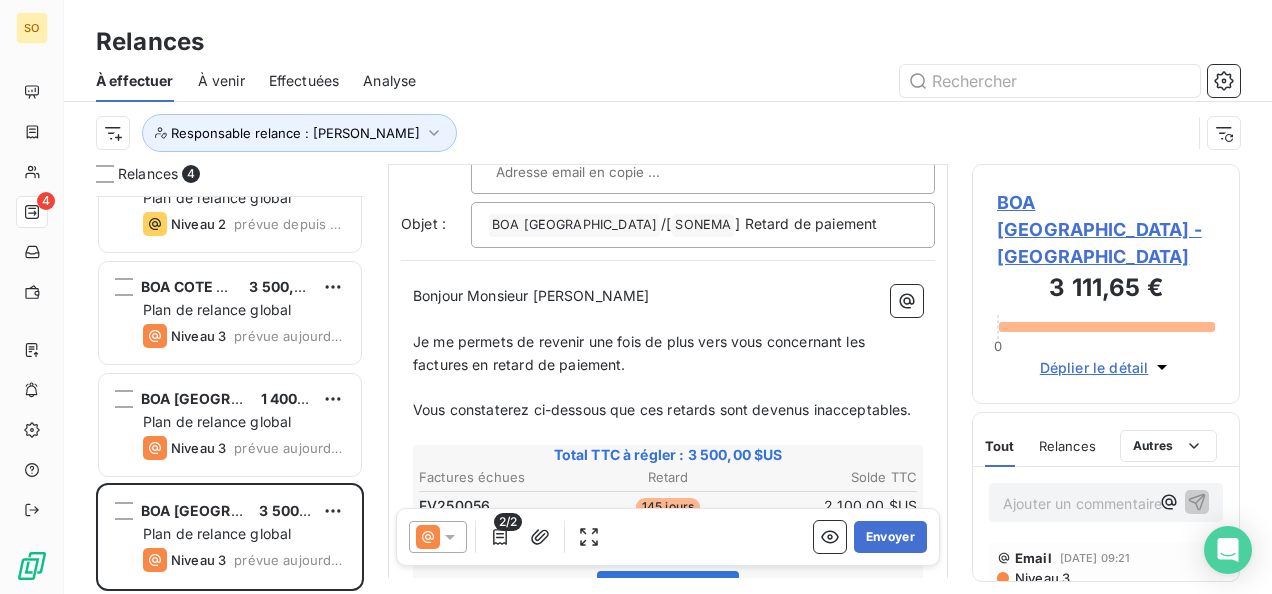 scroll, scrollTop: 302, scrollLeft: 0, axis: vertical 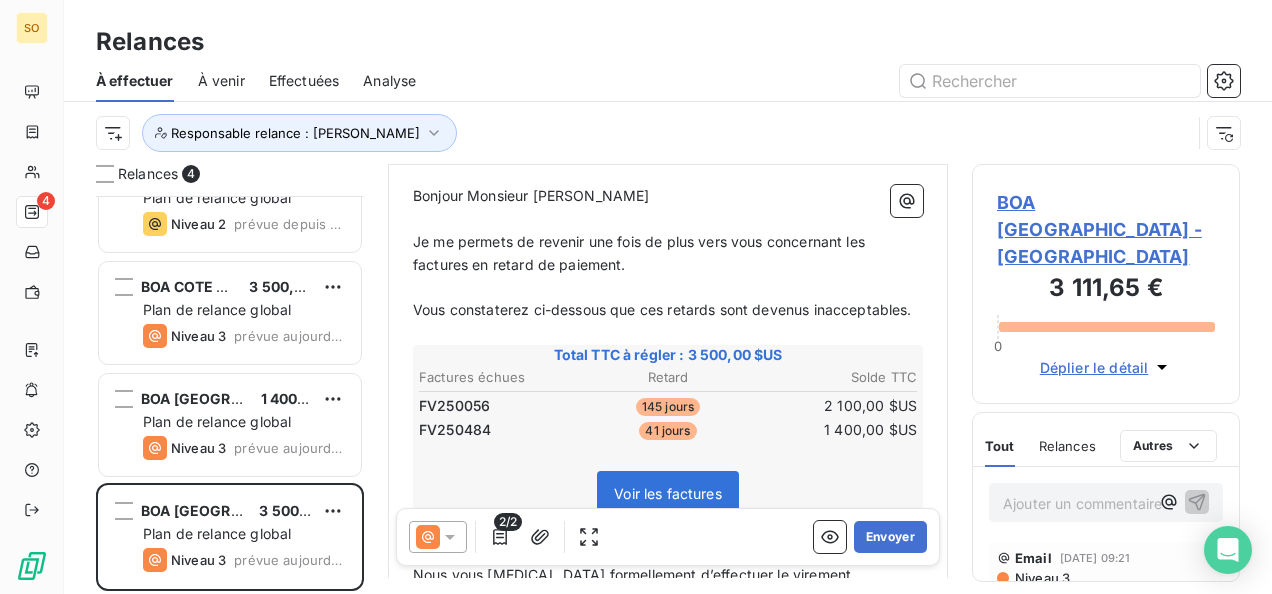 click on "Niveau 3" at bounding box center (1041, 578) 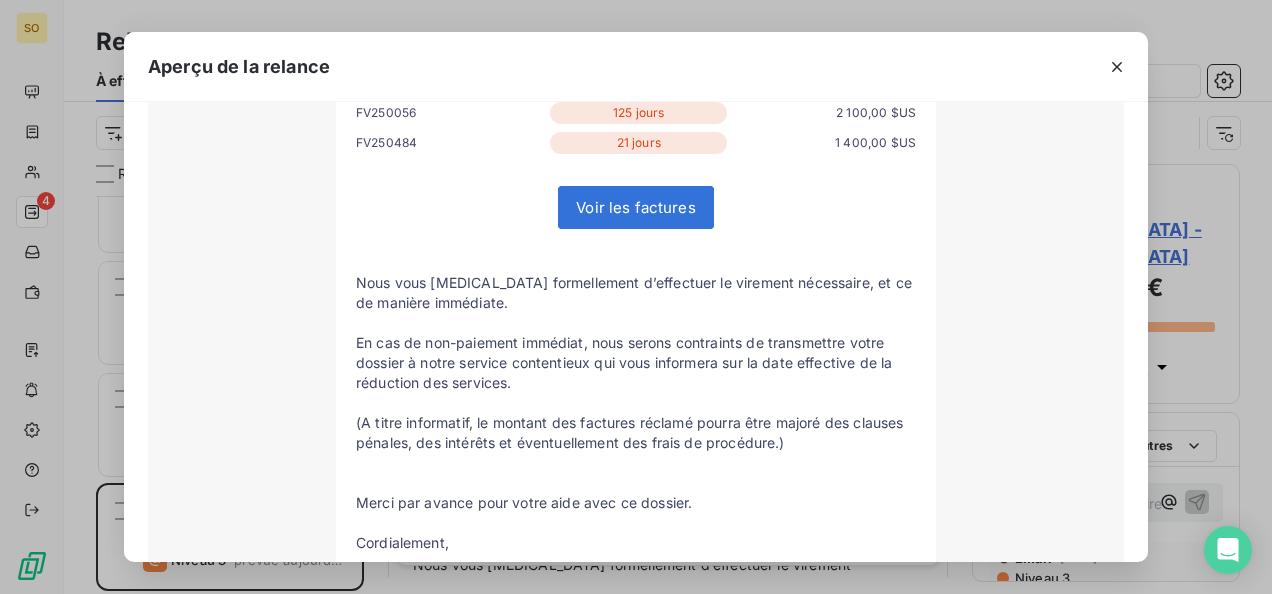 scroll, scrollTop: 600, scrollLeft: 0, axis: vertical 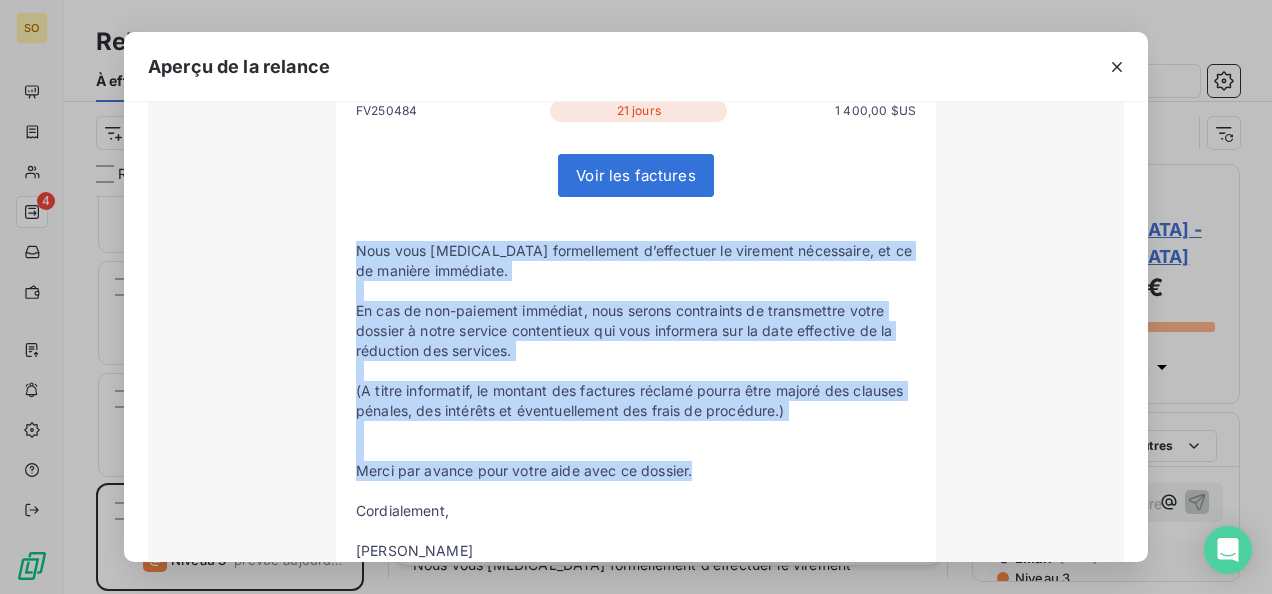 drag, startPoint x: 352, startPoint y: 227, endPoint x: 688, endPoint y: 450, distance: 403.2679 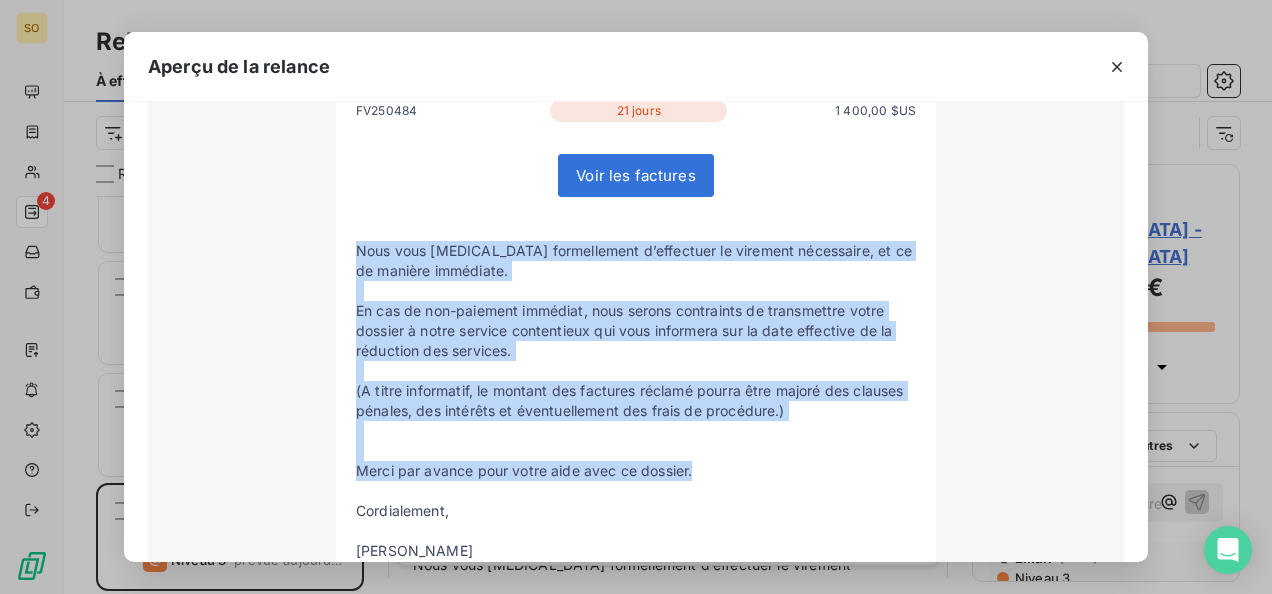 click on "Email envoyé : Télécharger De : [PERSON_NAME] <[EMAIL_ADDRESS][DOMAIN_NAME]> À : [EMAIL_ADDRESS][DOMAIN_NAME] Cc : [DOMAIN_NAME][EMAIL_ADDRESS][DOMAIN_NAME],[PERSON_NAME][DOMAIN_NAME][EMAIL_ADDRESS][PERSON_NAME][DOMAIN_NAME],[DOMAIN_NAME][EMAIL_ADDRESS][PERSON_NAME][DOMAIN_NAME] Objet : BOA [GEOGRAPHIC_DATA]/[SONEMA] Retard de paiement
Bonjour Monsieur [PERSON_NAME]
Je me permets de revenir une fois de plus vers vous concernant les factures en retard de paiement.
Vous constaterez ci-dessous que ces retards sont devenus inacceptables.
Total TTC à régler : 3 500,00 $US" at bounding box center [636, 163] 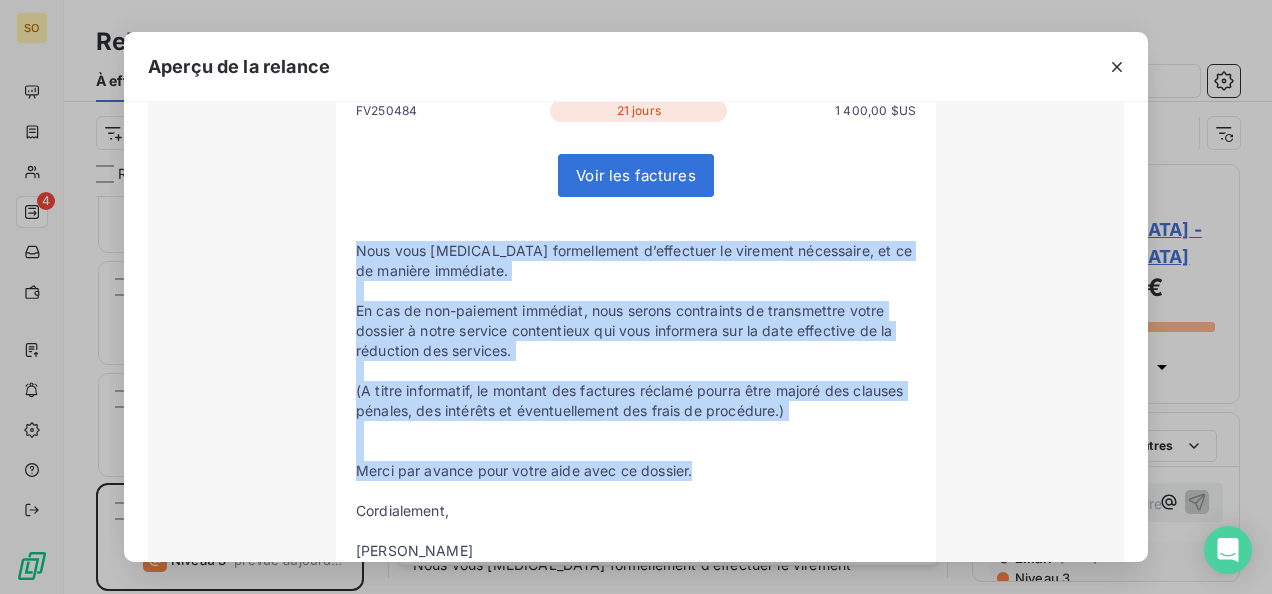 copy on "Nous vous [MEDICAL_DATA] formellement d’effectuer le virement nécessaire, et ce de manière immédiate.
En cas de non-paiement immédiat, nous serons contraints de transmettre votre dossier à notre service contentieux qui vous informera sur la date effective de la réduction des services.
(A titre informatif, le montant des factures réclamé pourra être majoré des clauses pénales, des intérêts et éventuellement des frais de procédure.)
Merci par avance pour votre aide avec ce dossier." 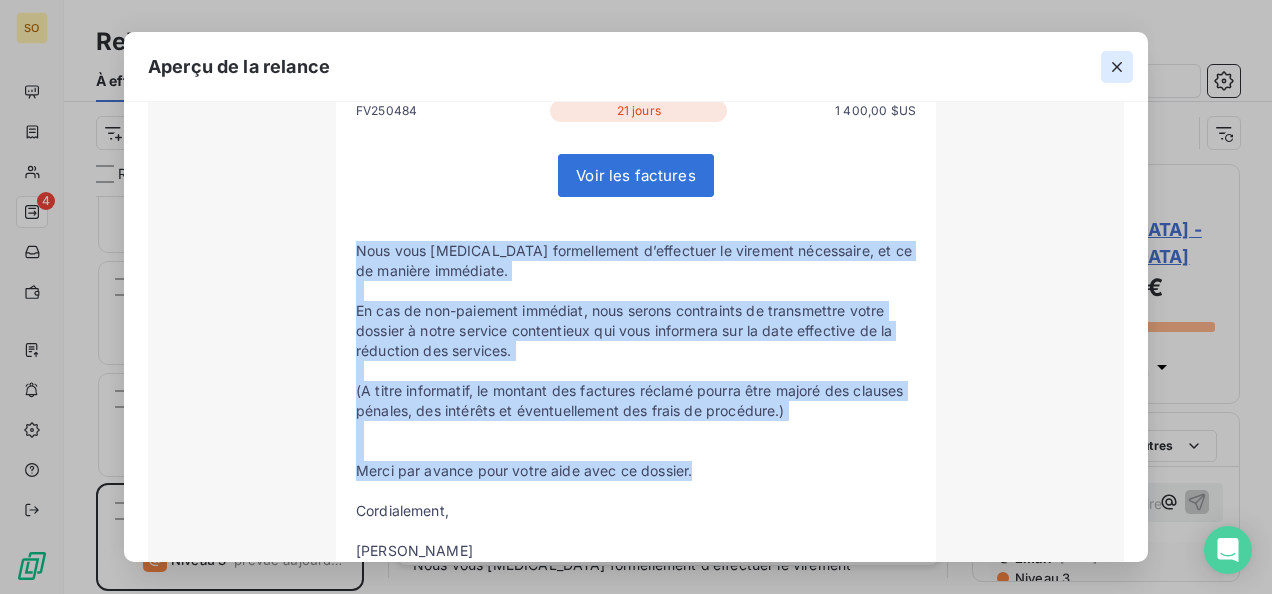 click 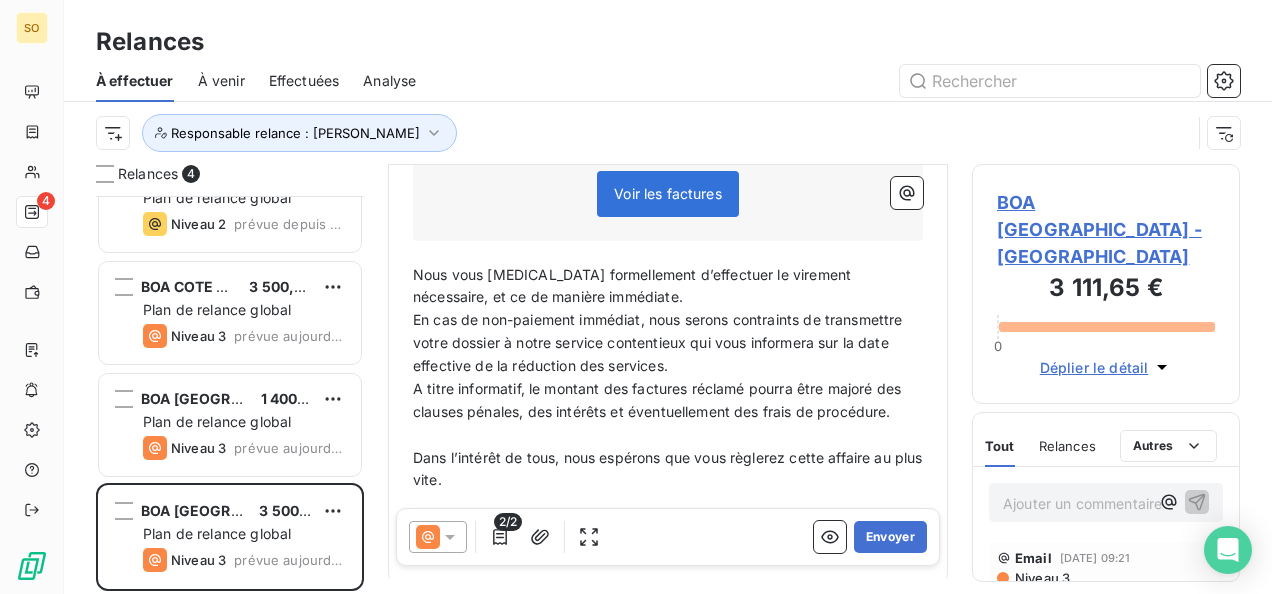 scroll, scrollTop: 702, scrollLeft: 0, axis: vertical 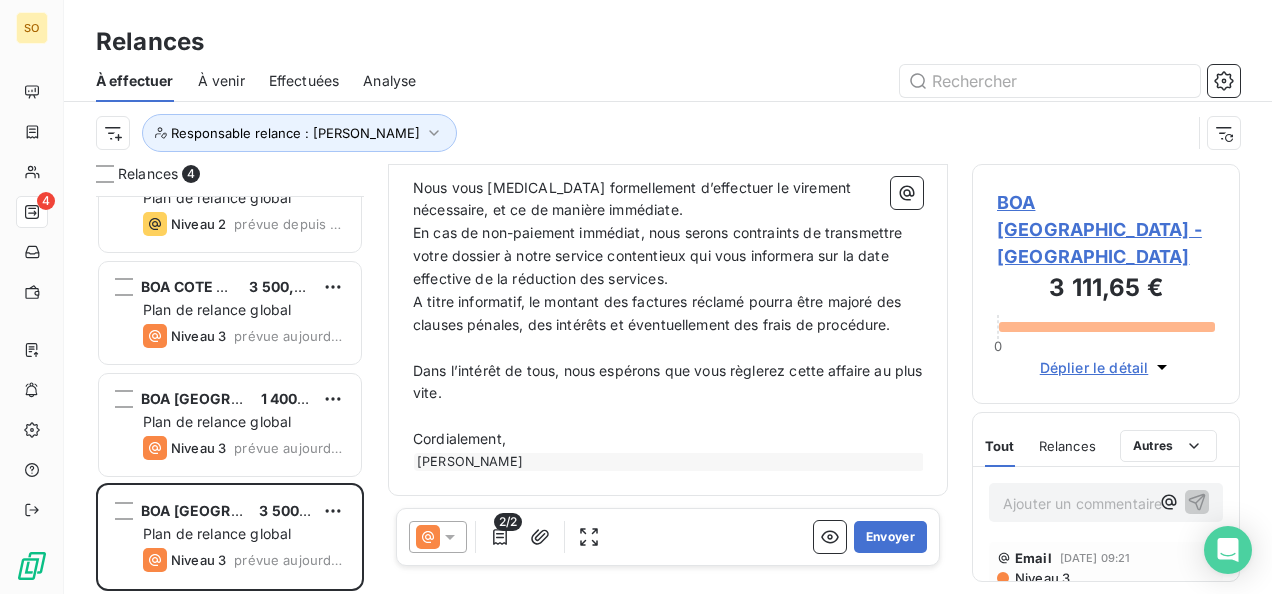 drag, startPoint x: 412, startPoint y: 195, endPoint x: 509, endPoint y: 369, distance: 199.21094 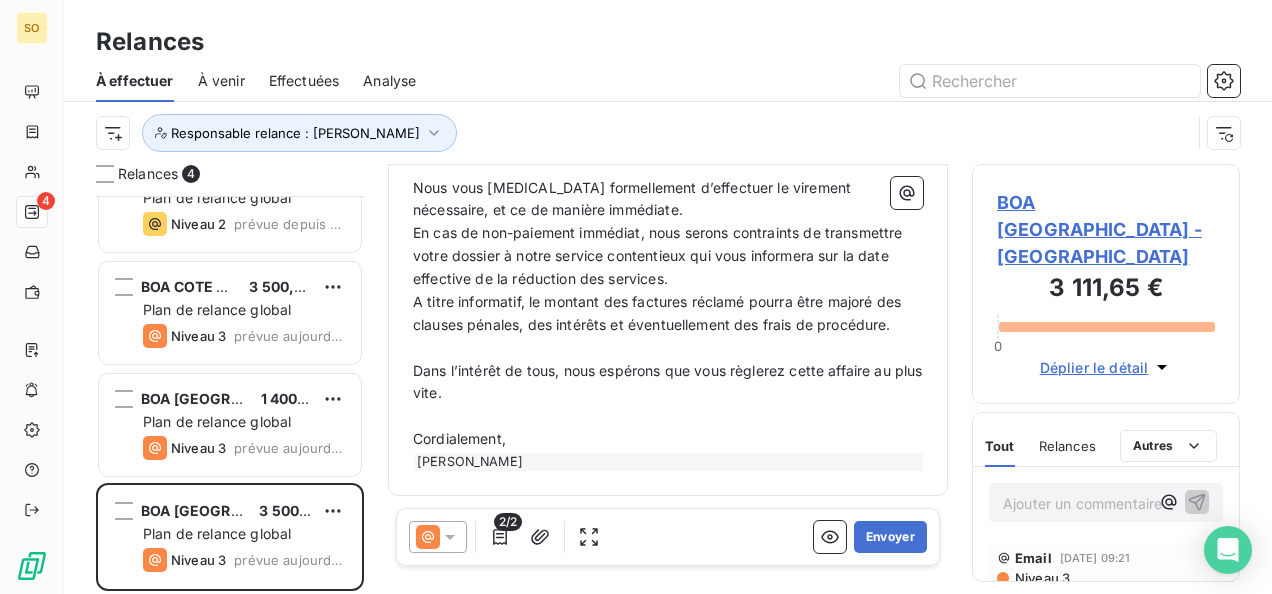 click on "Bonjour Monsieur [PERSON_NAME] ﻿ Je me permets de revenir une fois de plus vers vous concernant les factures en retard de paiement. ﻿ Vous constaterez ci-dessous que ces retards sont devenus inacceptables. ﻿ Total TTC à régler :   3 500,00 $US Factures échues Retard Solde TTC FV250056 145 jours   2 100,00 $US FV250484 41 jours   1 400,00 $US Voir   les factures ﻿ ﻿ Nous vous [MEDICAL_DATA] formellement d’effectuer le virement nécessaire, et ce de manière immédiate. En cas de non-paiement immédiat, nous serons contraints de transmettre votre dossier à notre service contentieux qui vous informera sur la date effective de la réduction des services. A titre informatif, le montant des factures réclamé pourra être majoré des clauses pénales, des intérêts et éventuellement des frais de procédure. ﻿ Dans l’intérêt de tous, nous espérons que vous règlerez cette affaire au plus vite. ﻿ Cordialement, [PERSON_NAME] ﻿" at bounding box center [668, 134] 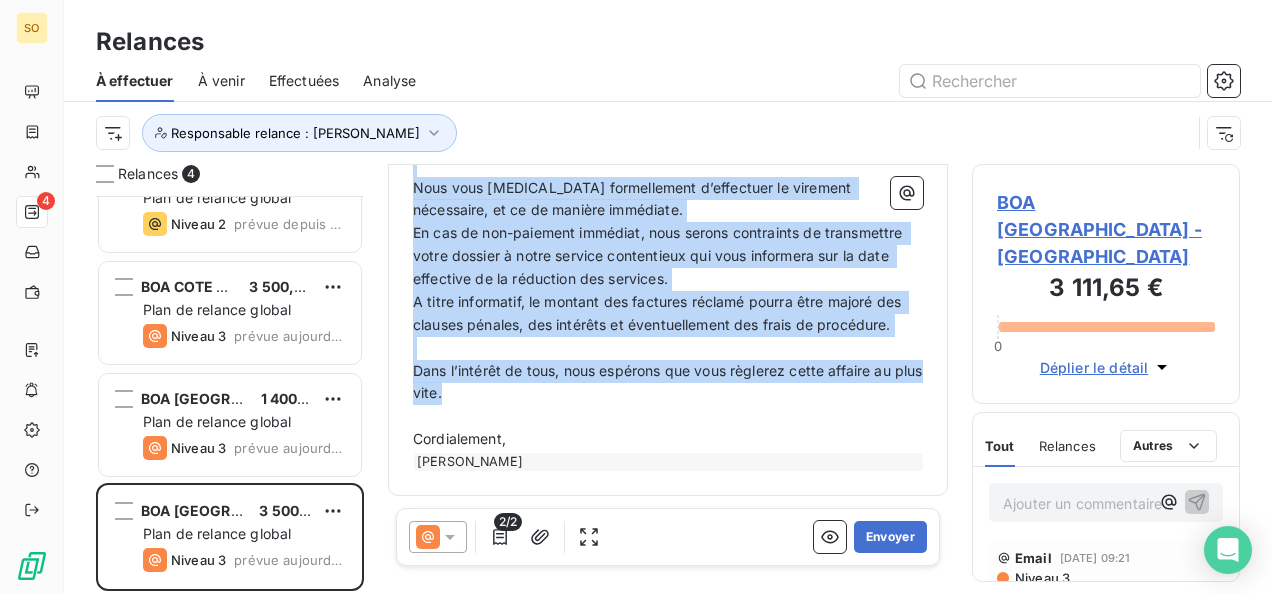 drag, startPoint x: 505, startPoint y: 398, endPoint x: 400, endPoint y: 178, distance: 243.77243 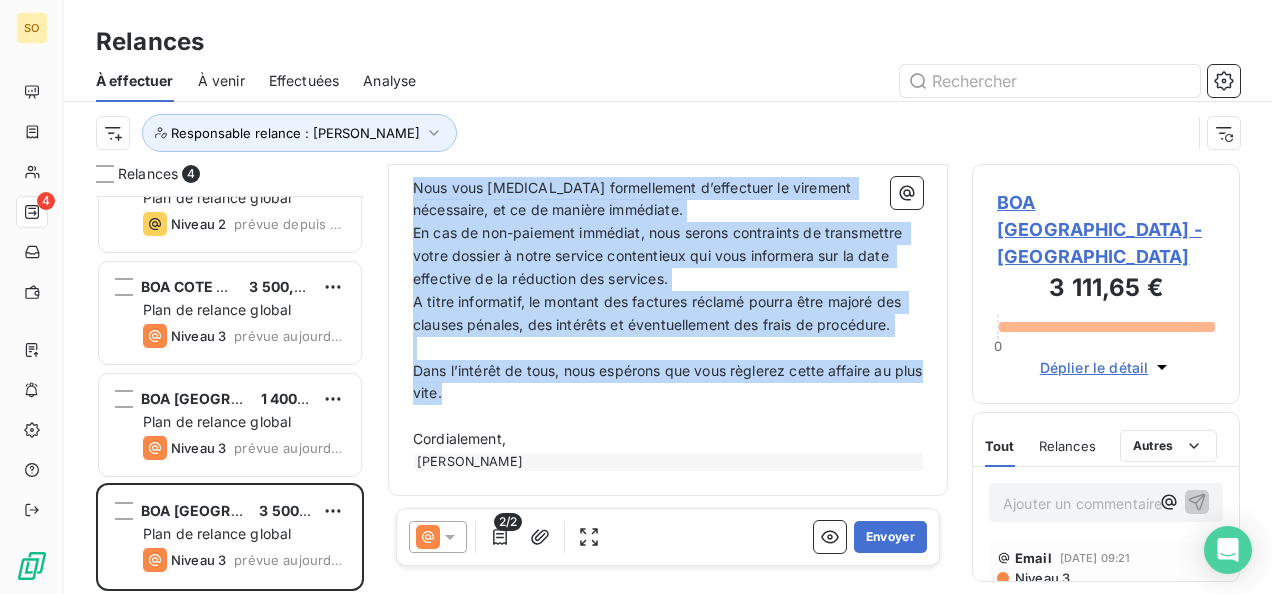 drag, startPoint x: 415, startPoint y: 196, endPoint x: 495, endPoint y: 409, distance: 227.52802 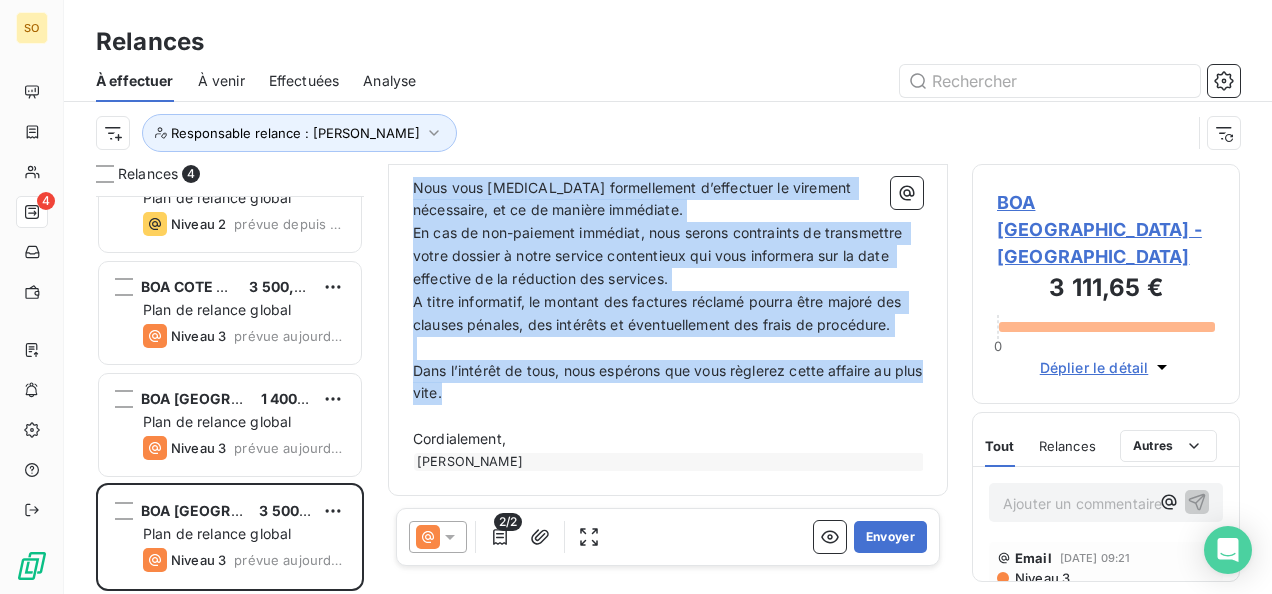 click on "Bonjour Monsieur [PERSON_NAME] ﻿ Je me permets de revenir une fois de plus vers vous concernant les factures en retard de paiement. ﻿ Vous constaterez ci-dessous que ces retards sont devenus inacceptables. ﻿ Total TTC à régler :   3 500,00 $US Factures échues Retard Solde TTC FV250056 145 jours   2 100,00 $US FV250484 41 jours   1 400,00 $US Voir   les factures ﻿ ﻿ Nous vous [MEDICAL_DATA] formellement d’effectuer le virement nécessaire, et ce de manière immédiate. En cas de non-paiement immédiat, nous serons contraints de transmettre votre dossier à notre service contentieux qui vous informera sur la date effective de la réduction des services. A titre informatif, le montant des factures réclamé pourra être majoré des clauses pénales, des intérêts et éventuellement des frais de procédure. ﻿ Dans l’intérêt de tous, nous espérons que vous règlerez cette affaire au plus vite. ﻿ Cordialement, [PERSON_NAME] ﻿" at bounding box center [668, 134] 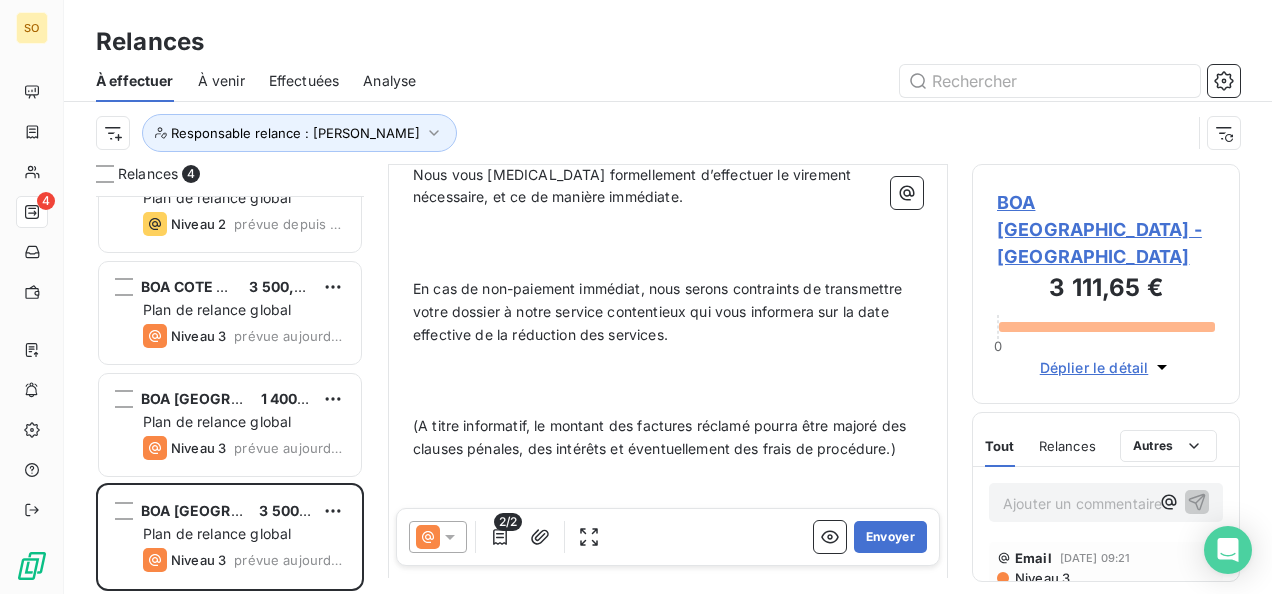 click on "﻿" at bounding box center (668, 266) 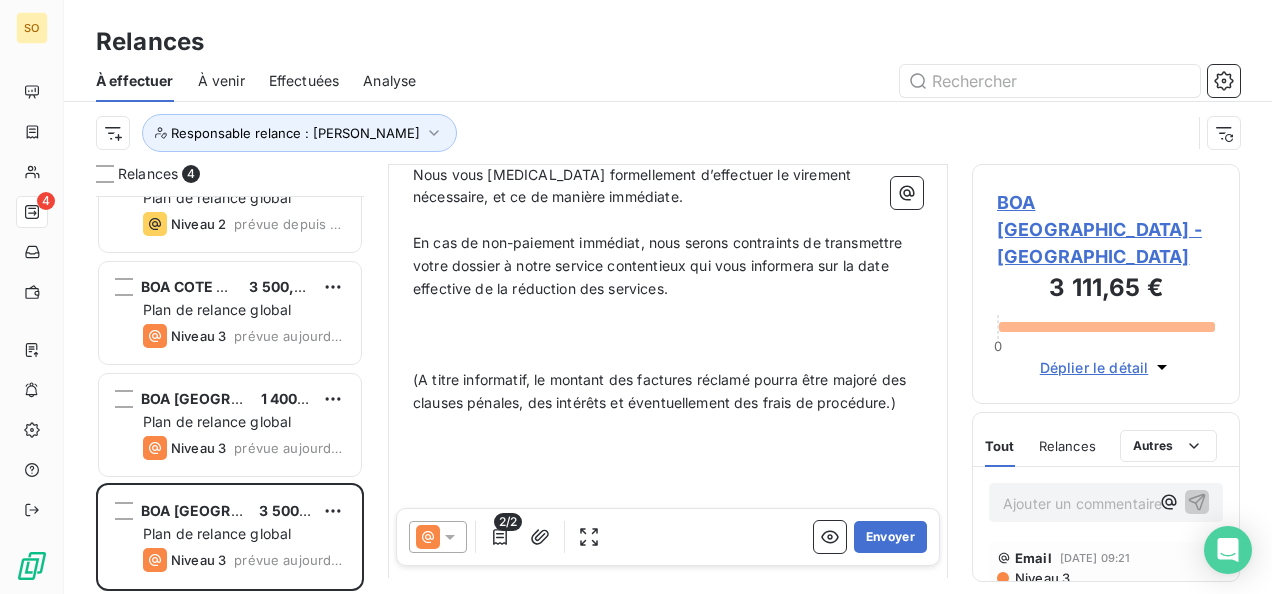 click on "﻿" at bounding box center (668, 358) 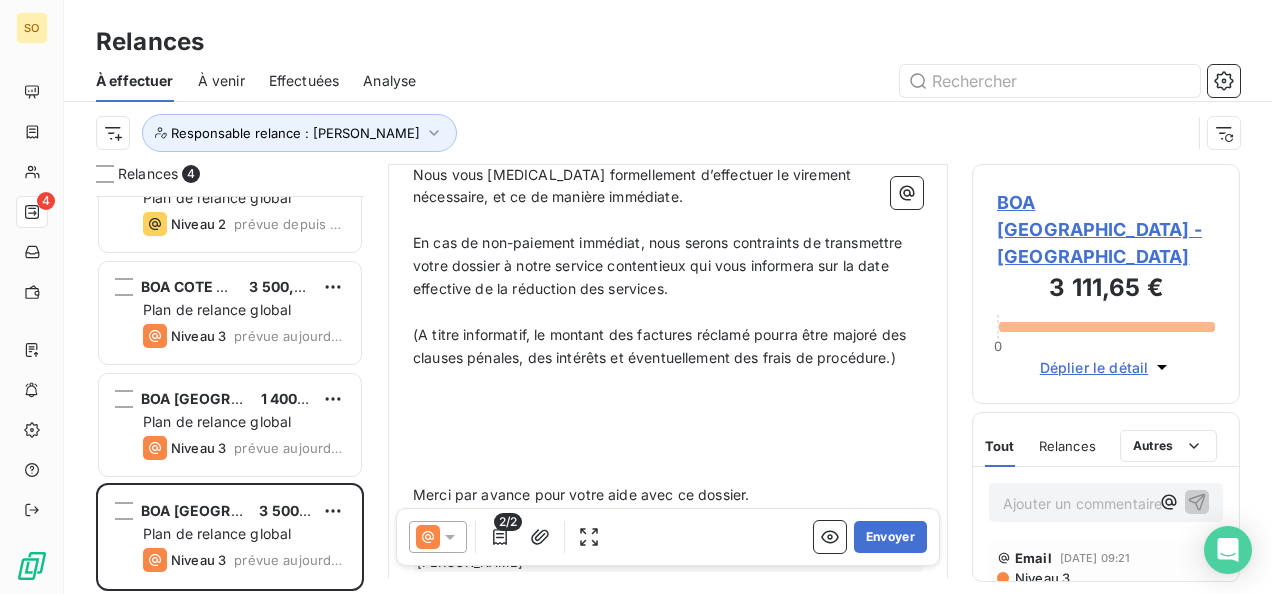 click at bounding box center (668, 449) 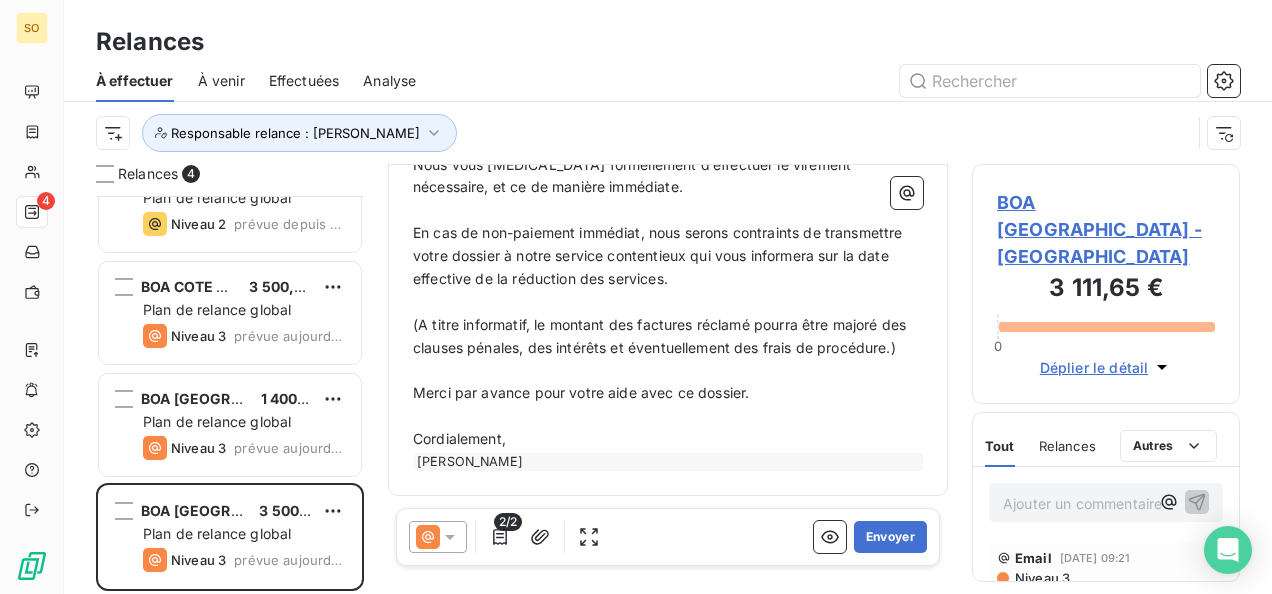 scroll, scrollTop: 754, scrollLeft: 0, axis: vertical 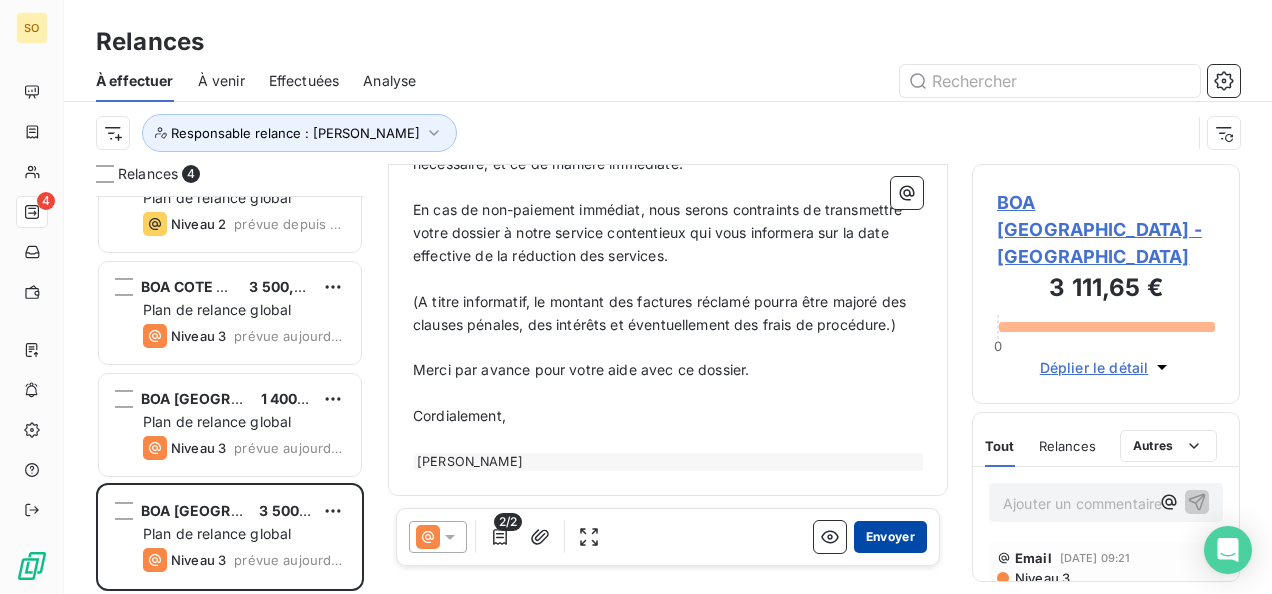 click on "Envoyer" at bounding box center (890, 537) 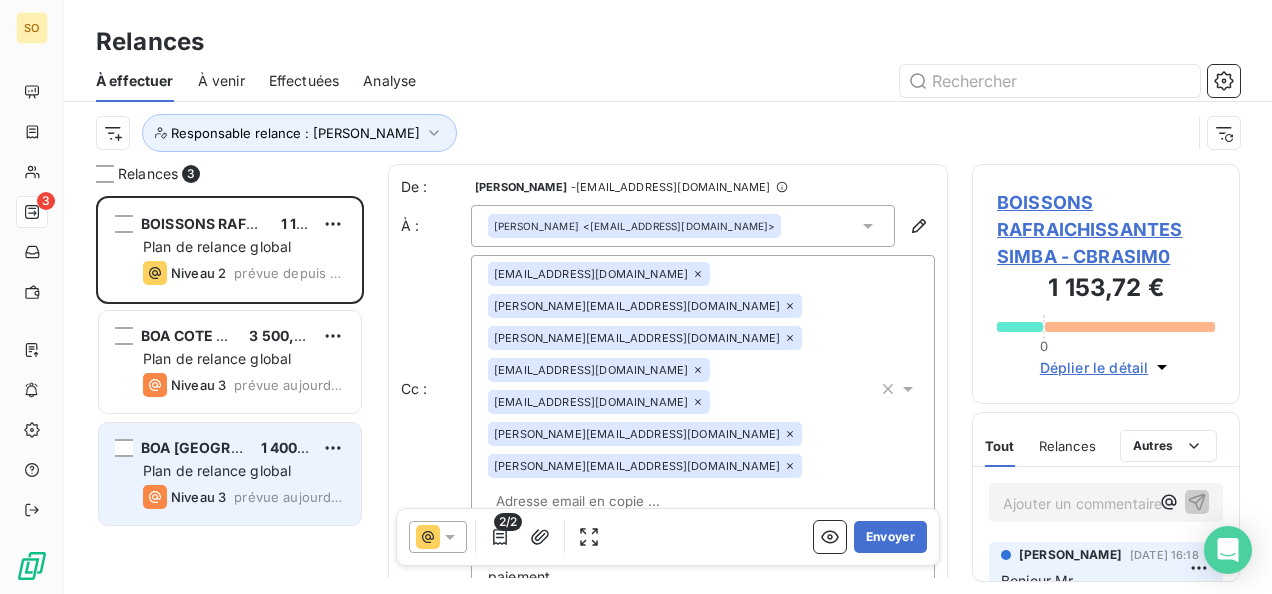 scroll, scrollTop: 0, scrollLeft: 0, axis: both 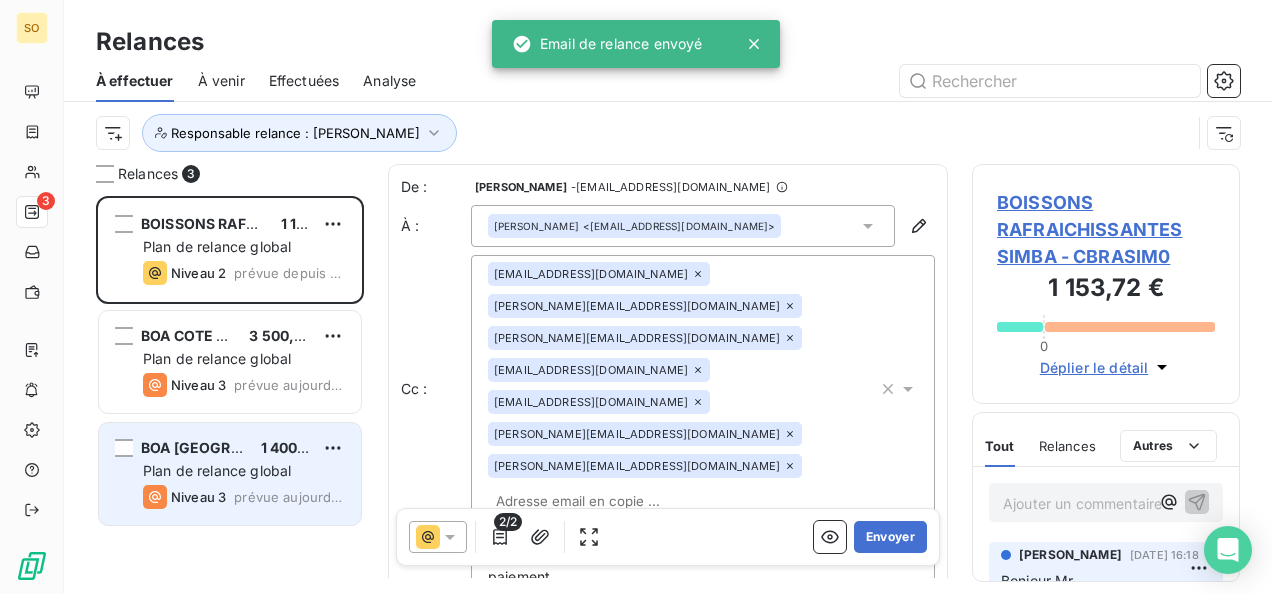 click on "Plan de relance global" at bounding box center [217, 470] 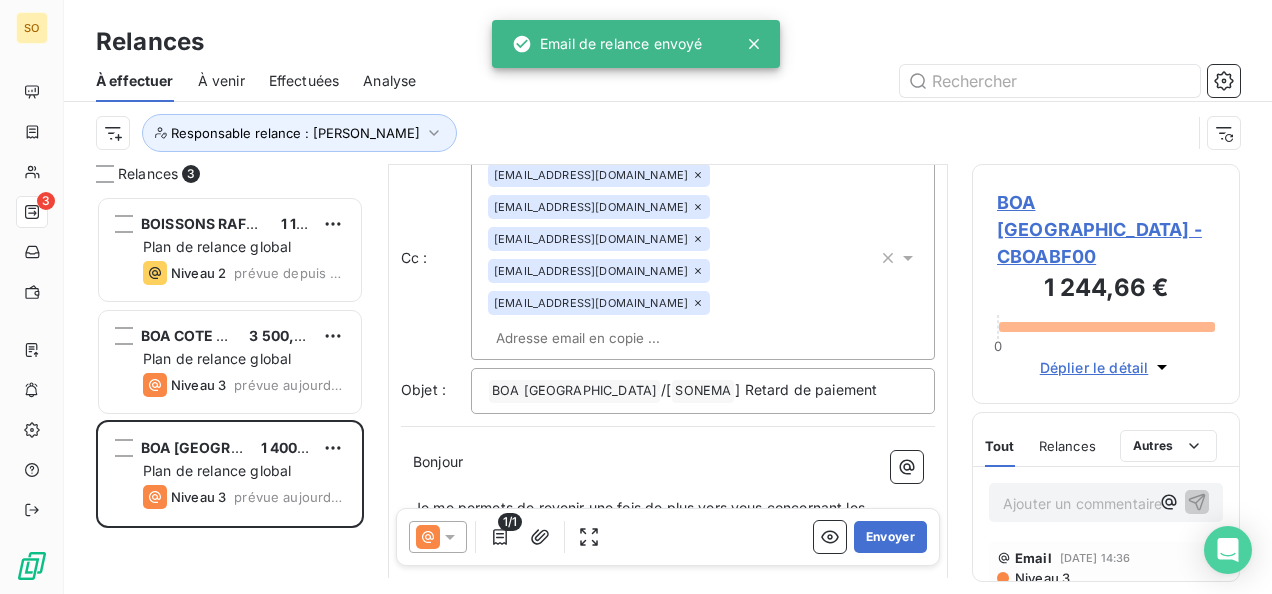 scroll, scrollTop: 100, scrollLeft: 0, axis: vertical 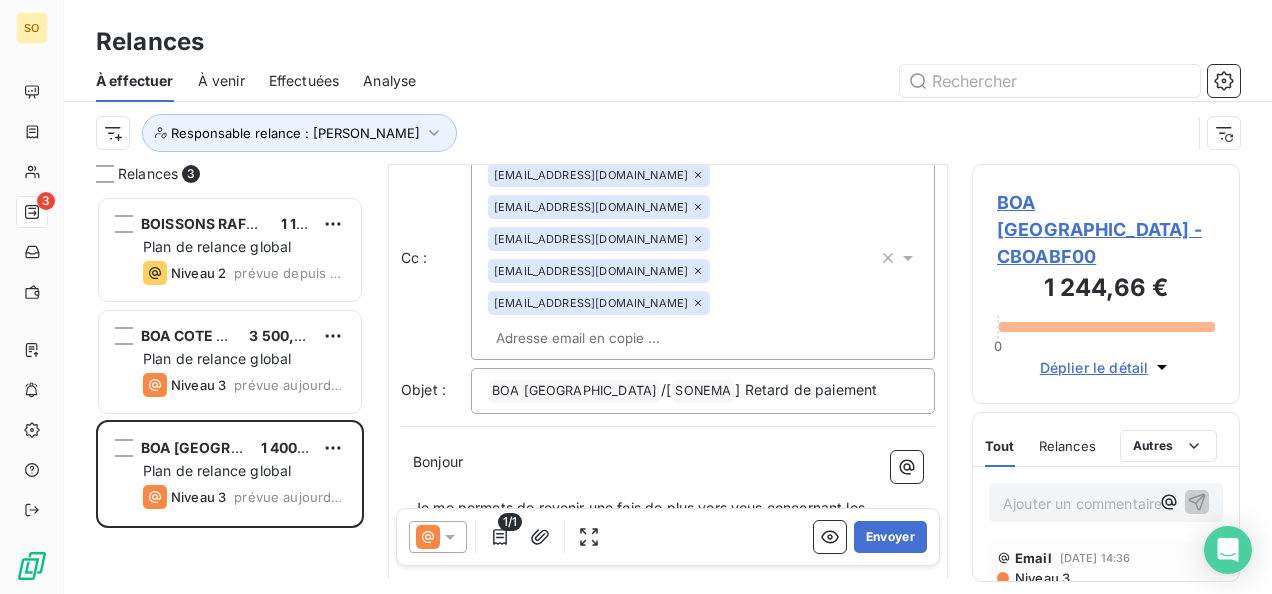 click on "Niveau 3" at bounding box center (1041, 578) 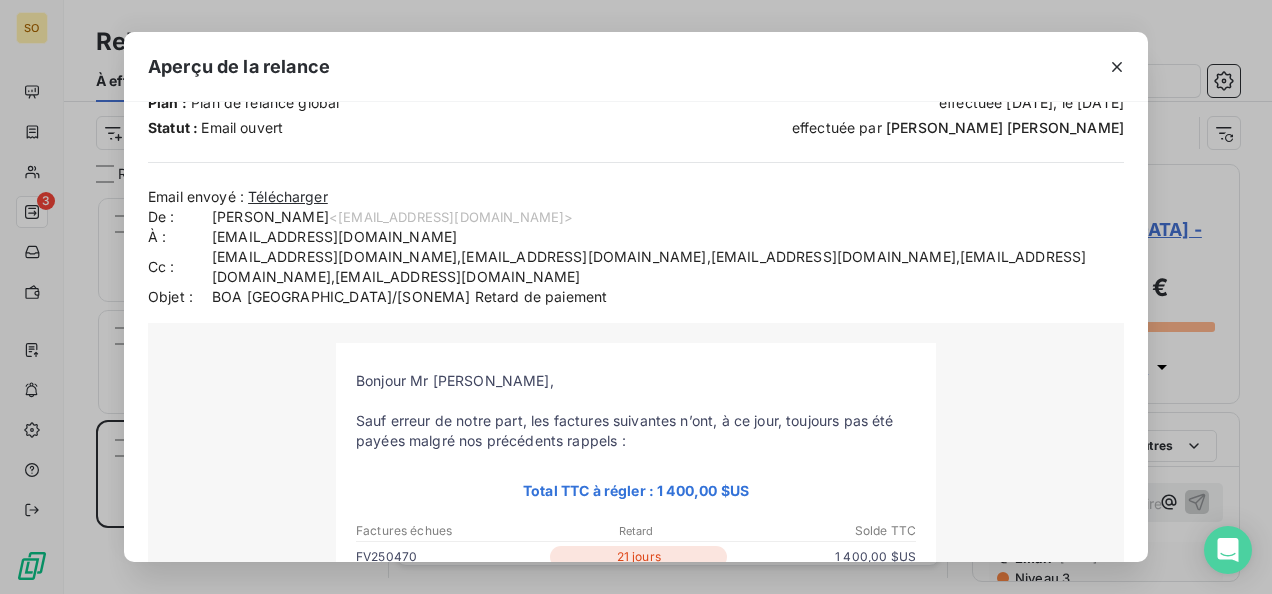 scroll, scrollTop: 200, scrollLeft: 0, axis: vertical 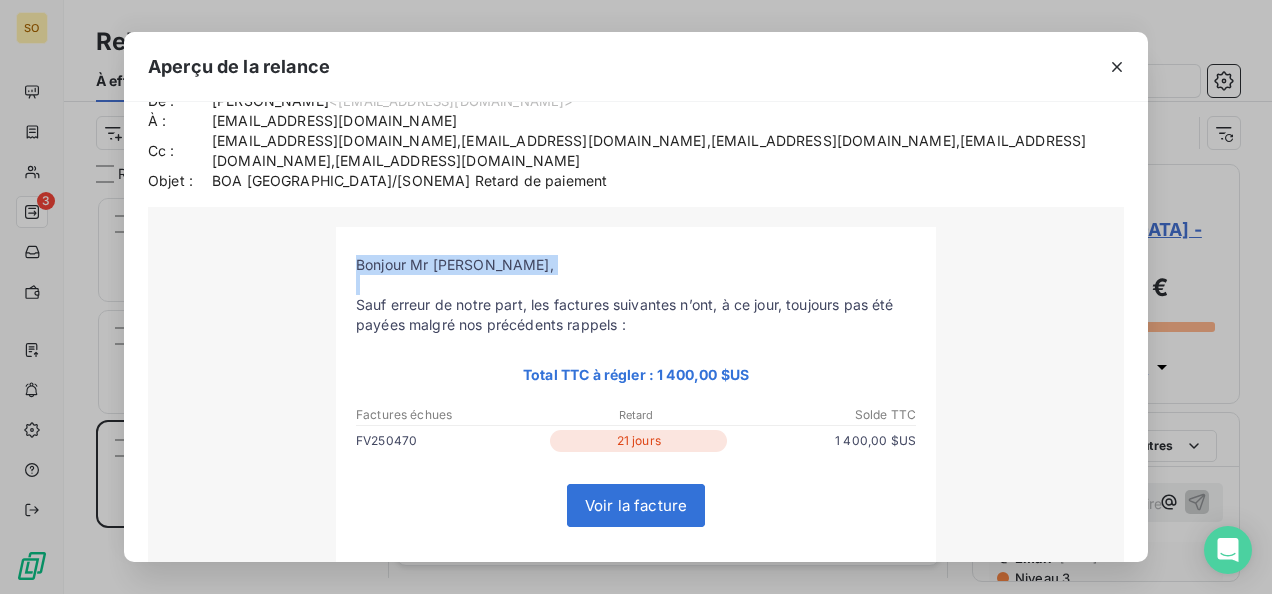 drag, startPoint x: 348, startPoint y: 239, endPoint x: 587, endPoint y: 264, distance: 240.30397 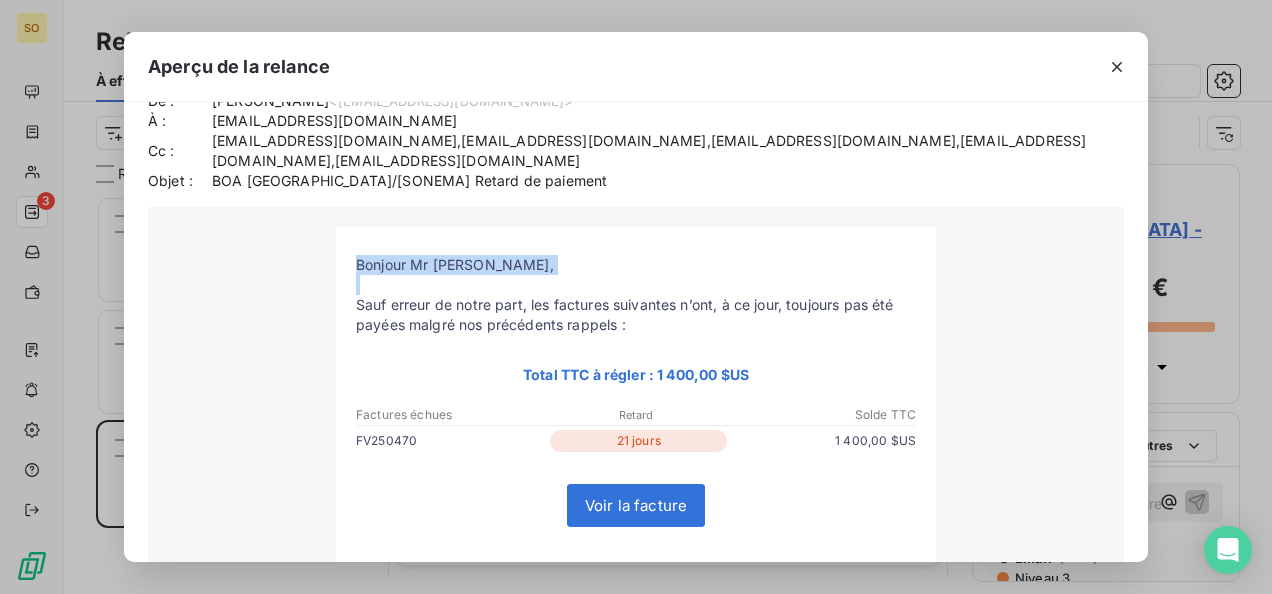 click on "Email envoyé : Télécharger De : [PERSON_NAME] <[EMAIL_ADDRESS][DOMAIN_NAME]> À : [EMAIL_ADDRESS][DOMAIN_NAME] Cc : [EMAIL_ADDRESS][DOMAIN_NAME],[EMAIL_ADDRESS][DOMAIN_NAME],[EMAIL_ADDRESS][DOMAIN_NAME],[EMAIL_ADDRESS][DOMAIN_NAME],[EMAIL_ADDRESS][DOMAIN_NAME] Objet : BOA [GEOGRAPHIC_DATA]/[SONEMA] Retard de paiement
Bonjour Mr [PERSON_NAME],
Sauf erreur de notre part, les factures suivantes n’ont, à ce jour, toujours pas été payées malgré nos précédents rappels :
Total TTC à régler : 1 400,00 $US
Factures échues" at bounding box center (636, 448) 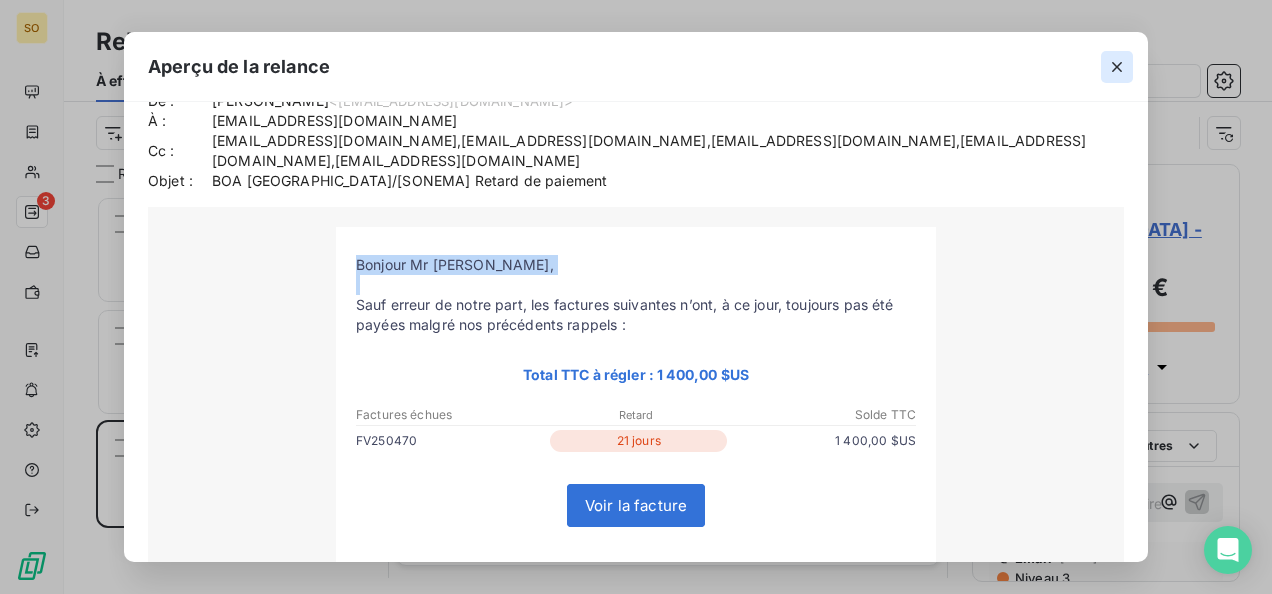 click 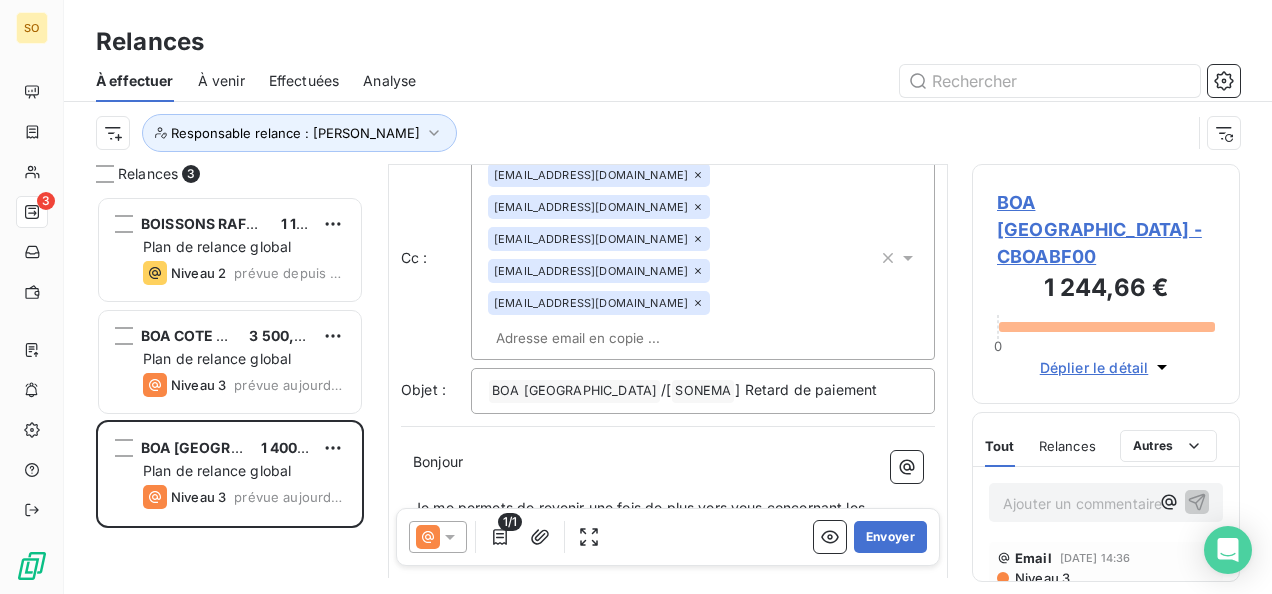 click on "Bonjour  ﻿   ﻿ ﻿" at bounding box center [668, 462] 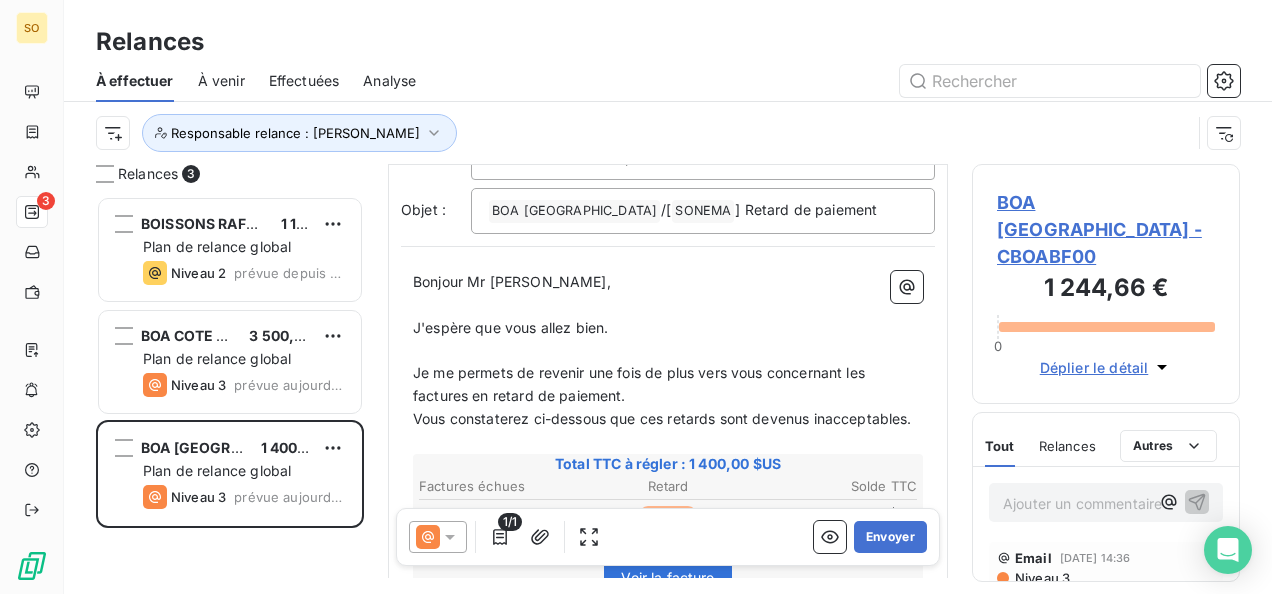 scroll, scrollTop: 300, scrollLeft: 0, axis: vertical 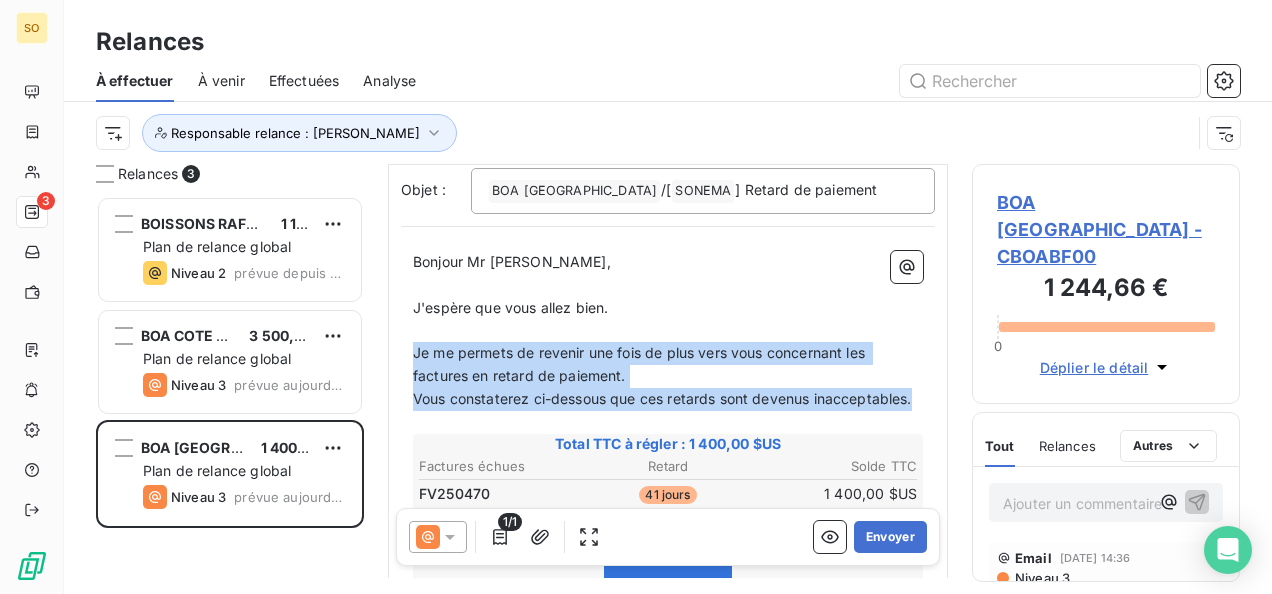 drag, startPoint x: 416, startPoint y: 286, endPoint x: 537, endPoint y: 354, distance: 138.79842 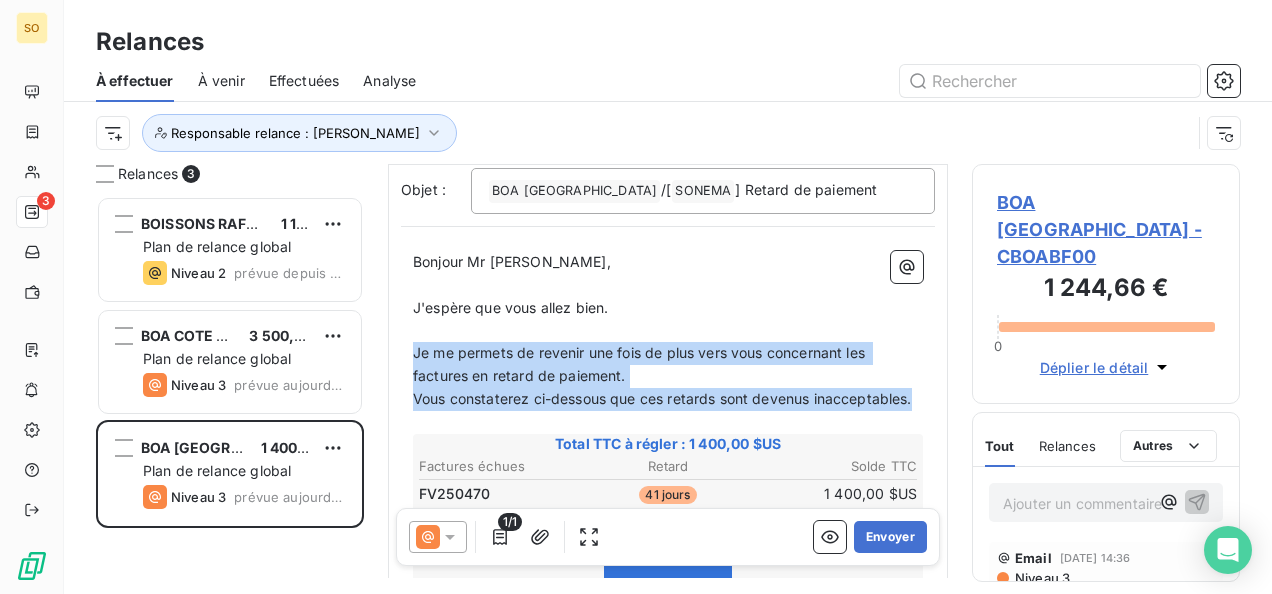 click on "Bonjour Mr [PERSON_NAME], ﻿ J'espère que vous allez bien. ﻿ Je me permets de revenir une fois de plus vers vous concernant les factures en retard de paiement.  Vous constaterez ci-dessous que ces retards sont devenus inacceptables. ﻿ Total TTC à régler :   1 400,00 $US Factures échues Retard Solde TTC FV250470 41 jours   1 400,00 $US Voir   la facture ﻿ ﻿ Nous vous [MEDICAL_DATA] formellement d’effectuer le virement nécessaire, et ce de manière immédiate. En cas de non-paiement immédiat, nous serons contraints de transmettre votre dossier à notre service contentieux qui vous informera sur la date effective de la réduction des services. A titre informatif, le montant des factures réclamé pourra être majoré des clauses pénales, des intérêts et éventuellement des frais de procédure. ﻿ Dans l’intérêt de tous, nous espérons que vous règlerez cette affaire au plus vite. ﻿ Cordialement, [PERSON_NAME] ﻿" at bounding box center (668, 587) 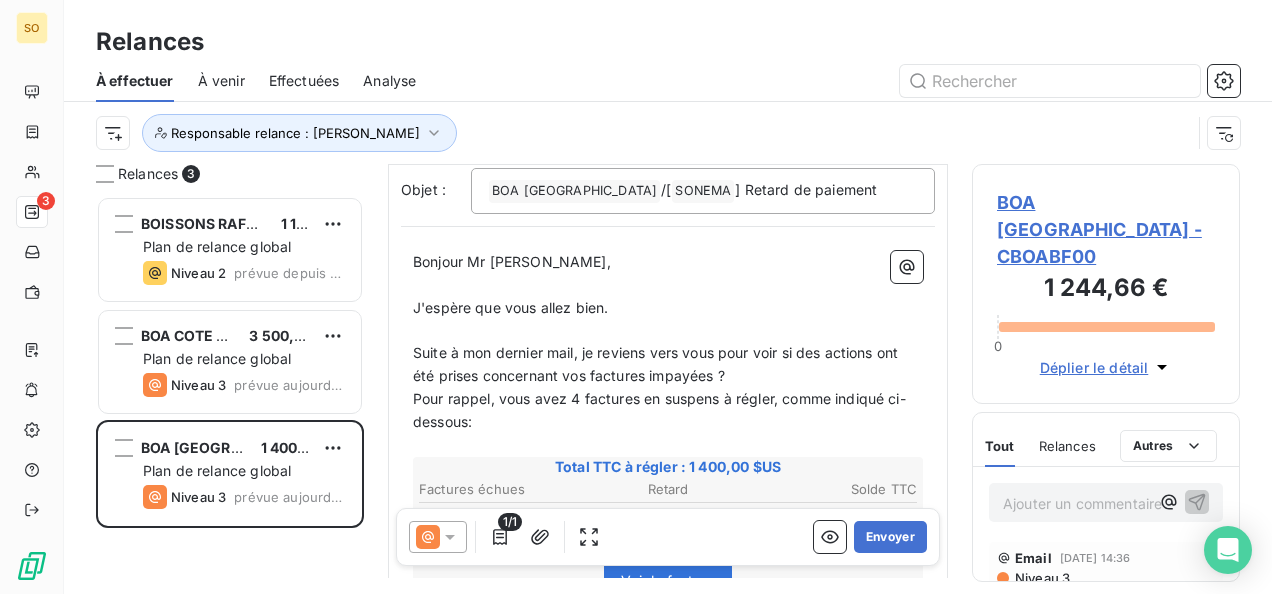 click on "Suite à mon dernier mail, je reviens vers vous pour voir si des actions ont été prises concernant vos factures impayées ?" at bounding box center [668, 365] 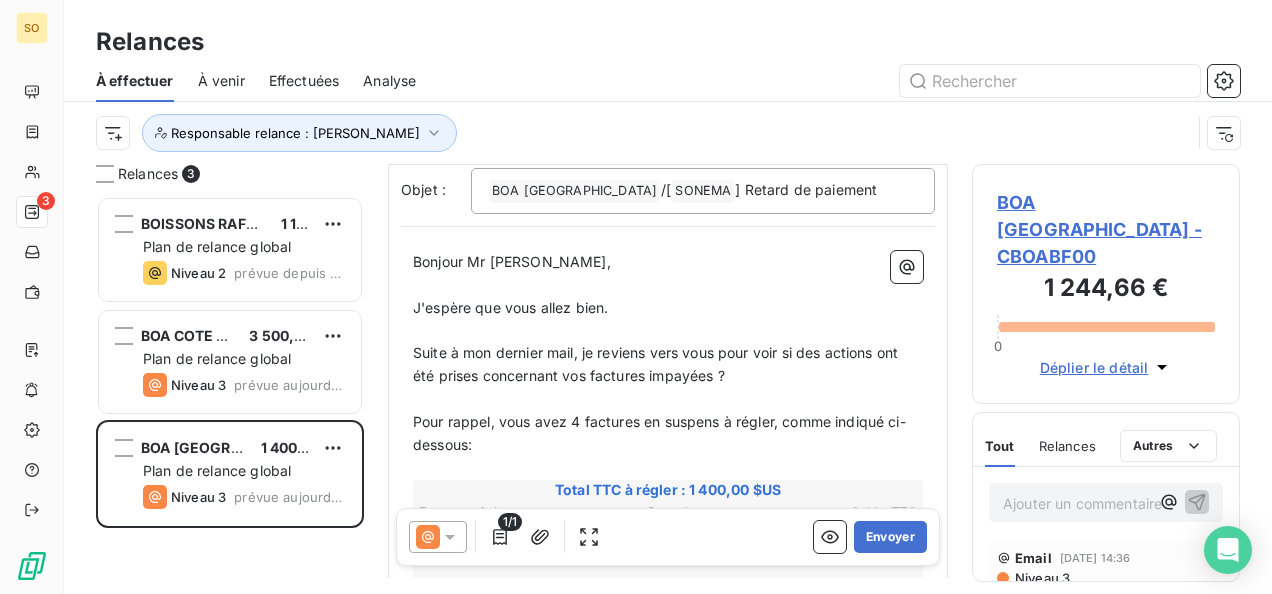 scroll, scrollTop: 400, scrollLeft: 0, axis: vertical 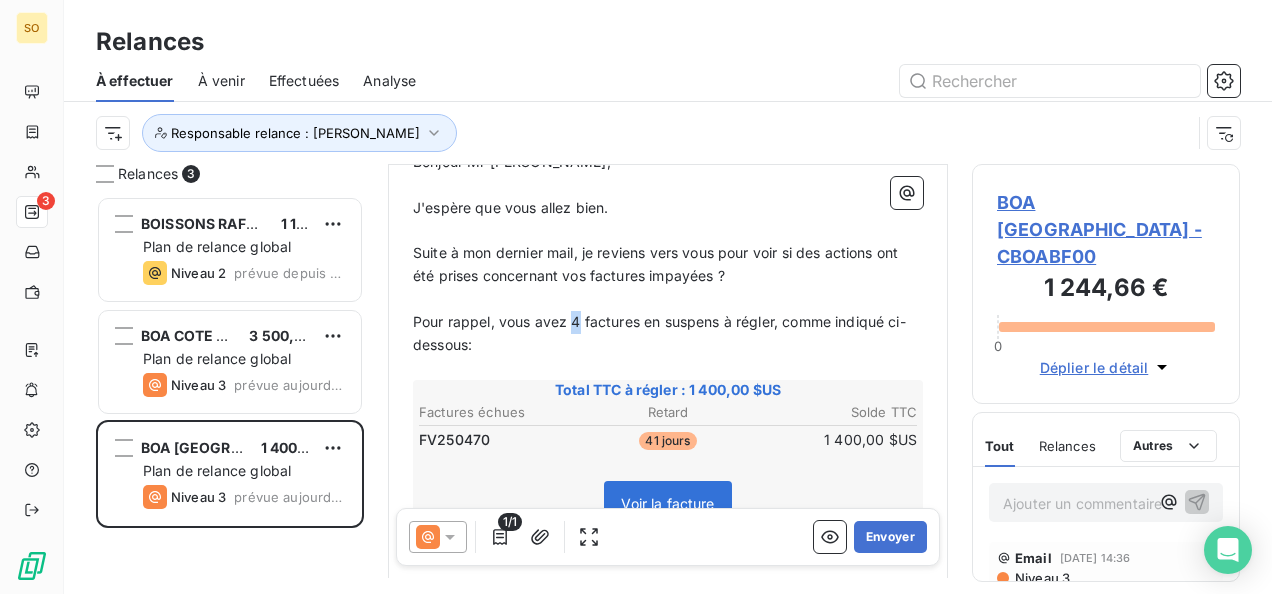 click on "Pour rappel, vous avez 4 factures en suspens à régler, comme indiqué ci-dessous:" at bounding box center (659, 333) 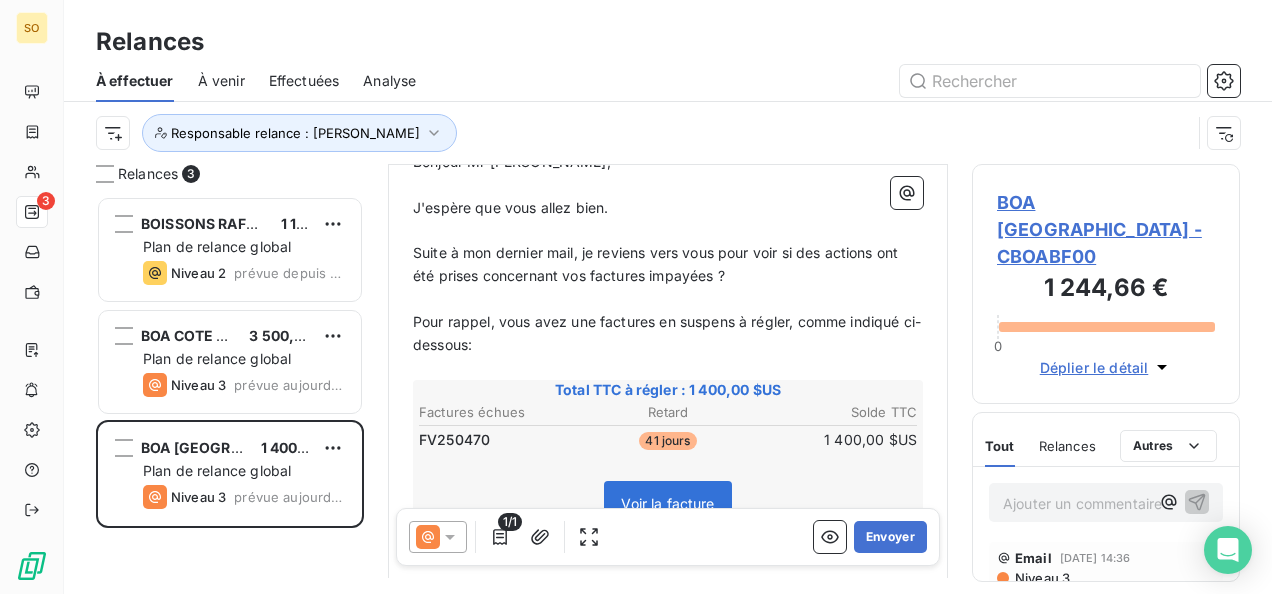 click on "Pour rappel, vous avez une factures en suspens à régler, comme indiqué ci-dessous:" at bounding box center [667, 333] 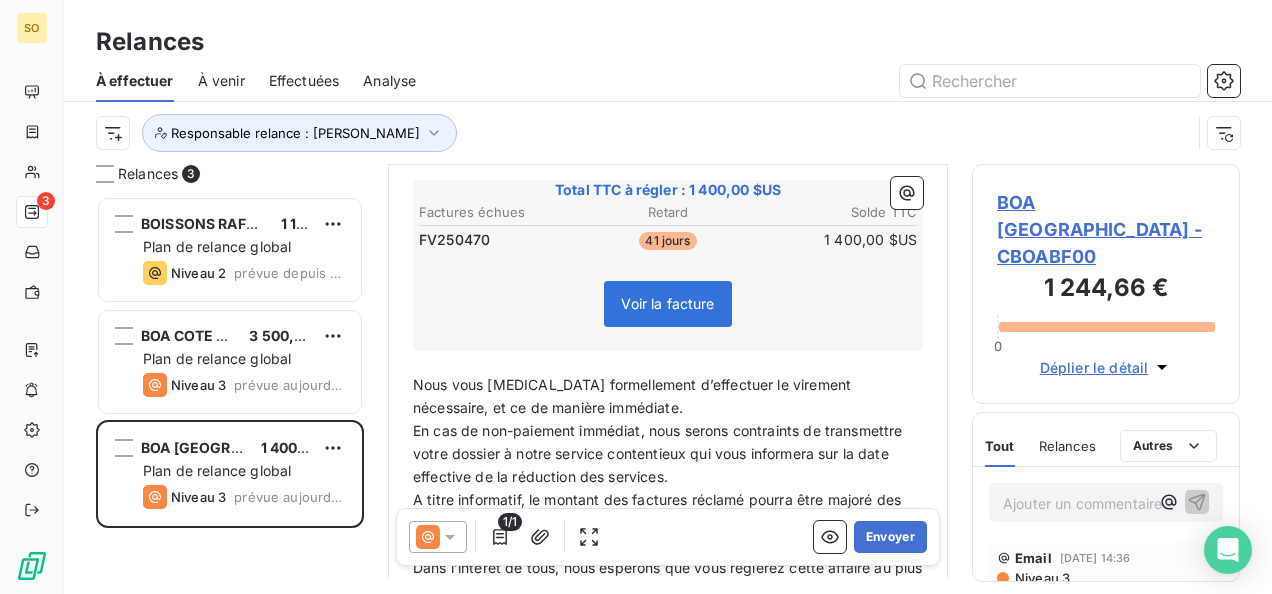 scroll, scrollTop: 600, scrollLeft: 0, axis: vertical 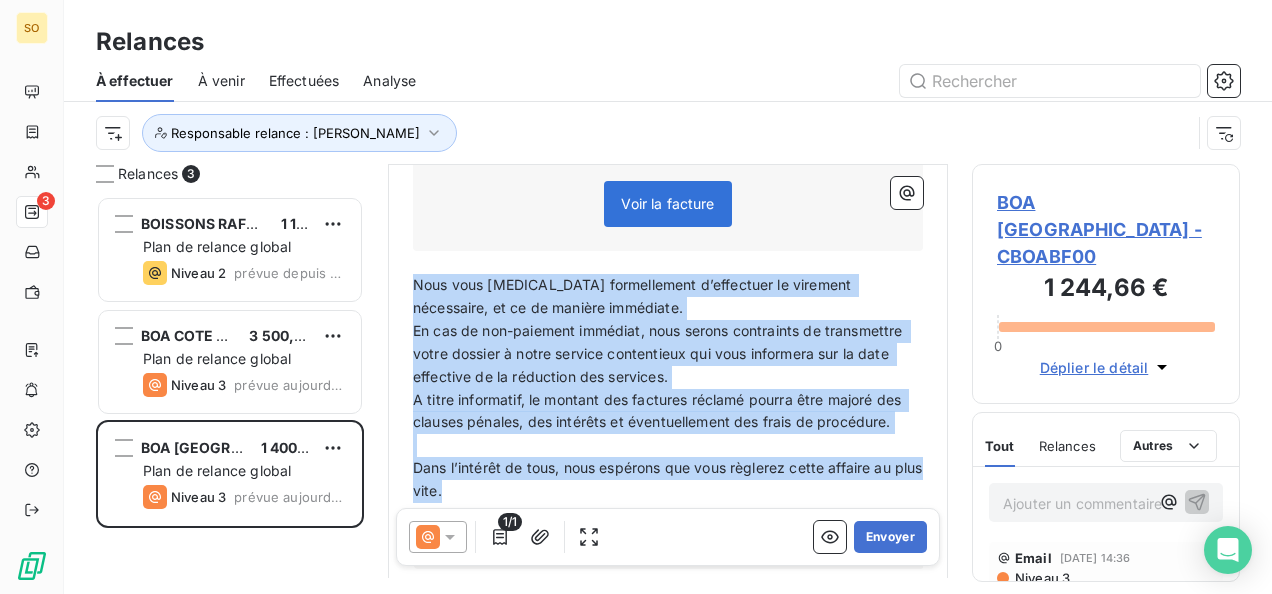 drag, startPoint x: 414, startPoint y: 215, endPoint x: 521, endPoint y: 424, distance: 234.79779 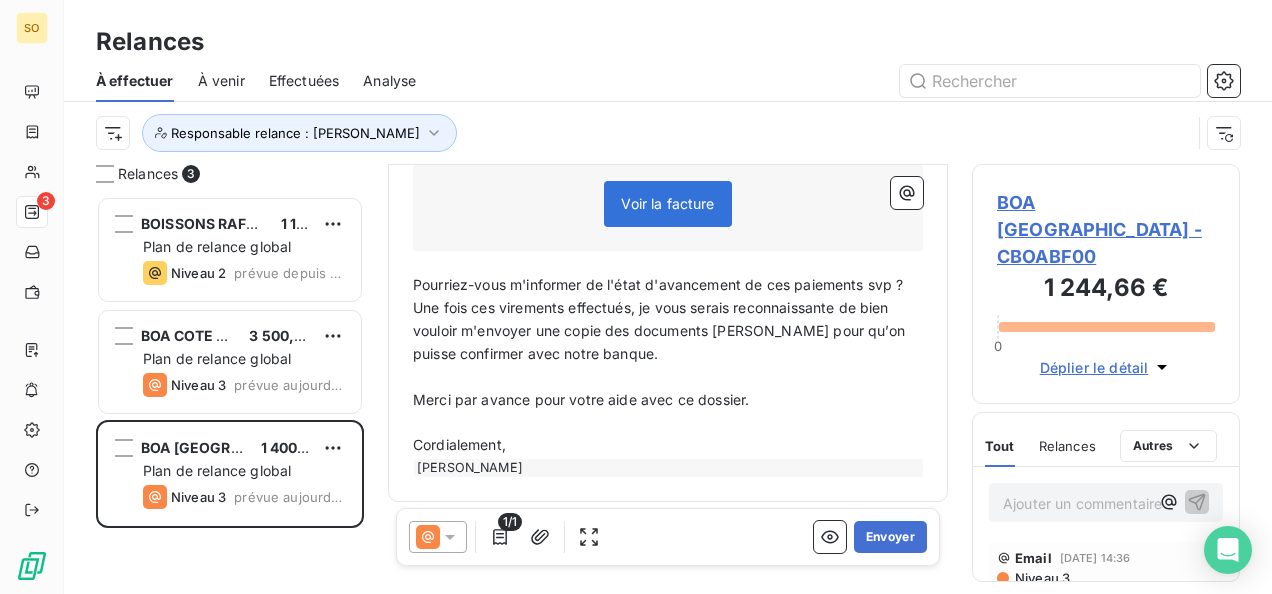 scroll, scrollTop: 638, scrollLeft: 0, axis: vertical 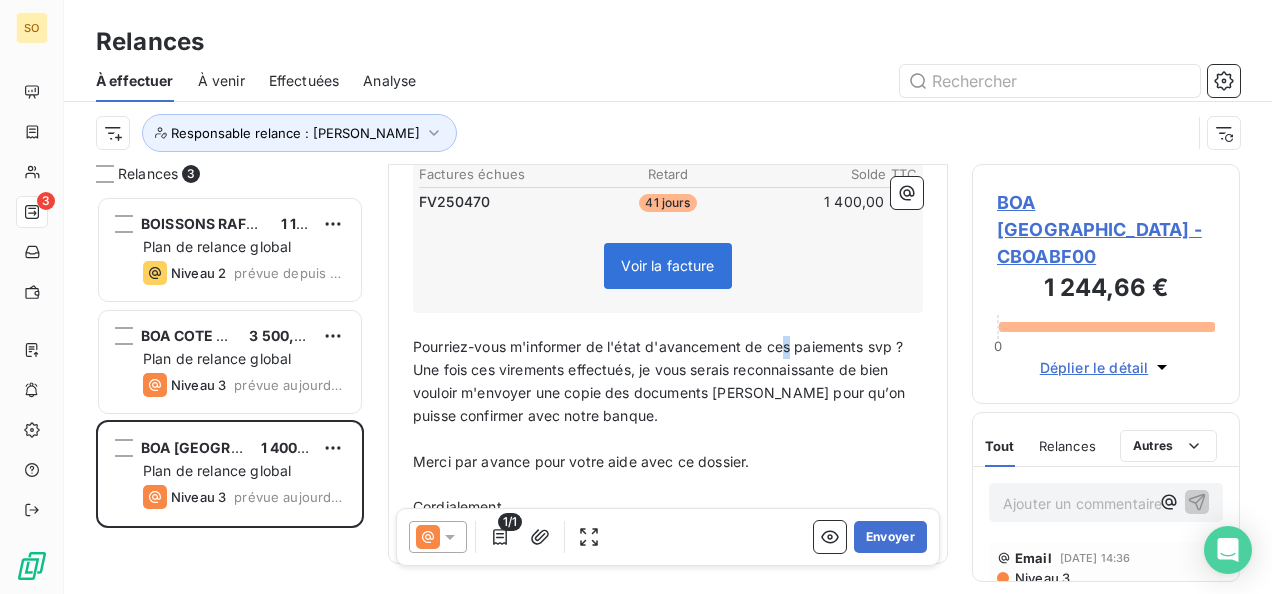 click on "Pourriez-vous m'informer de l'état d'avancement de ces paiements svp ?" at bounding box center [658, 346] 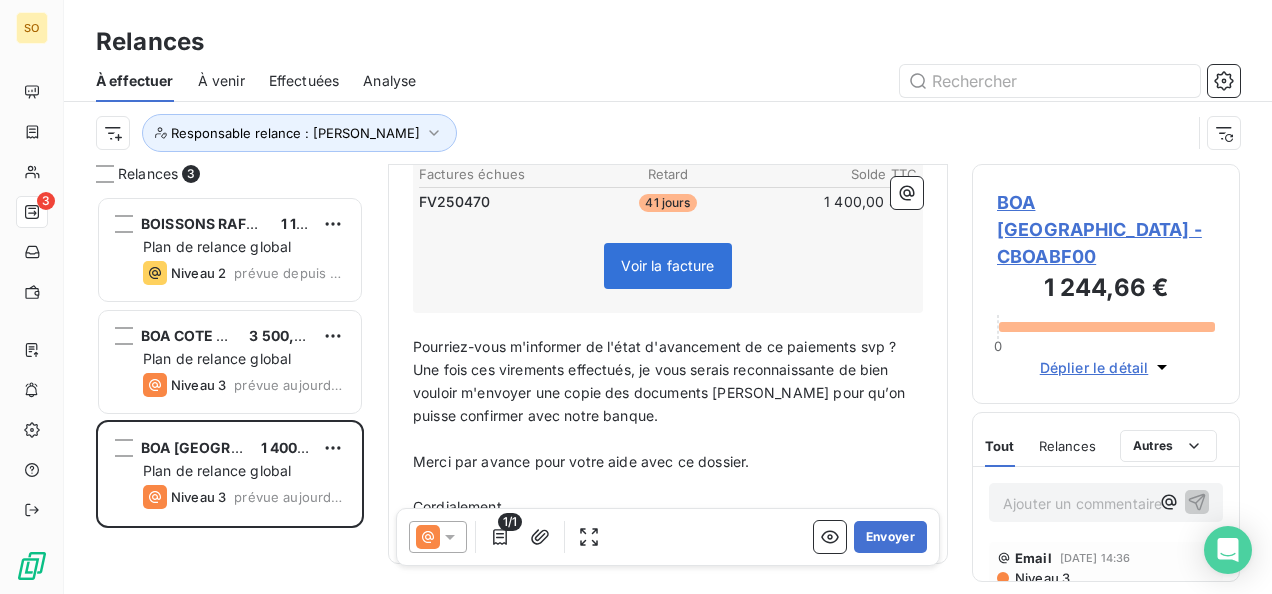 click on "Pourriez-vous m'informer de l'état d'avancement de ce paiements svp ?" at bounding box center (654, 346) 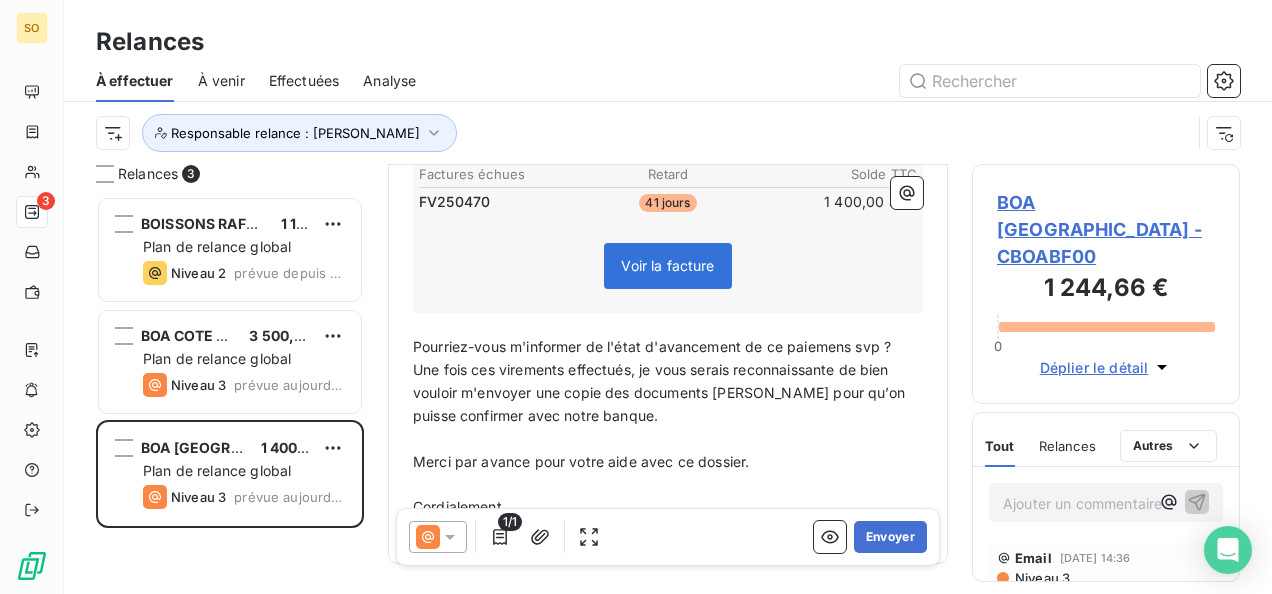 click on "Pourriez-vous m'informer de l'état d'avancement de ce paiemens svp ?" at bounding box center [652, 346] 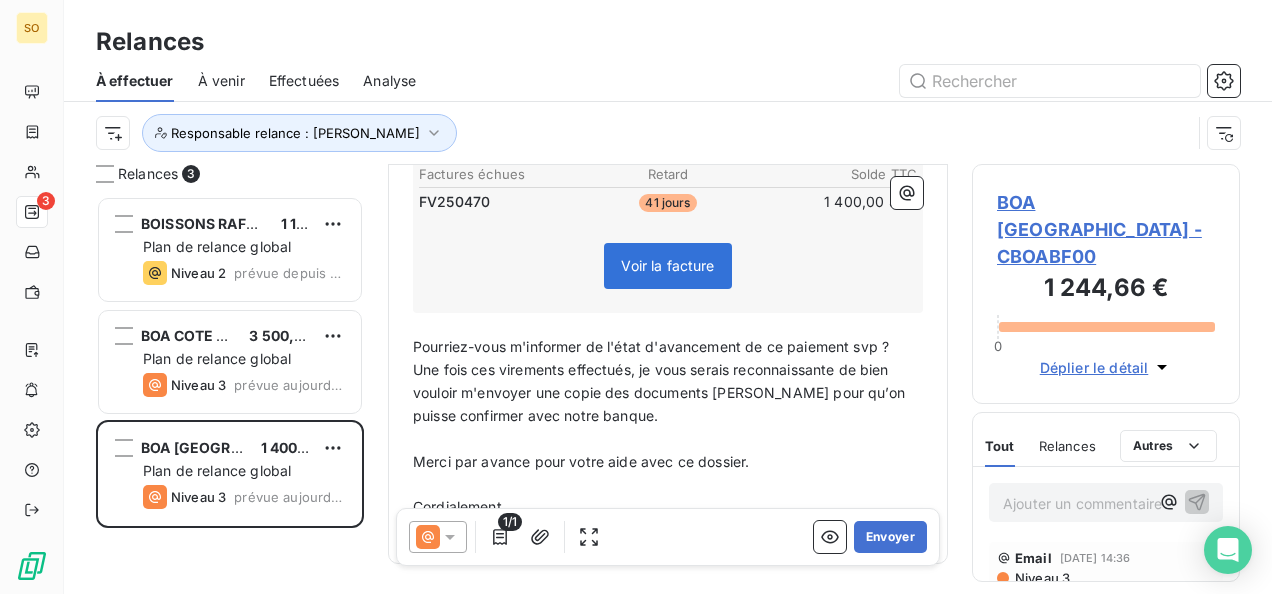 click on "Pourriez-vous m'informer de l'état d'avancement de ce paiement svp ?" at bounding box center [668, 347] 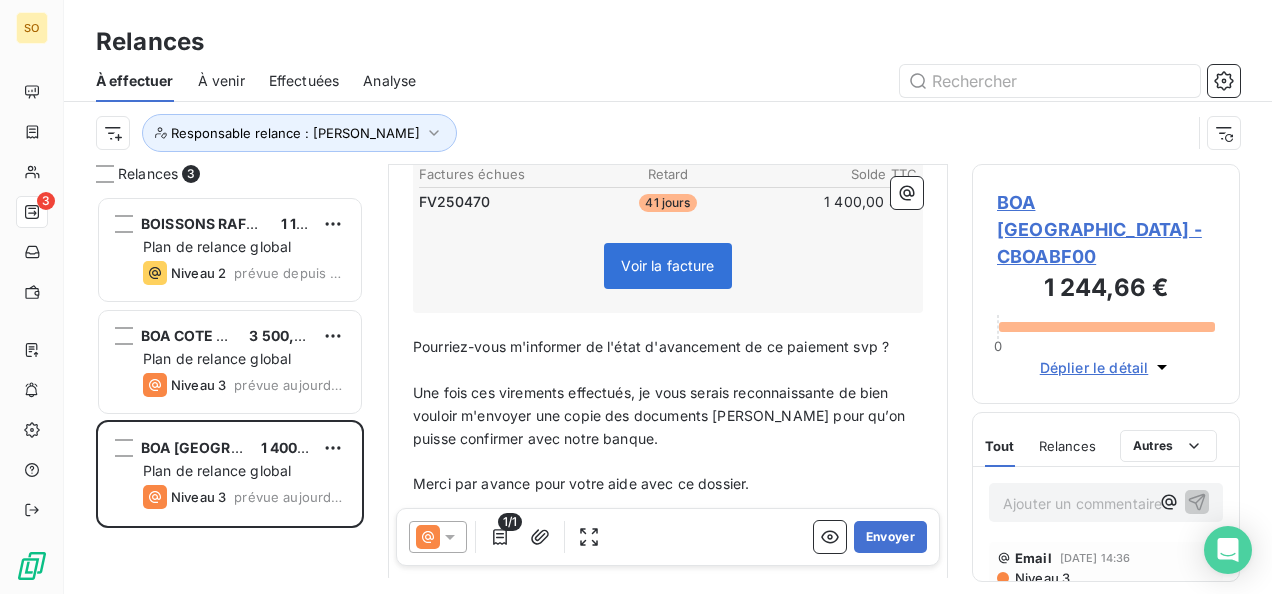 scroll, scrollTop: 662, scrollLeft: 0, axis: vertical 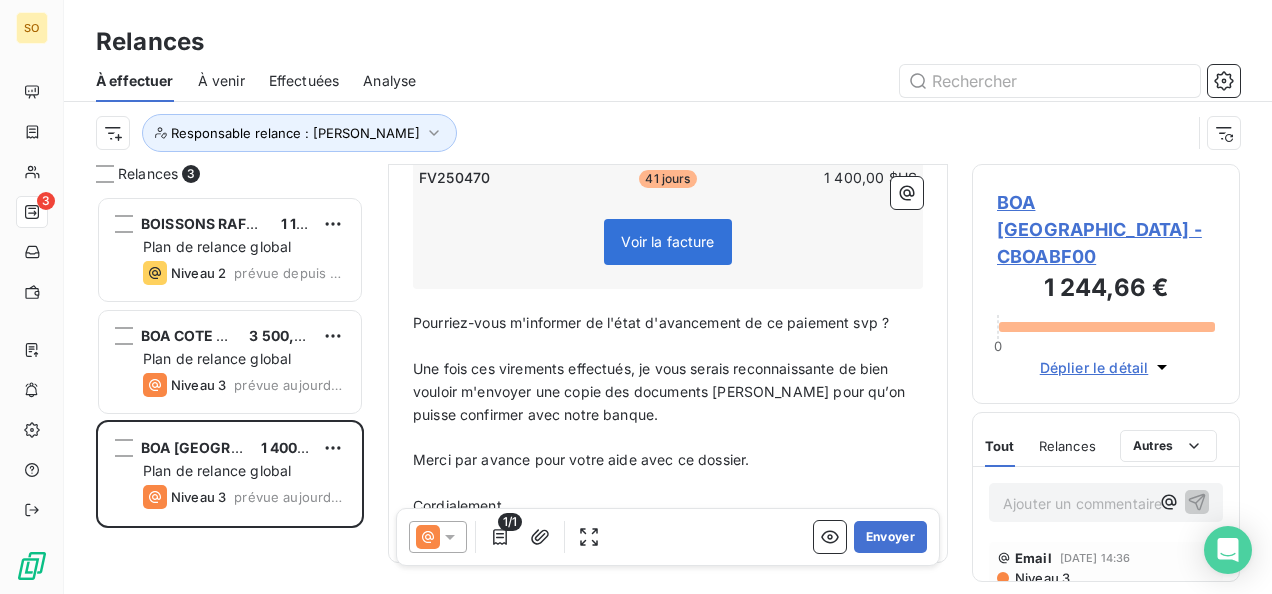click on "Une fois ces virements effectués, je vous serais reconnaissante de bien vouloir m'envoyer une copie des documents [PERSON_NAME] pour qu’on puisse confirmer avec notre banque." at bounding box center (661, 391) 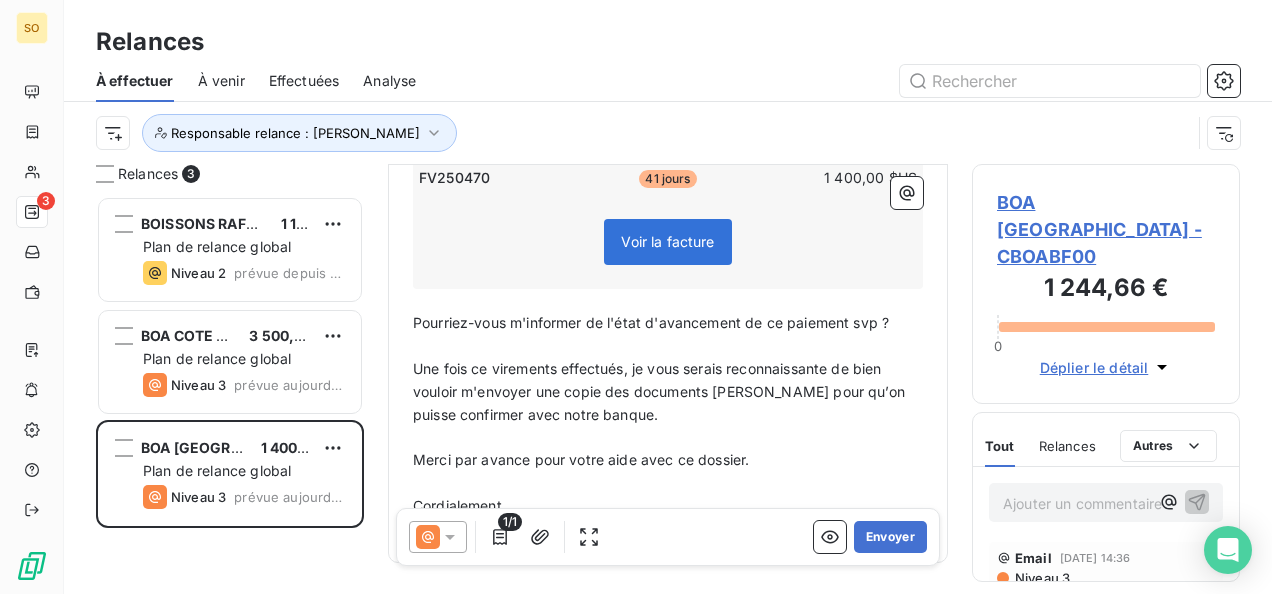 click on "Une fois ce virements effectués, je vous serais reconnaissante de bien vouloir m'envoyer une copie des documents [PERSON_NAME] pour qu’on puisse confirmer avec notre banque." at bounding box center (661, 391) 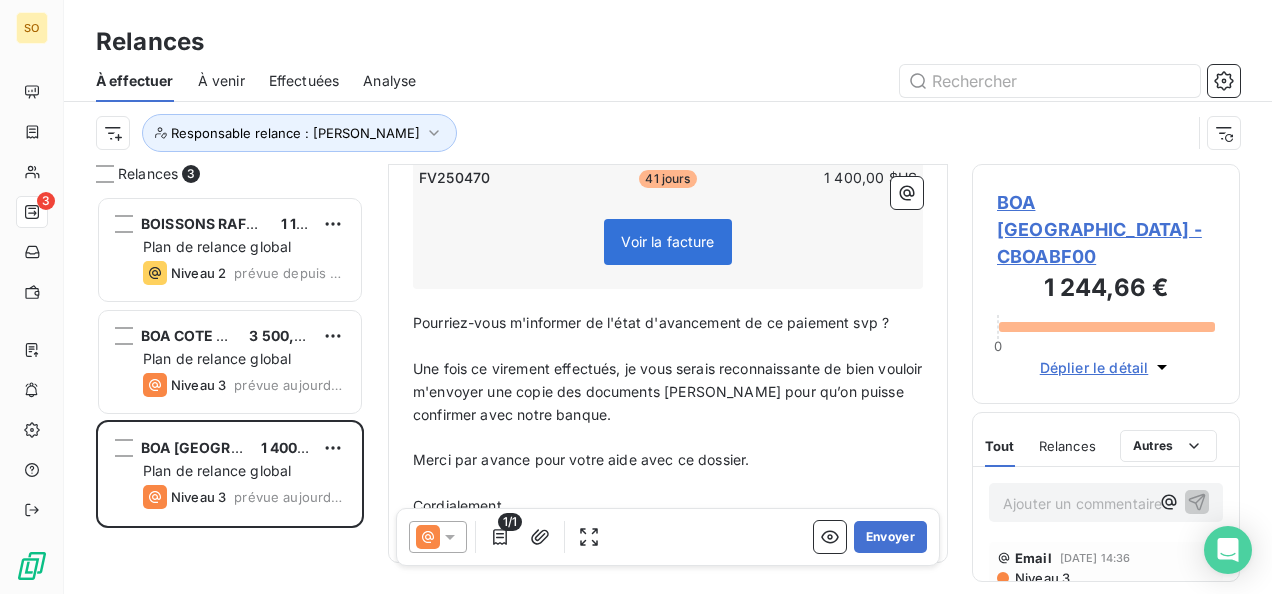 click on "Une fois ce virement effectués, je vous serais reconnaissante de bien vouloir m'envoyer une copie des documents [PERSON_NAME] pour qu’on puisse confirmer avec notre banque." at bounding box center (670, 391) 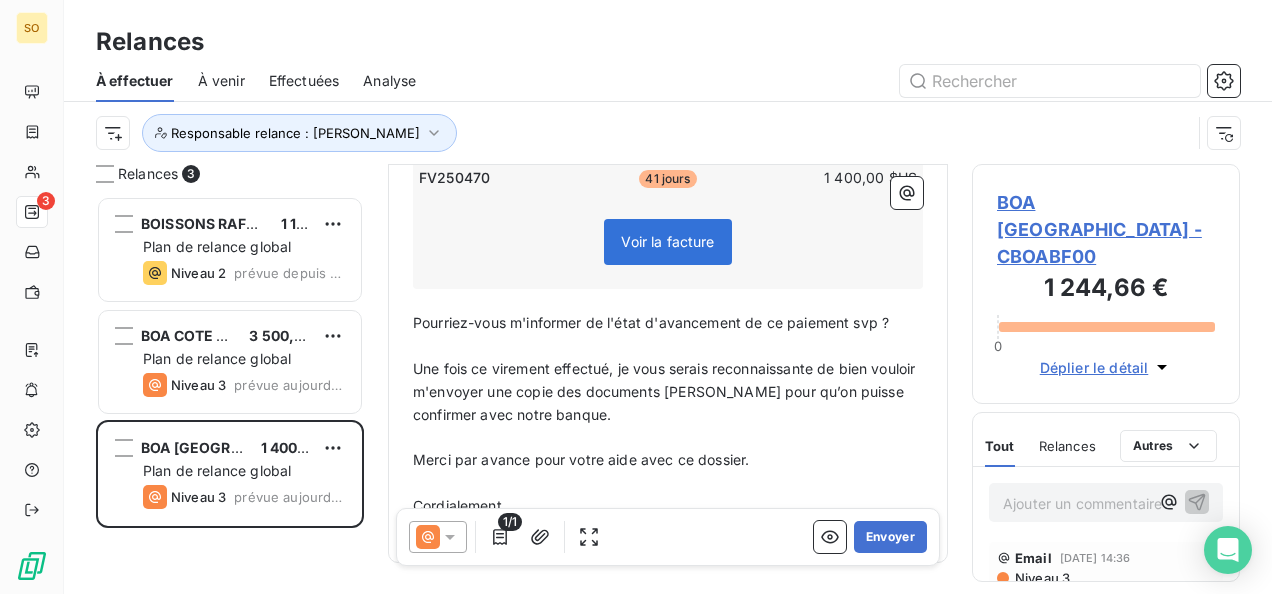 click on "Une fois ce virement effectué, je vous serais reconnaissante de bien vouloir m'envoyer une copie des documents [PERSON_NAME] pour qu’on puisse confirmer avec notre banque." at bounding box center [666, 391] 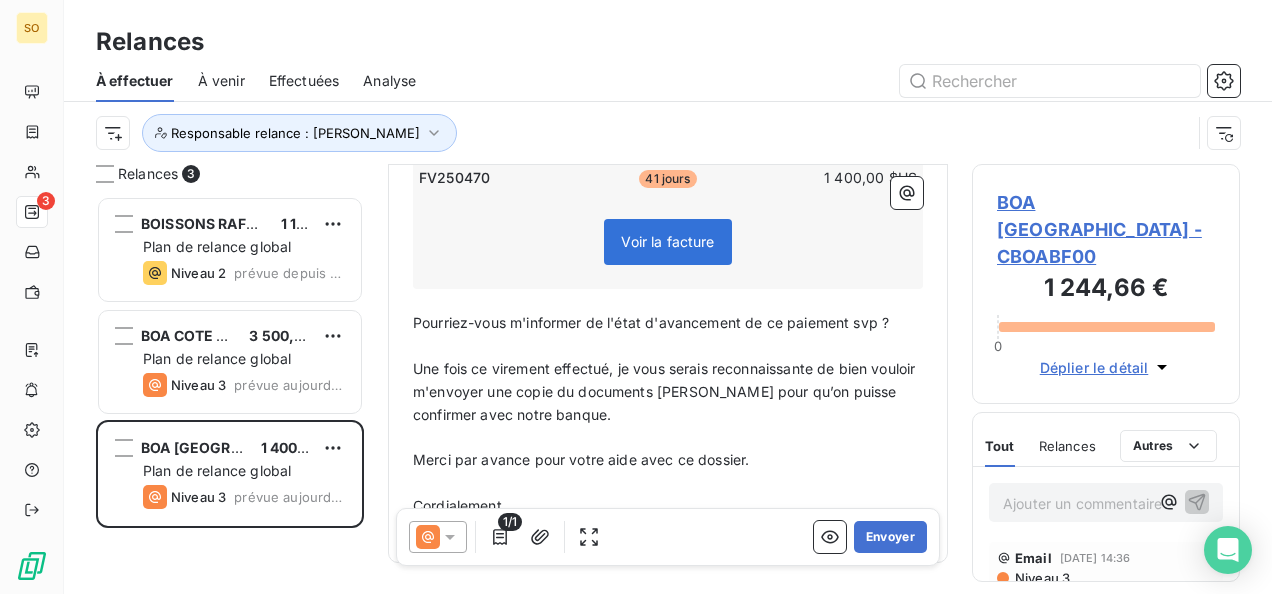 click on "Cordialement," at bounding box center (668, 506) 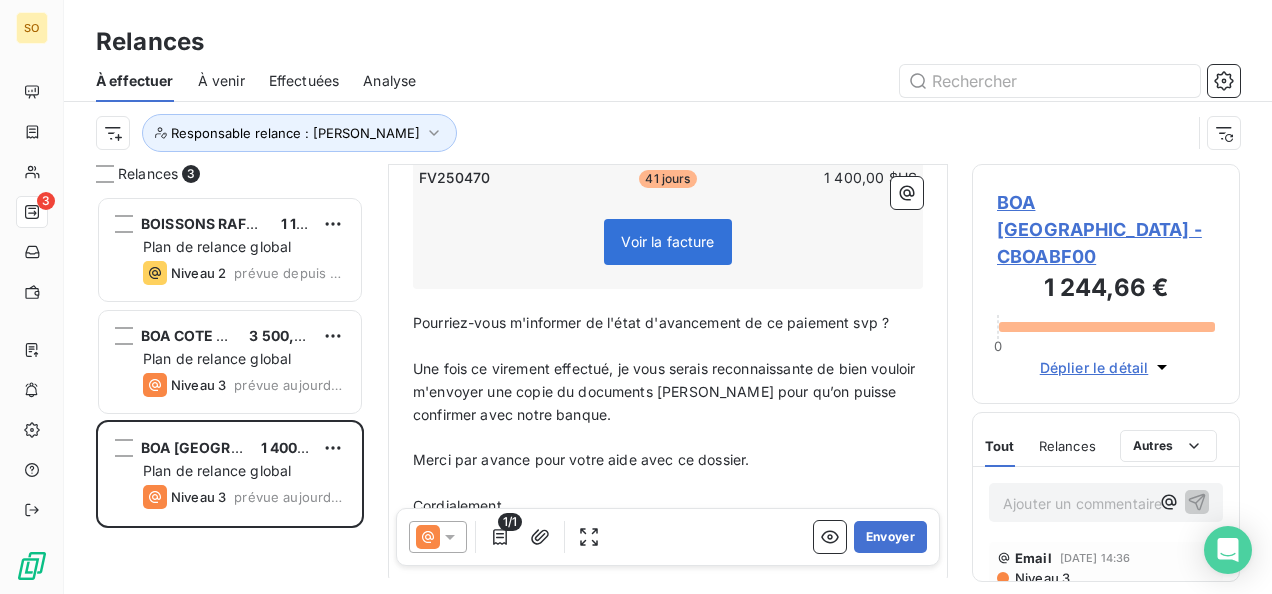 scroll, scrollTop: 684, scrollLeft: 0, axis: vertical 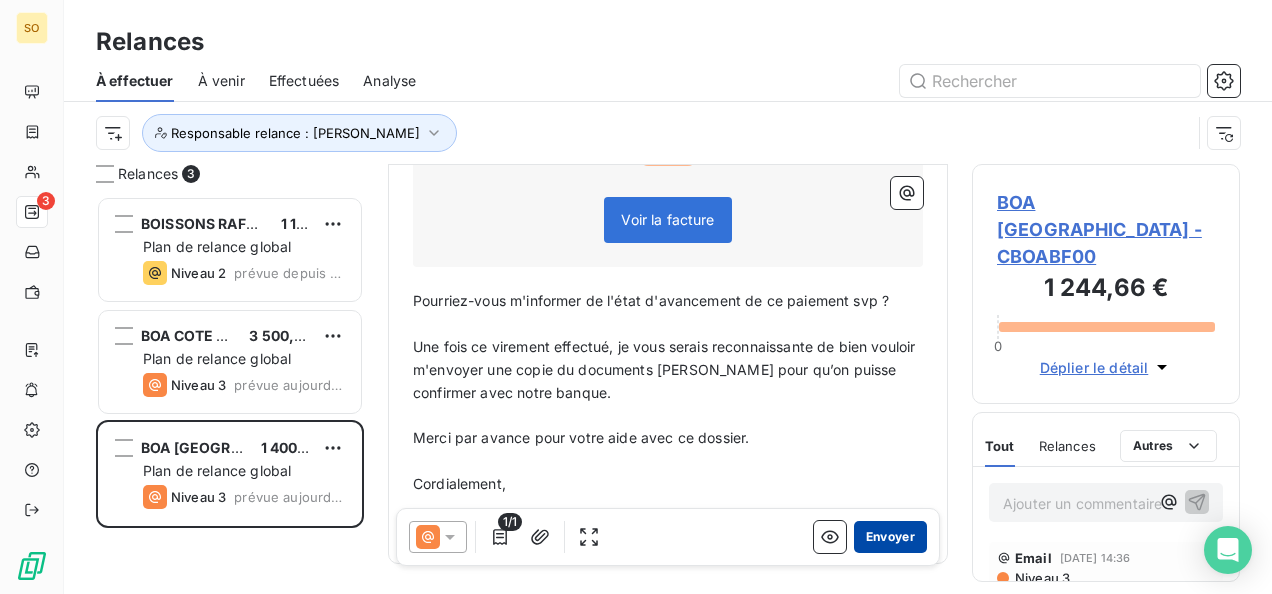 click on "Envoyer" at bounding box center [890, 537] 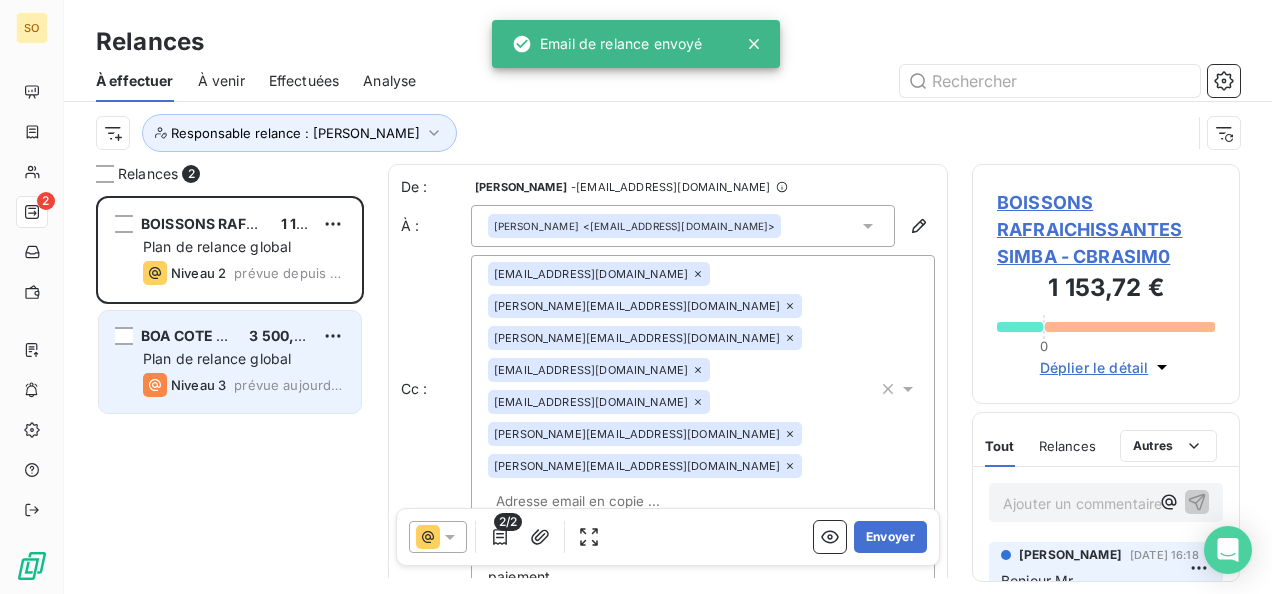click on "Plan de relance global" at bounding box center [217, 358] 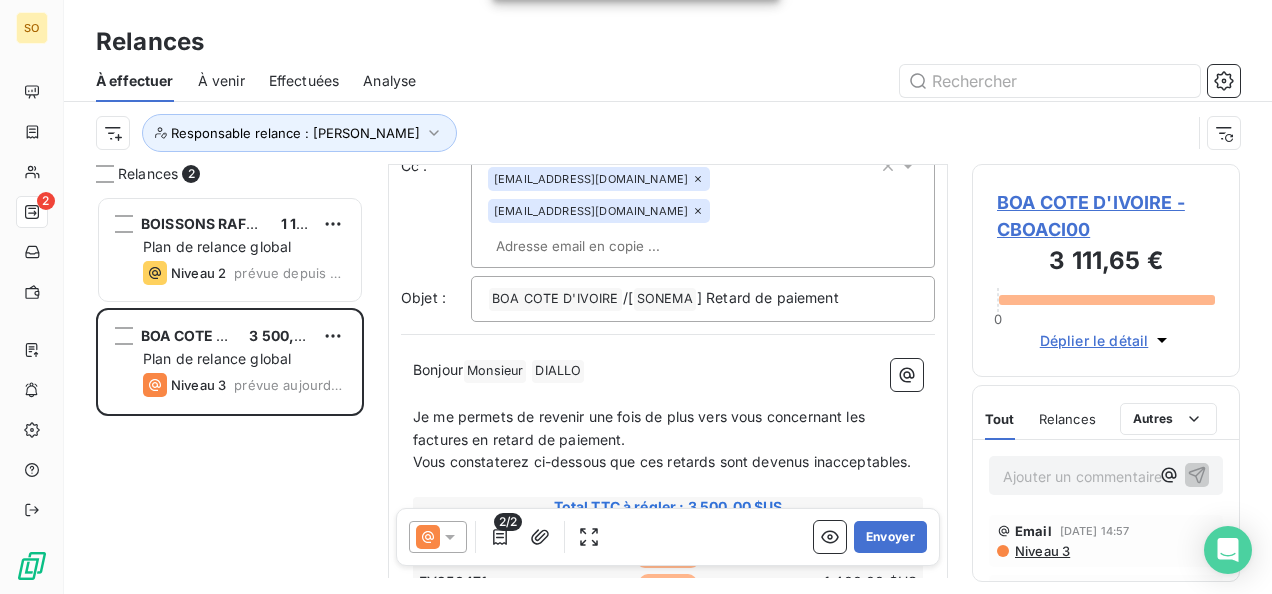scroll, scrollTop: 200, scrollLeft: 0, axis: vertical 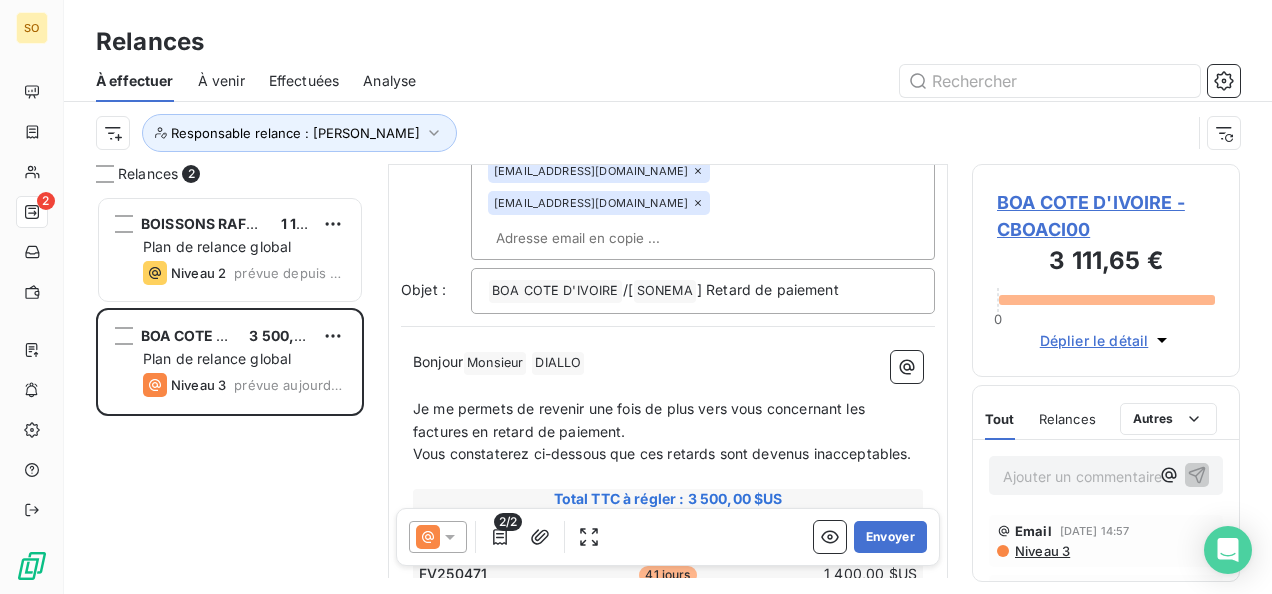 click on "Niveau 3" at bounding box center (1041, 551) 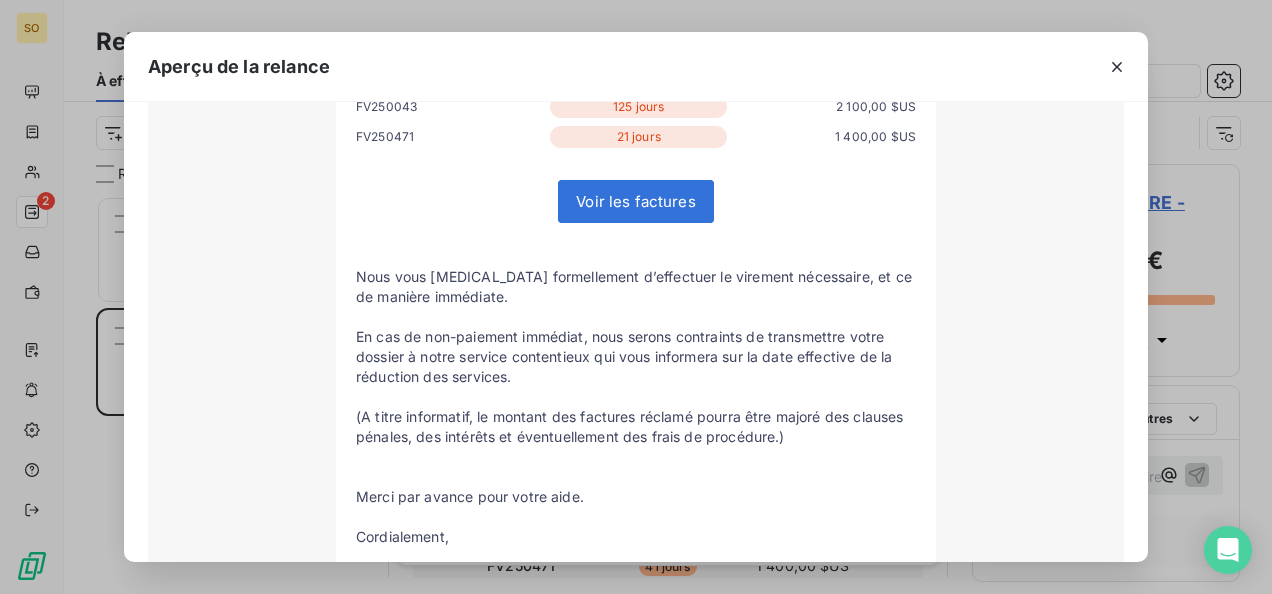 scroll, scrollTop: 700, scrollLeft: 0, axis: vertical 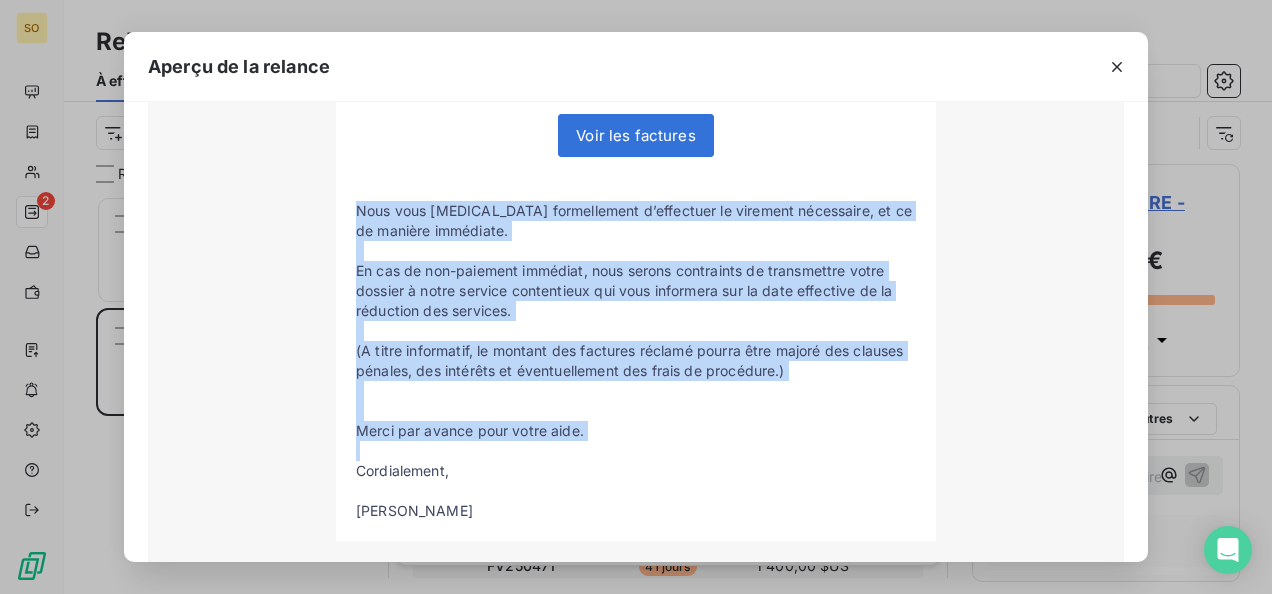 drag, startPoint x: 350, startPoint y: 206, endPoint x: 578, endPoint y: 440, distance: 326.71088 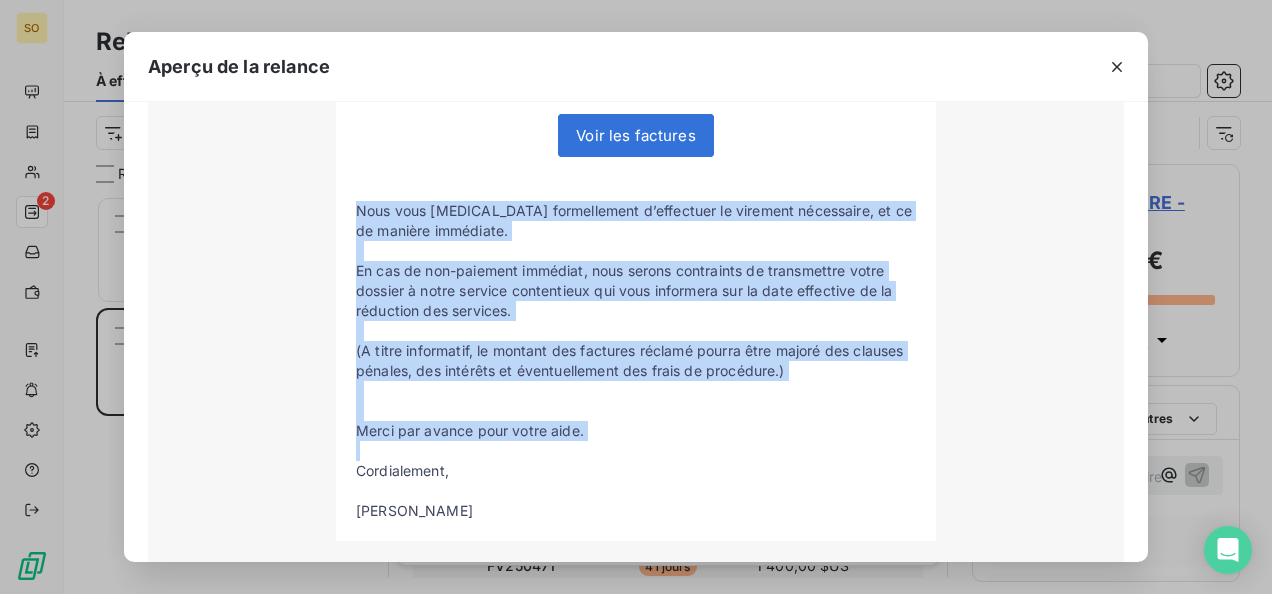 click on "Email envoyé : Télécharger De : [PERSON_NAME] <[EMAIL_ADDRESS][DOMAIN_NAME]> À : [EMAIL_ADDRESS][DOMAIN_NAME] Cc : [EMAIL_ADDRESS][DOMAIN_NAME],[EMAIL_ADDRESS][DOMAIN_NAME],[EMAIL_ADDRESS][DOMAIN_NAME],[EMAIL_ADDRESS][DOMAIN_NAME],[EMAIL_ADDRESS][DOMAIN_NAME] Objet : BOA COTE D'IVOIRE/[SONEMA] Retard de paiement
Bonjour Monsieur [PERSON_NAME],
J'espère que vous allez bien.
Je me permets de revenir une fois de plus vers vous concernant les factures en retard de paiement.
Vous constaterez ci-dessous que ces retards sont devenus inacceptables." at bounding box center [636, 93] 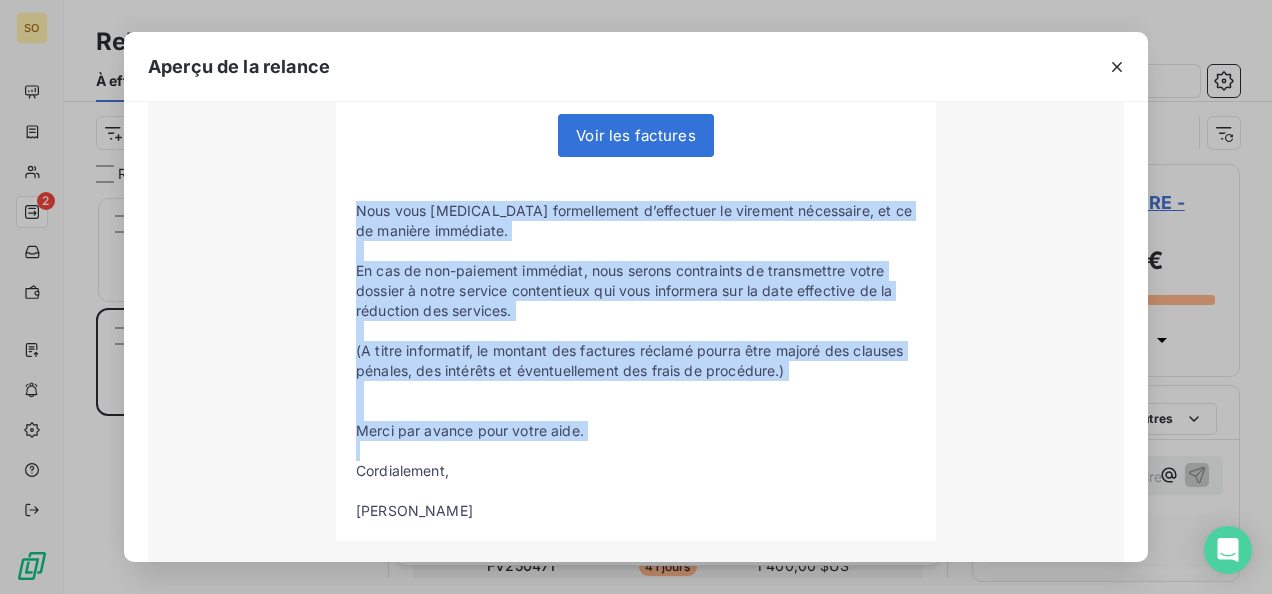 copy on "Nous vous [MEDICAL_DATA] formellement d’effectuer le virement nécessaire, et ce de manière immédiate.
En cas de non-paiement immédiat, nous serons contraints de transmettre votre dossier à notre service contentieux qui vous informera sur la date effective de la réduction des services.
(A titre informatif, le montant des factures réclamé pourra être majoré des clauses pénales, des intérêts et éventuellement des frais de procédure.)
Merci par avance pour votre aide." 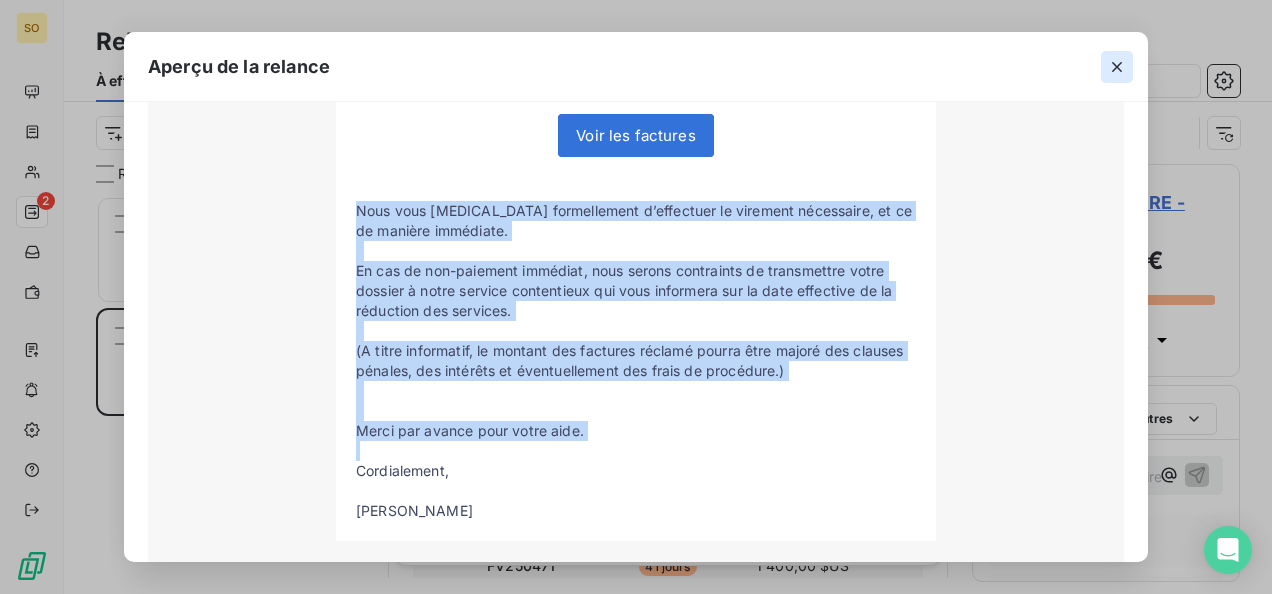click 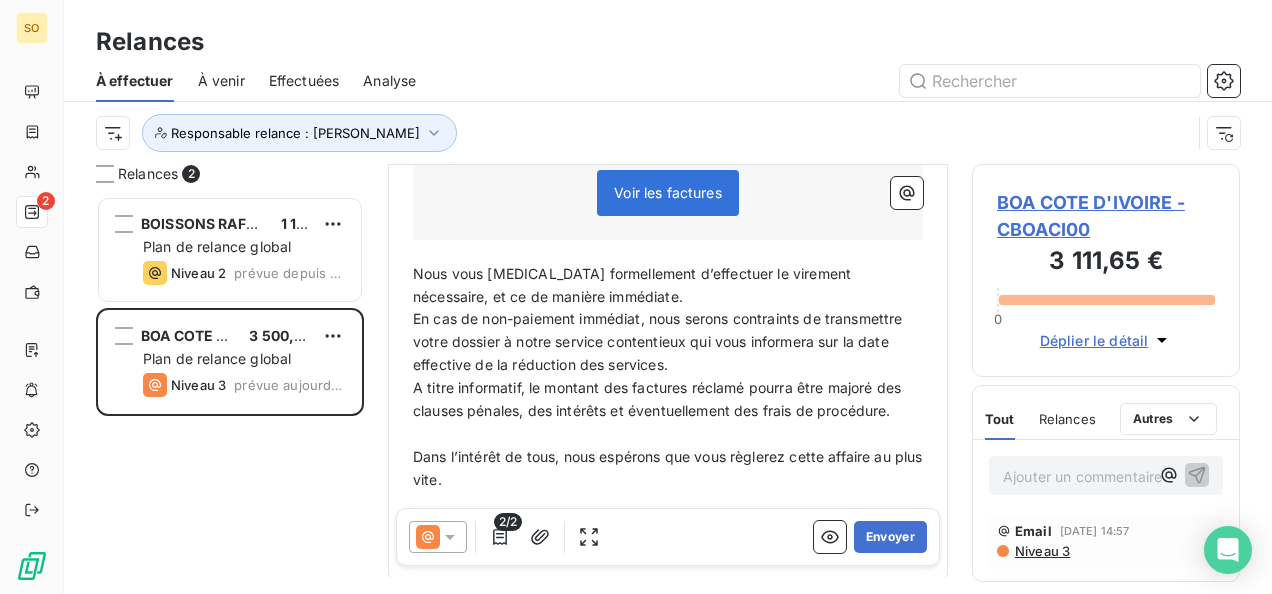 scroll, scrollTop: 686, scrollLeft: 0, axis: vertical 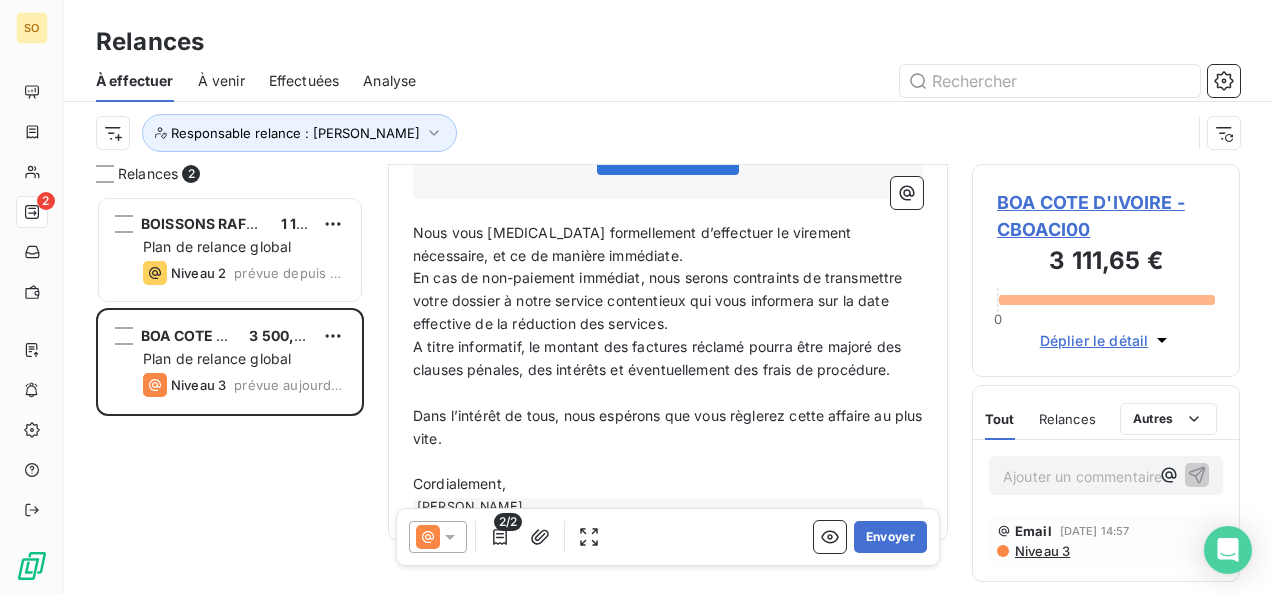 drag, startPoint x: 411, startPoint y: 184, endPoint x: 482, endPoint y: 273, distance: 113.85078 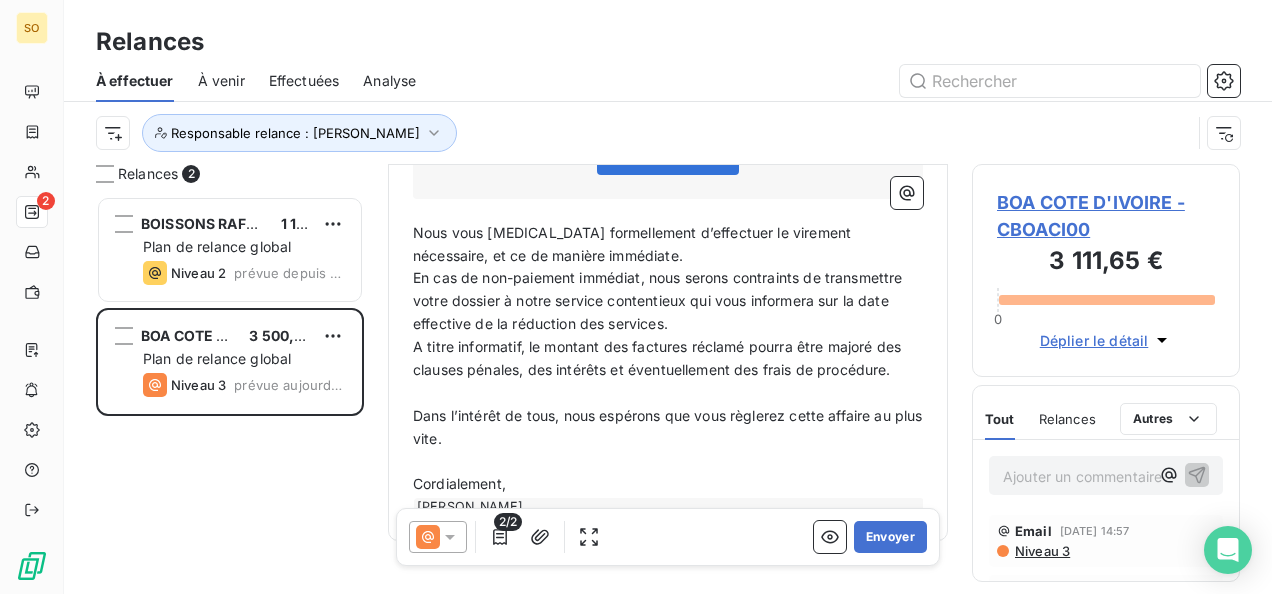click on "Bonjour  Monsieur ﻿   [PERSON_NAME] ﻿ ﻿ ﻿ Je me permets de revenir une fois de plus vers vous concernant les factures en retard de paiement.  Vous constaterez ci-dessous que ces retards sont devenus inacceptables. ﻿ Total TTC à régler :   3 500,00 $US Factures échues Retard Solde TTC FV250043 145 jours   2 100,00 $US FV250471 41 jours   1 400,00 $US Voir   les factures ﻿ ﻿ Nous vous [MEDICAL_DATA] formellement d’effectuer le virement nécessaire, et ce de manière immédiate. En cas de non-paiement immédiat, nous serons contraints de transmettre votre dossier à notre service contentieux qui vous informera sur la date effective de la réduction des services. A titre informatif, le montant des factures réclamé pourra être majoré des clauses pénales, des intérêts et éventuellement des frais de procédure. ﻿ Dans l’intérêt de tous, nous espérons que vous règlerez cette affaire au plus vite. ﻿ Cordialement, [PERSON_NAME] ﻿" at bounding box center (668, 190) 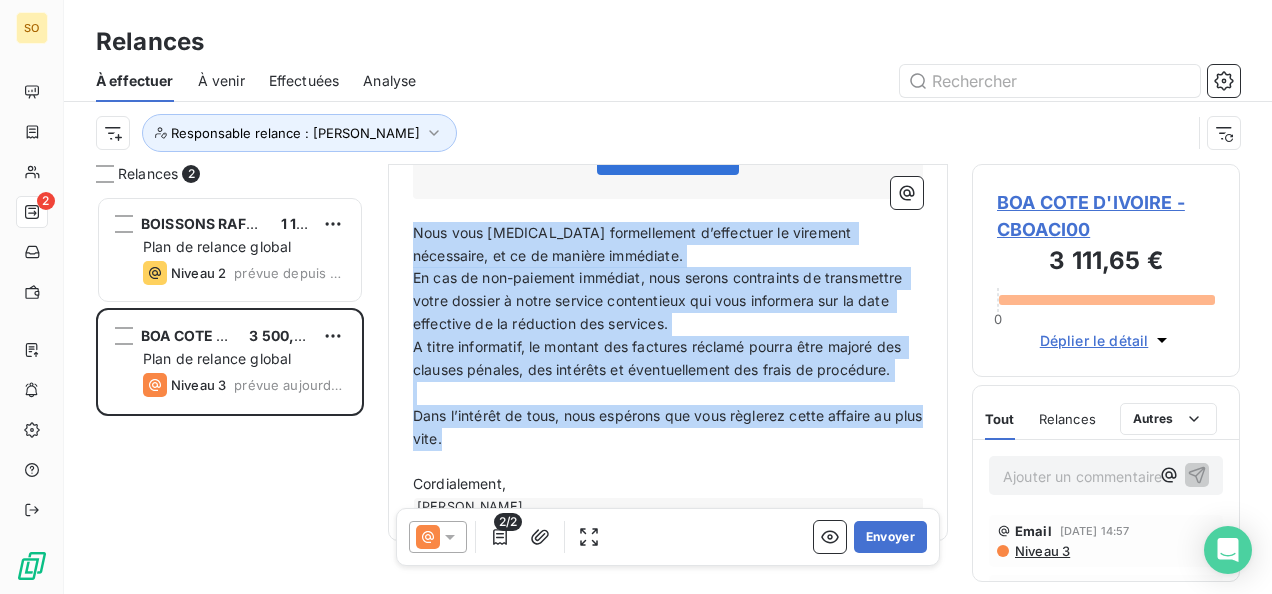 drag, startPoint x: 415, startPoint y: 185, endPoint x: 504, endPoint y: 394, distance: 227.16074 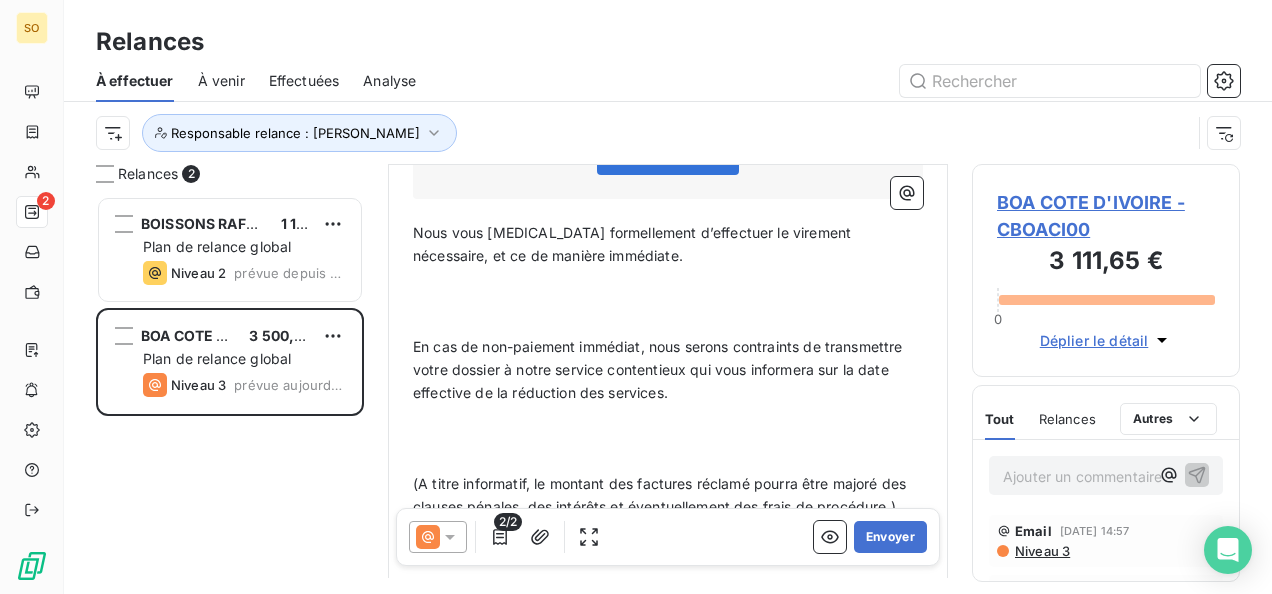 click on "﻿" at bounding box center (668, 324) 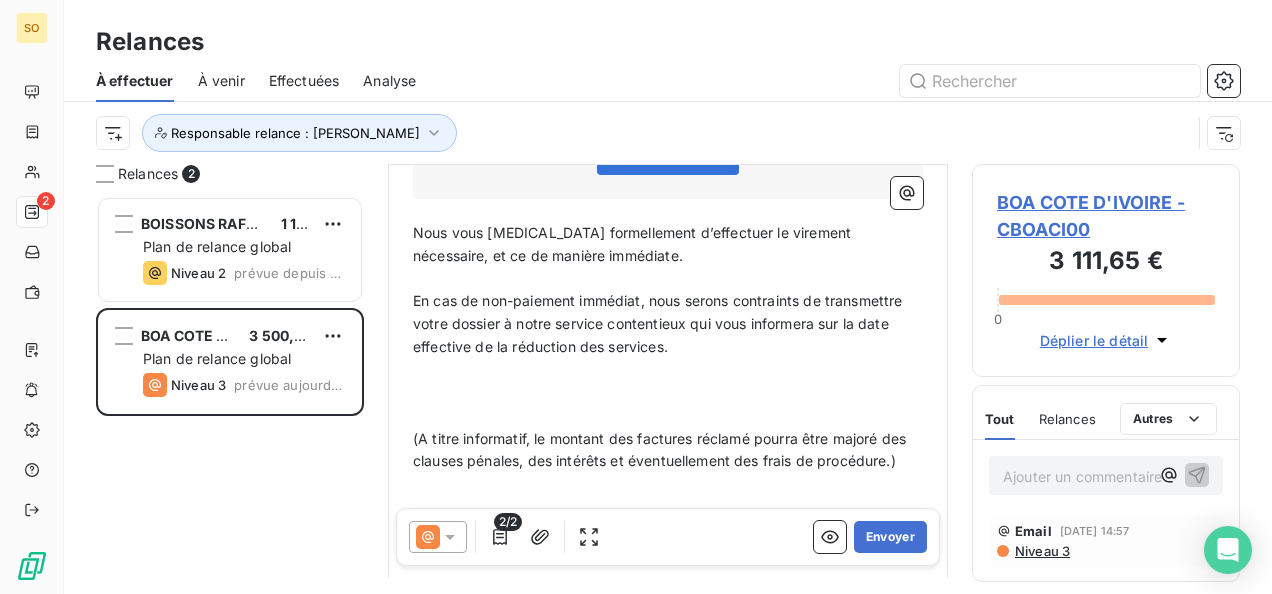 click on "﻿" at bounding box center [668, 416] 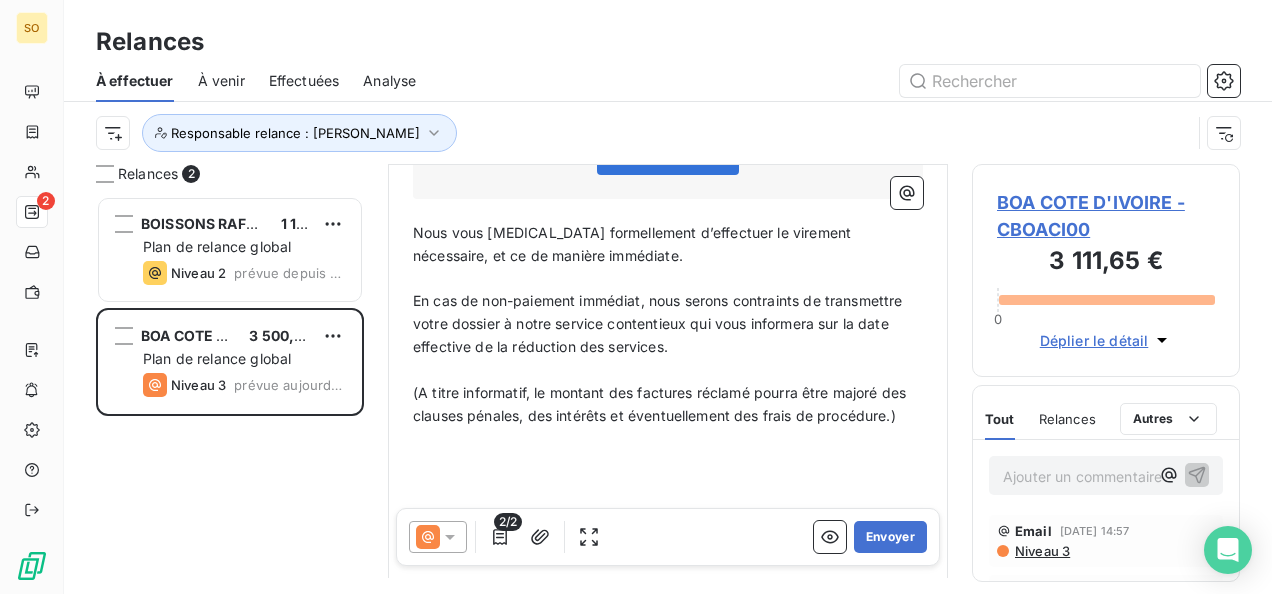 scroll, scrollTop: 786, scrollLeft: 0, axis: vertical 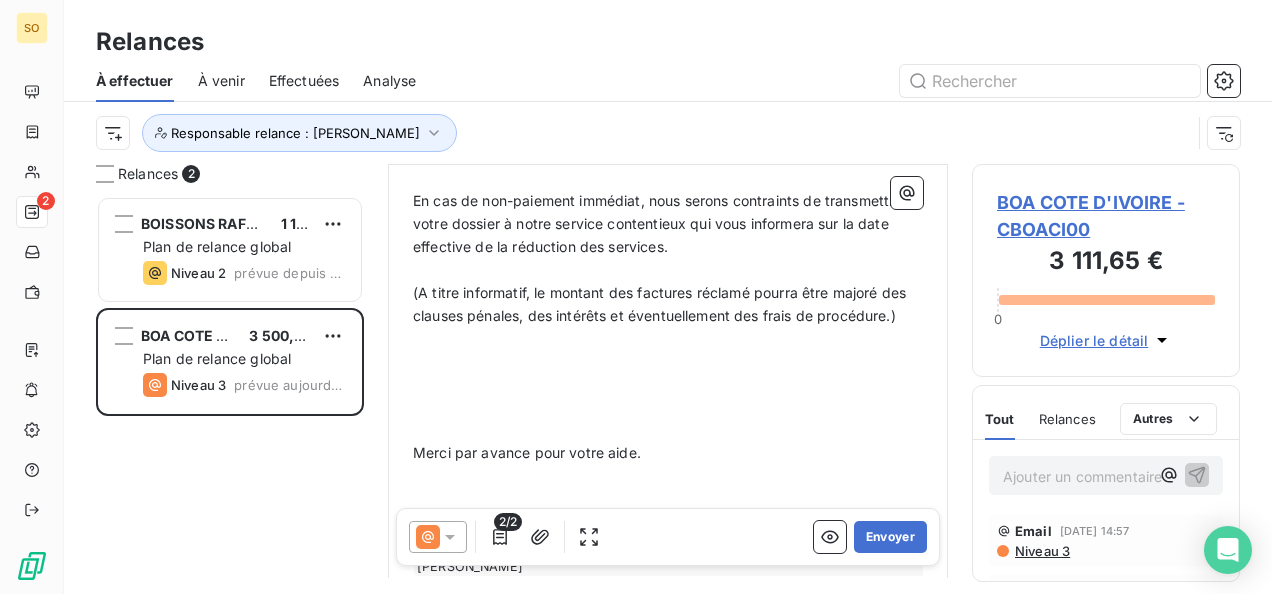 click at bounding box center [668, 407] 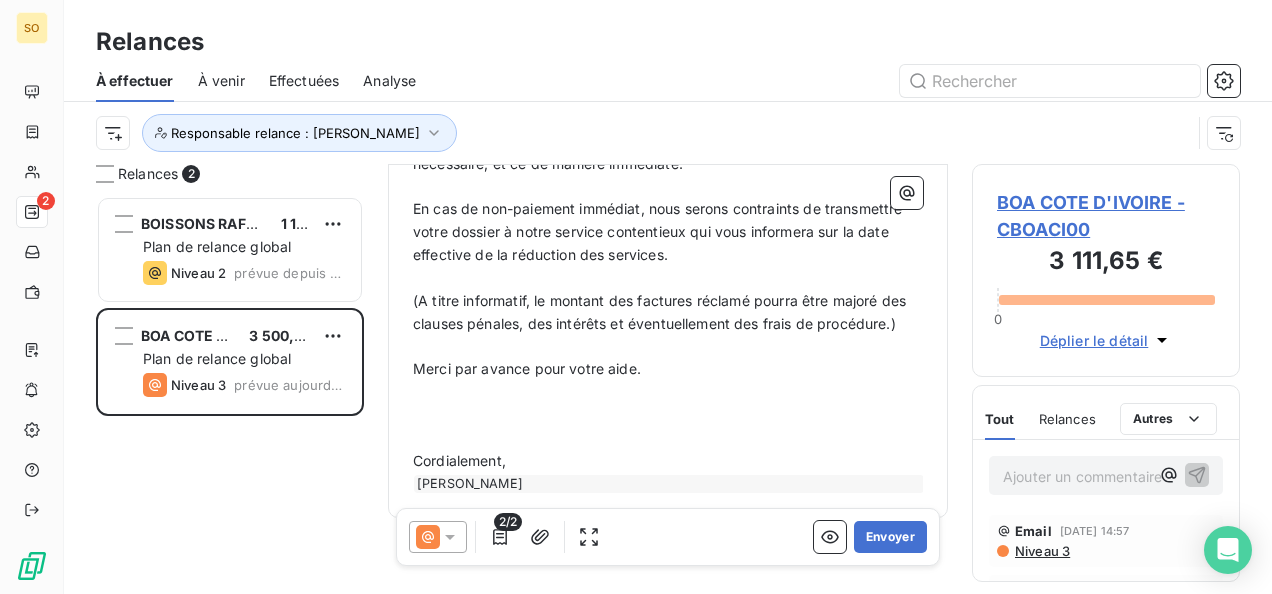click on "﻿" at bounding box center [668, 438] 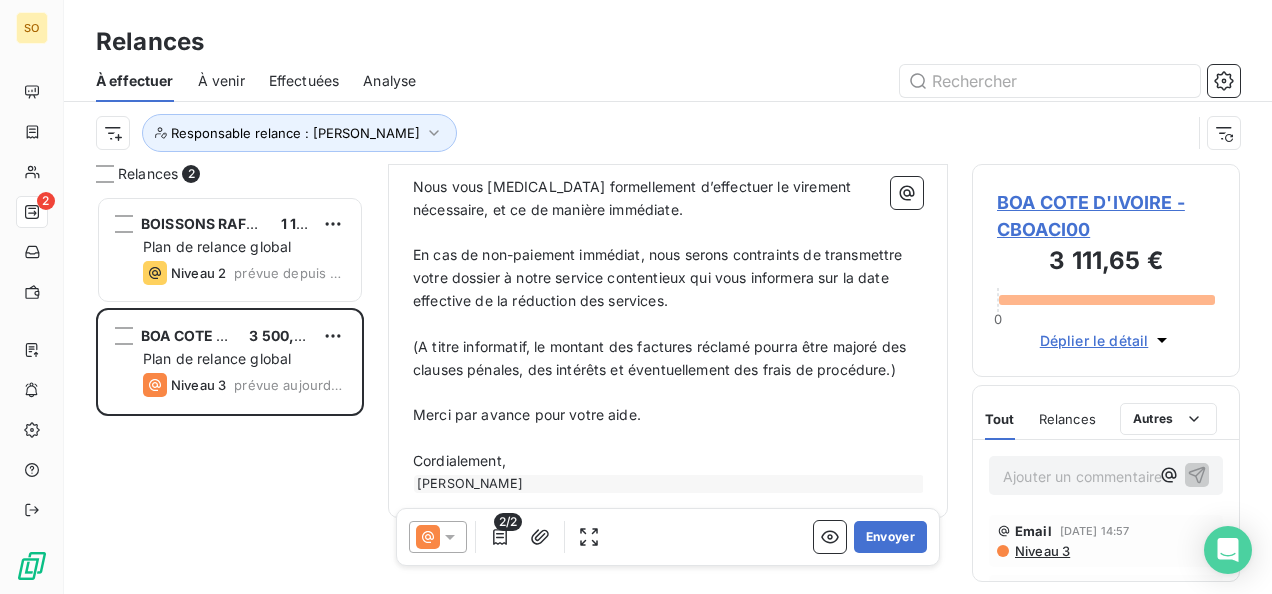 click on "Cordialement," at bounding box center [668, 461] 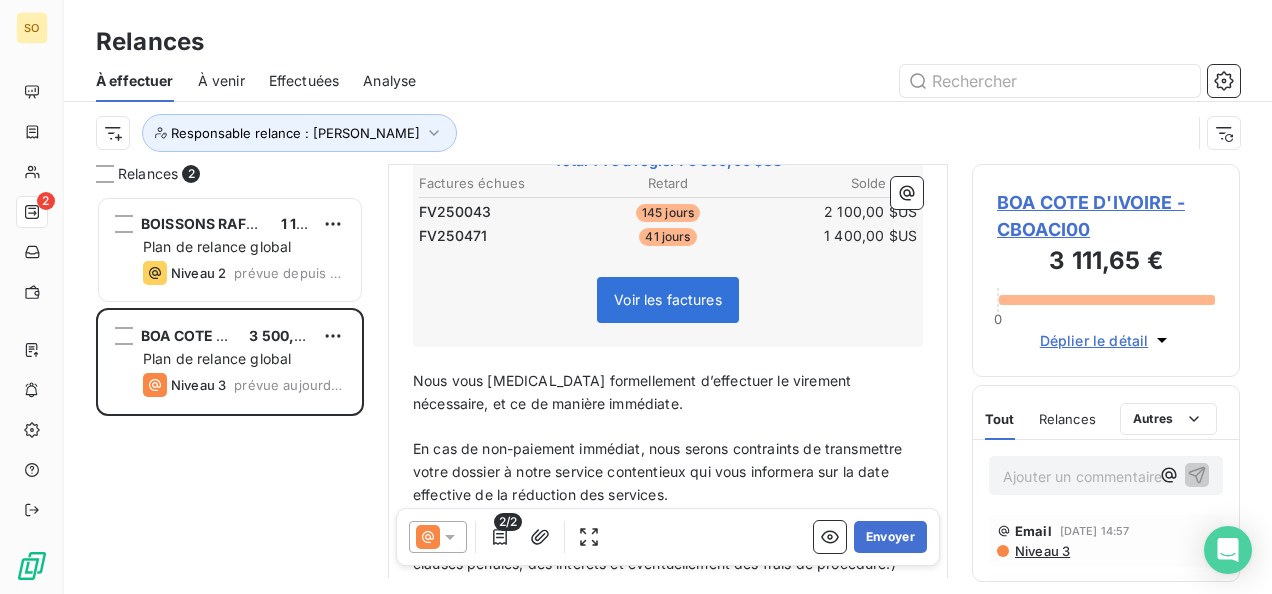 scroll, scrollTop: 354, scrollLeft: 0, axis: vertical 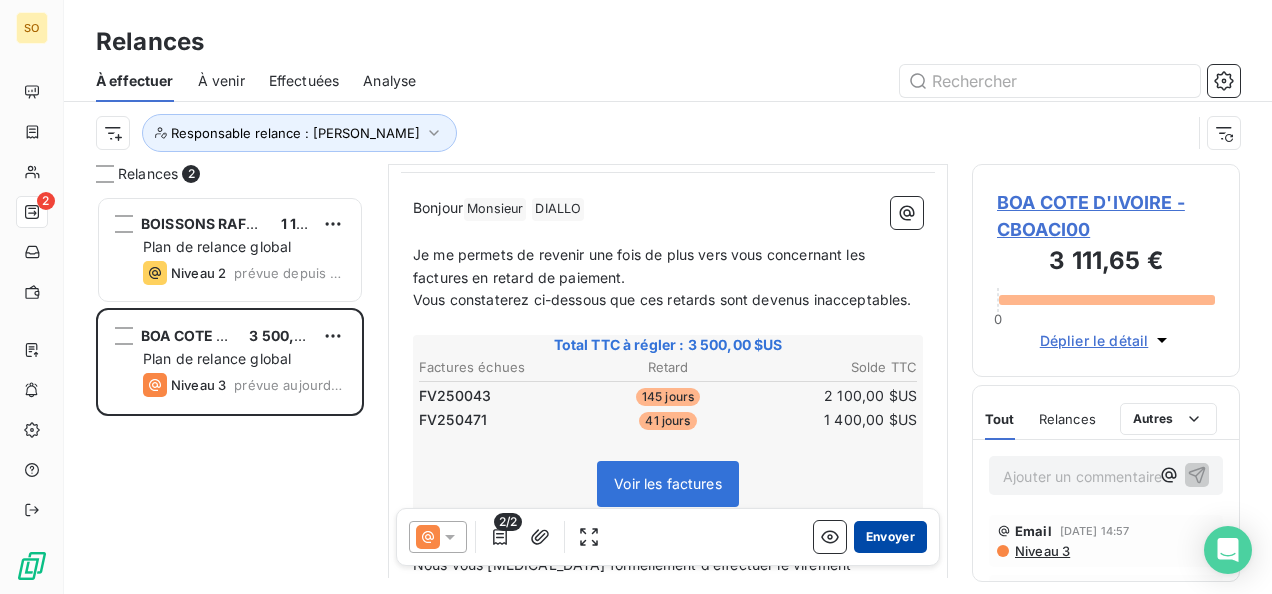click on "Envoyer" at bounding box center (890, 537) 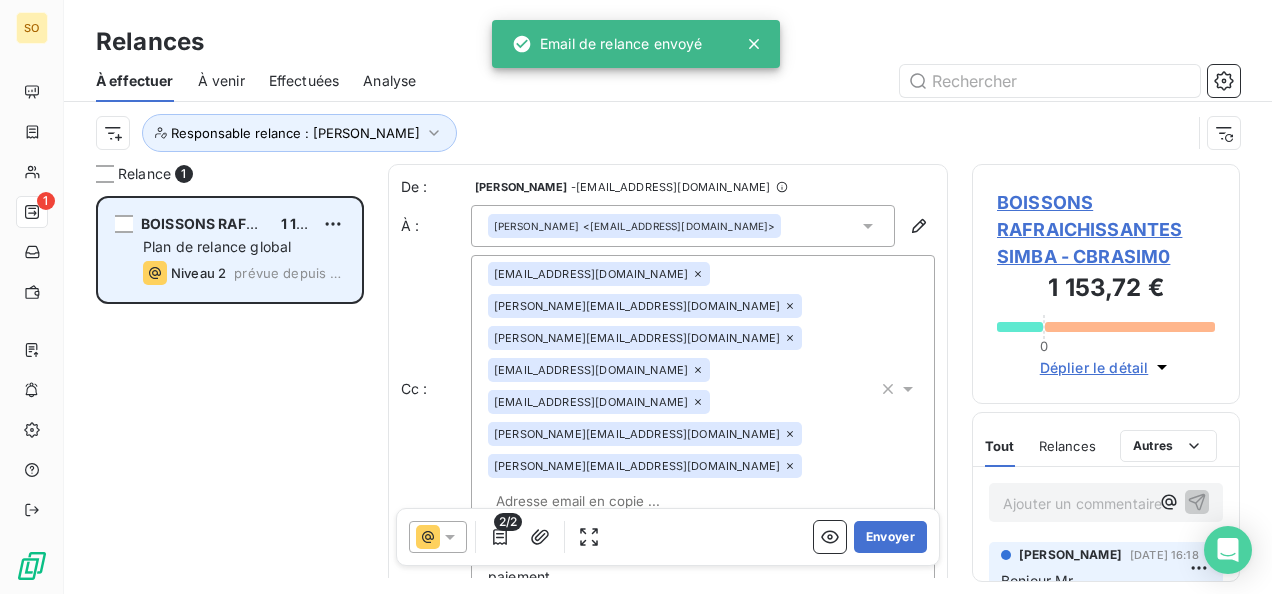 click on "Niveau 2" at bounding box center [198, 273] 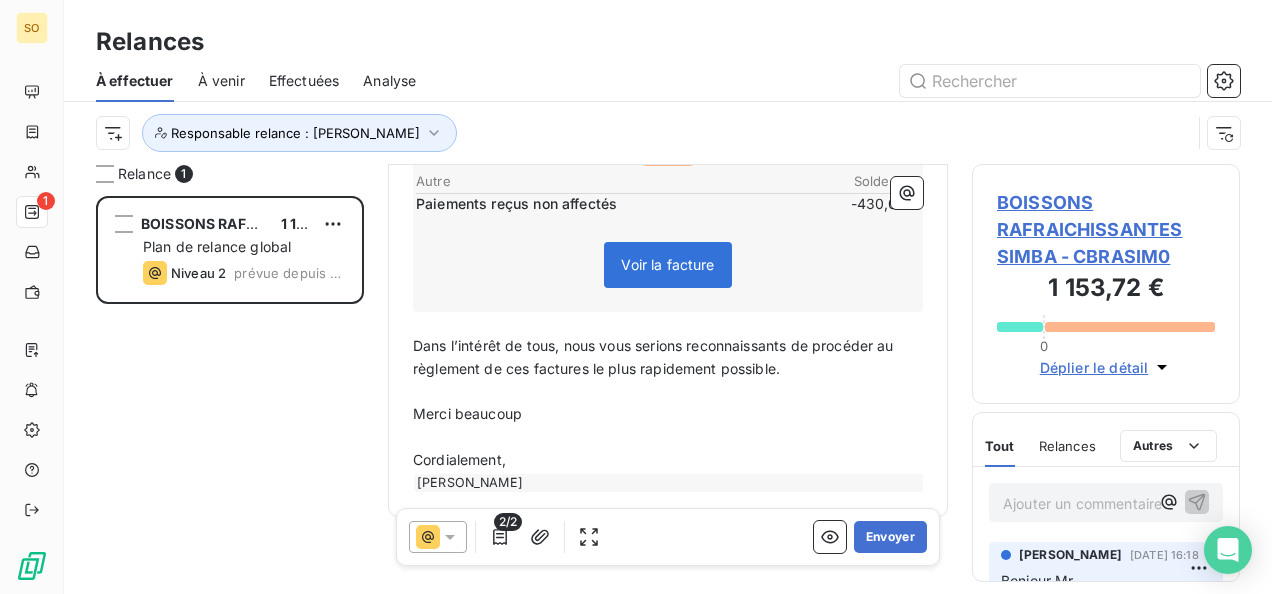 scroll, scrollTop: 675, scrollLeft: 0, axis: vertical 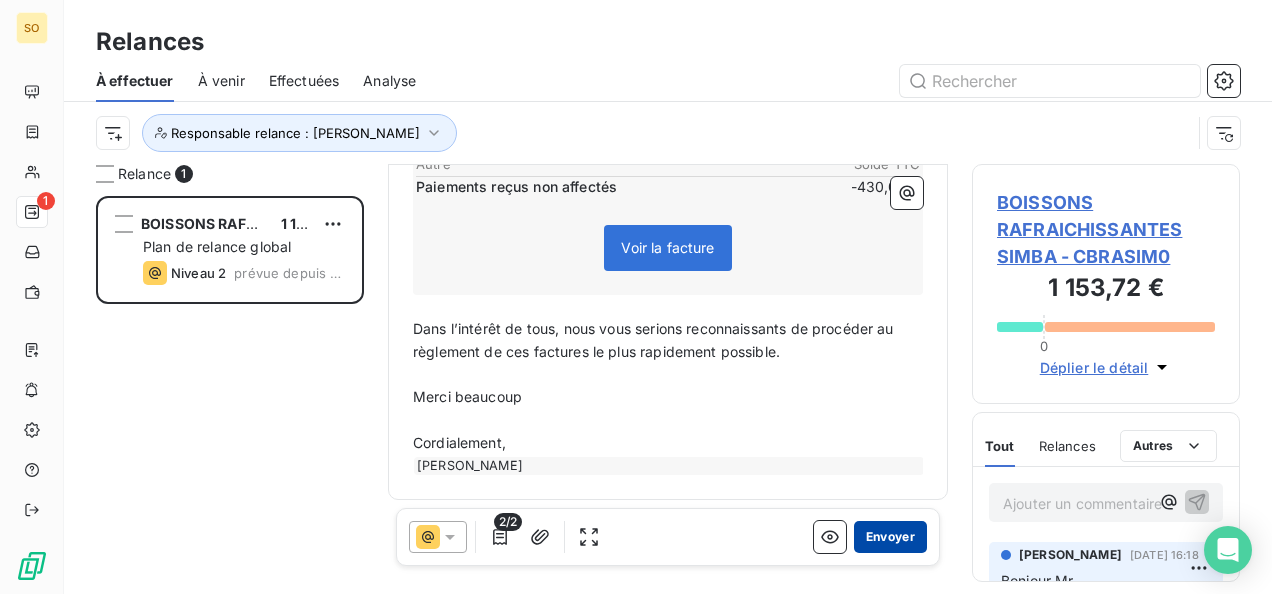 click on "Envoyer" at bounding box center [890, 537] 